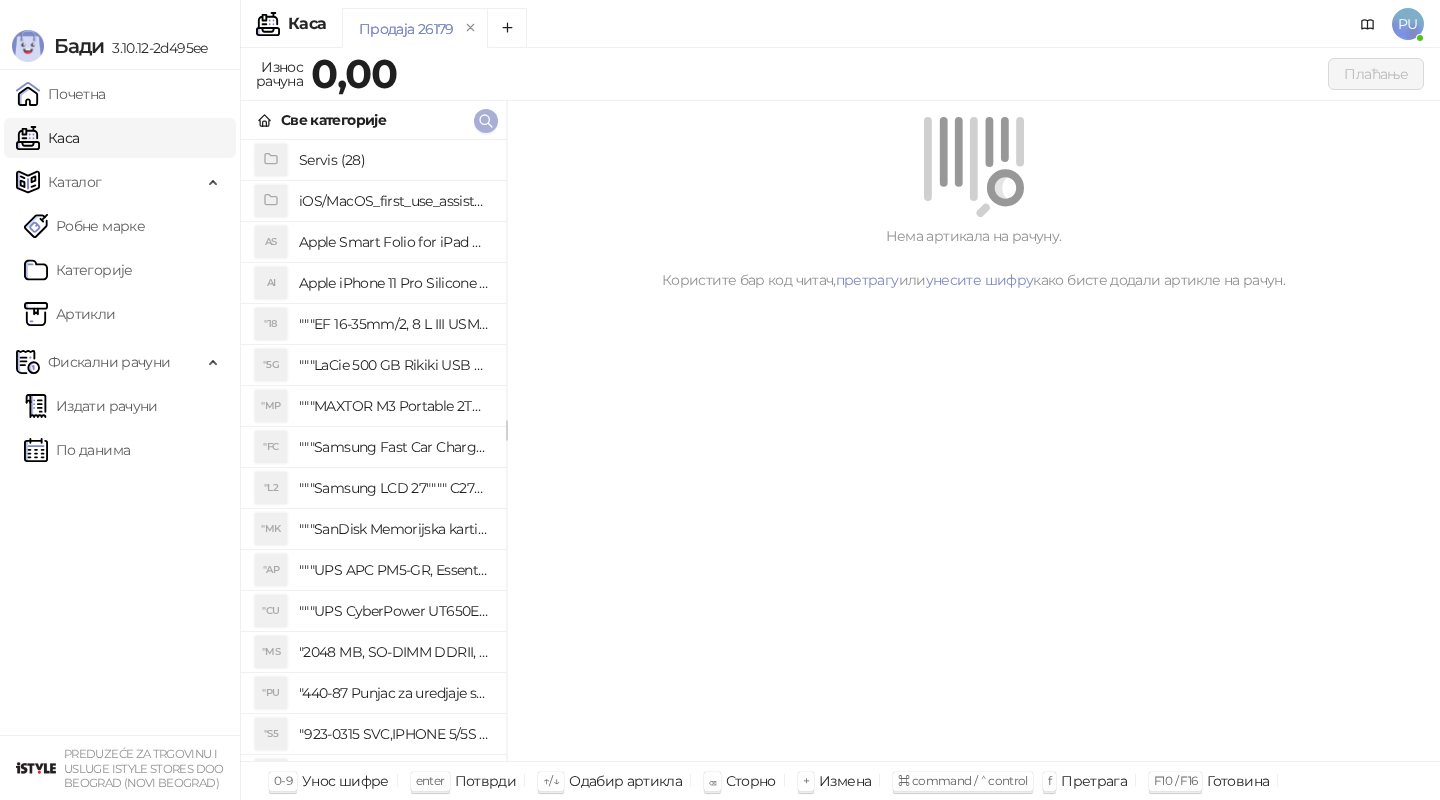 scroll, scrollTop: 0, scrollLeft: 0, axis: both 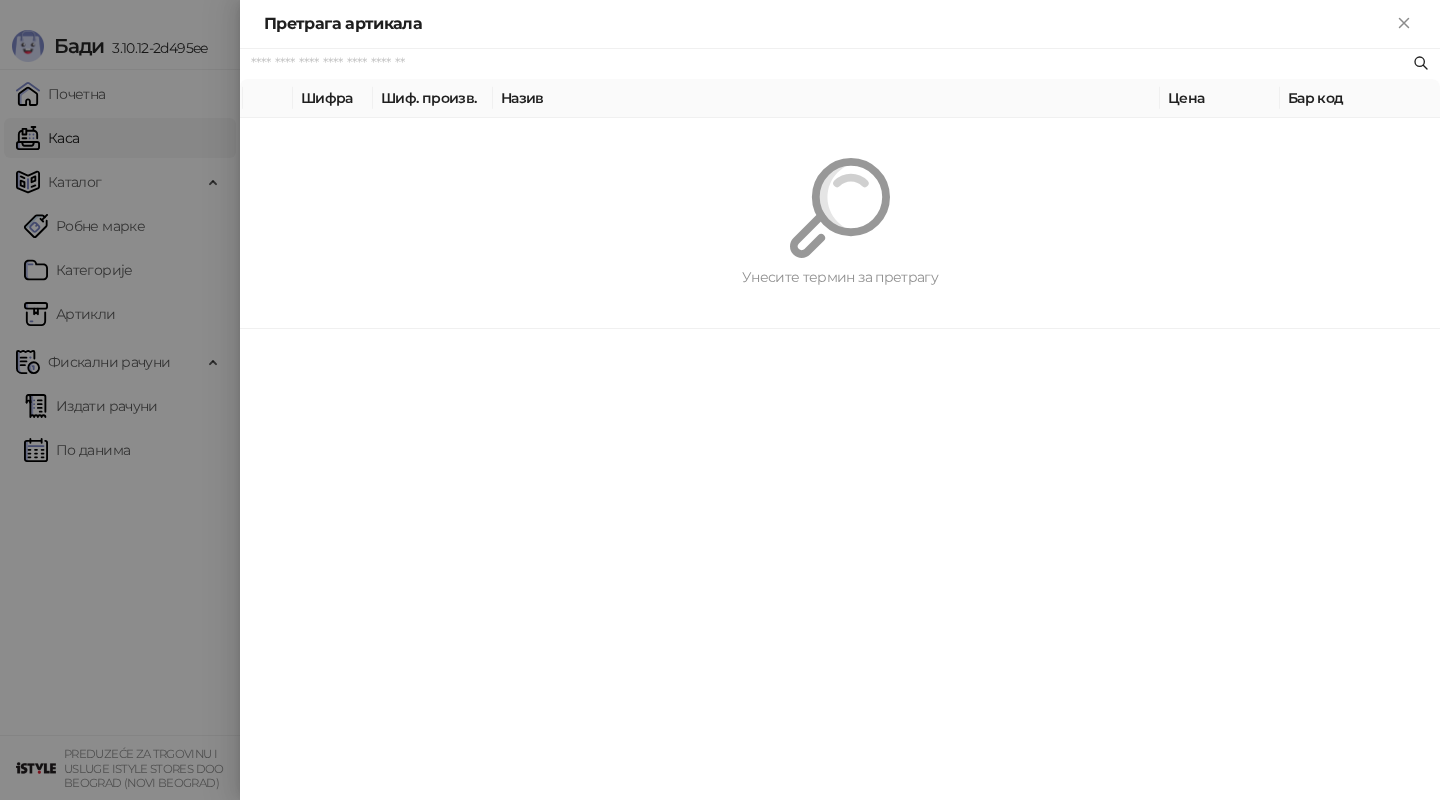 paste on "*********" 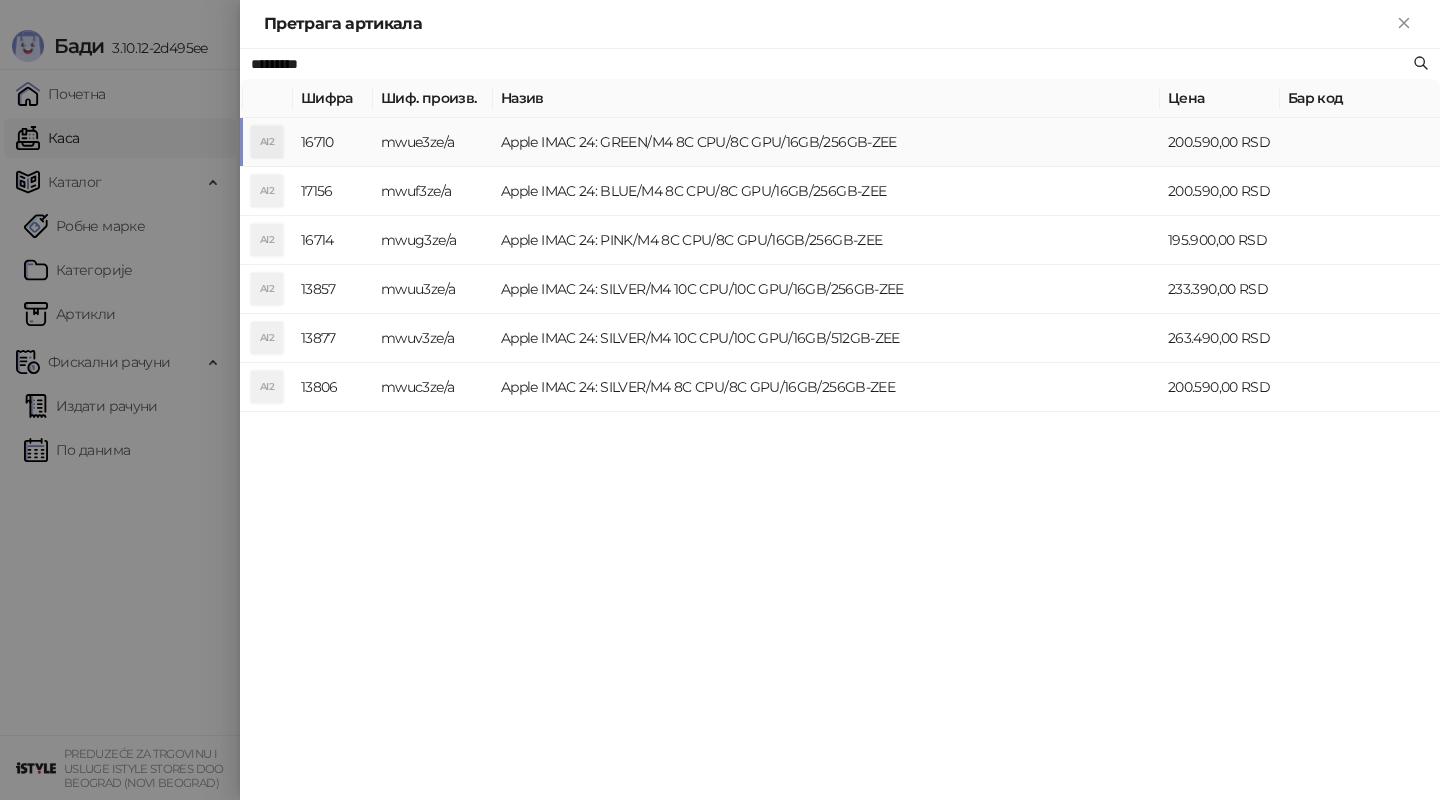 type on "*********" 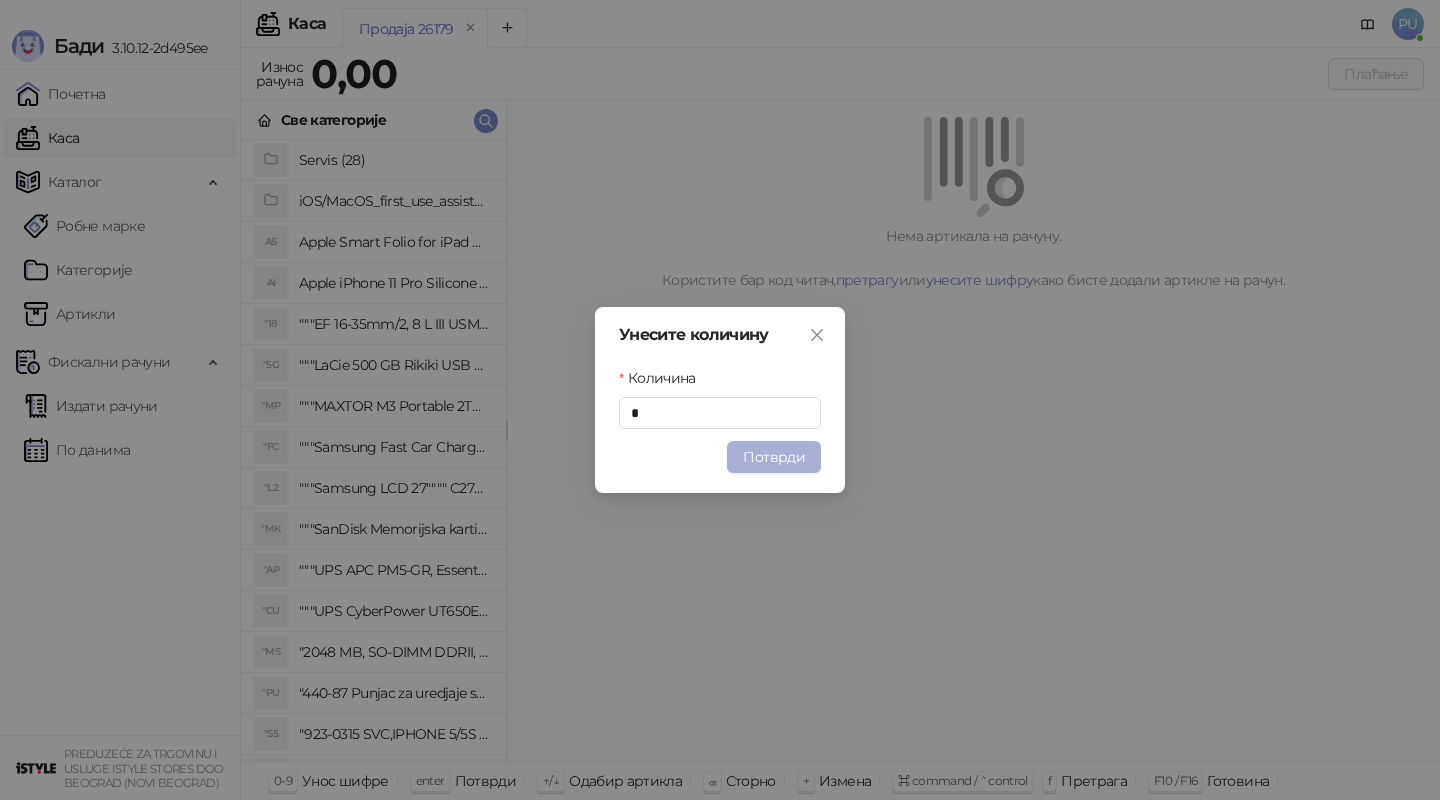click on "Потврди" at bounding box center [774, 457] 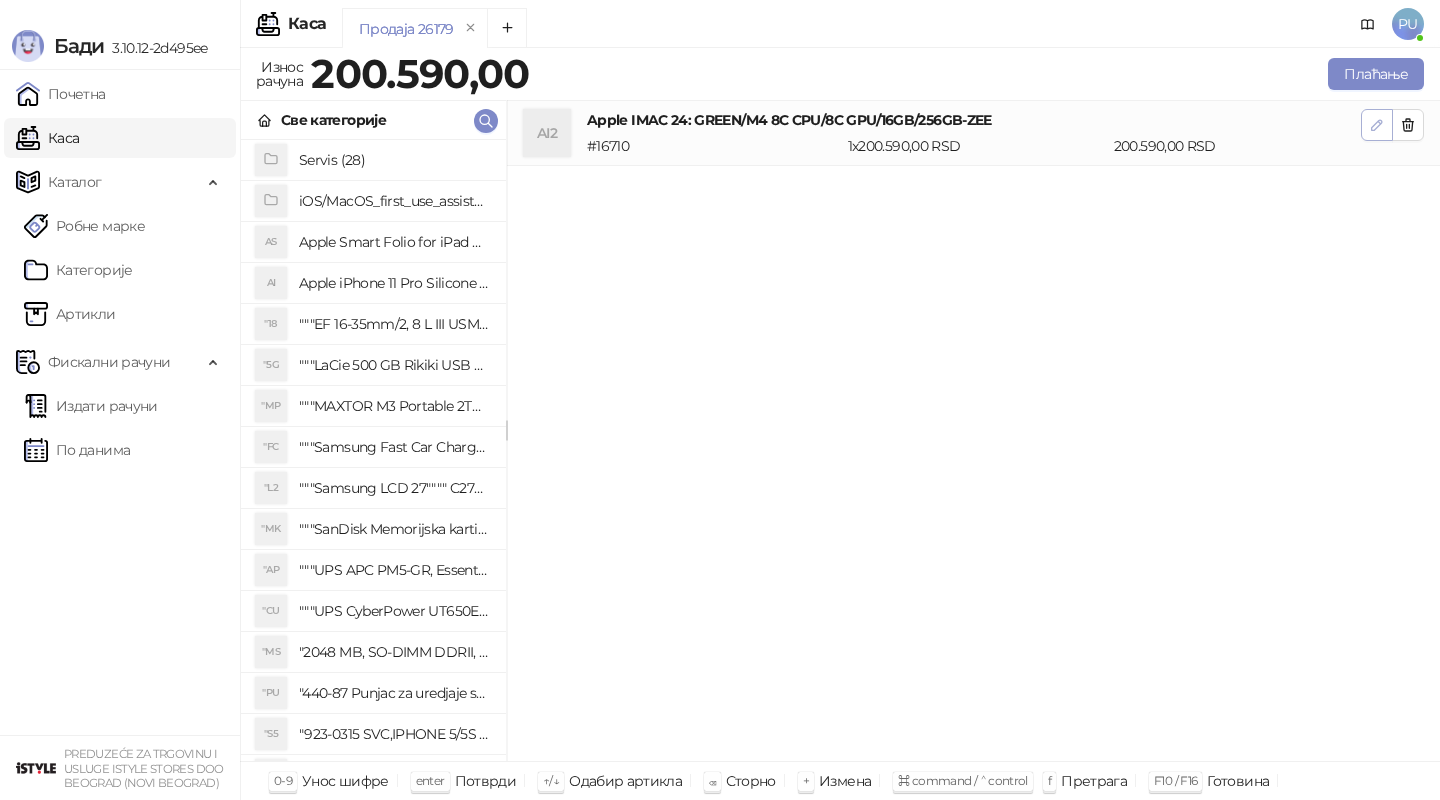click 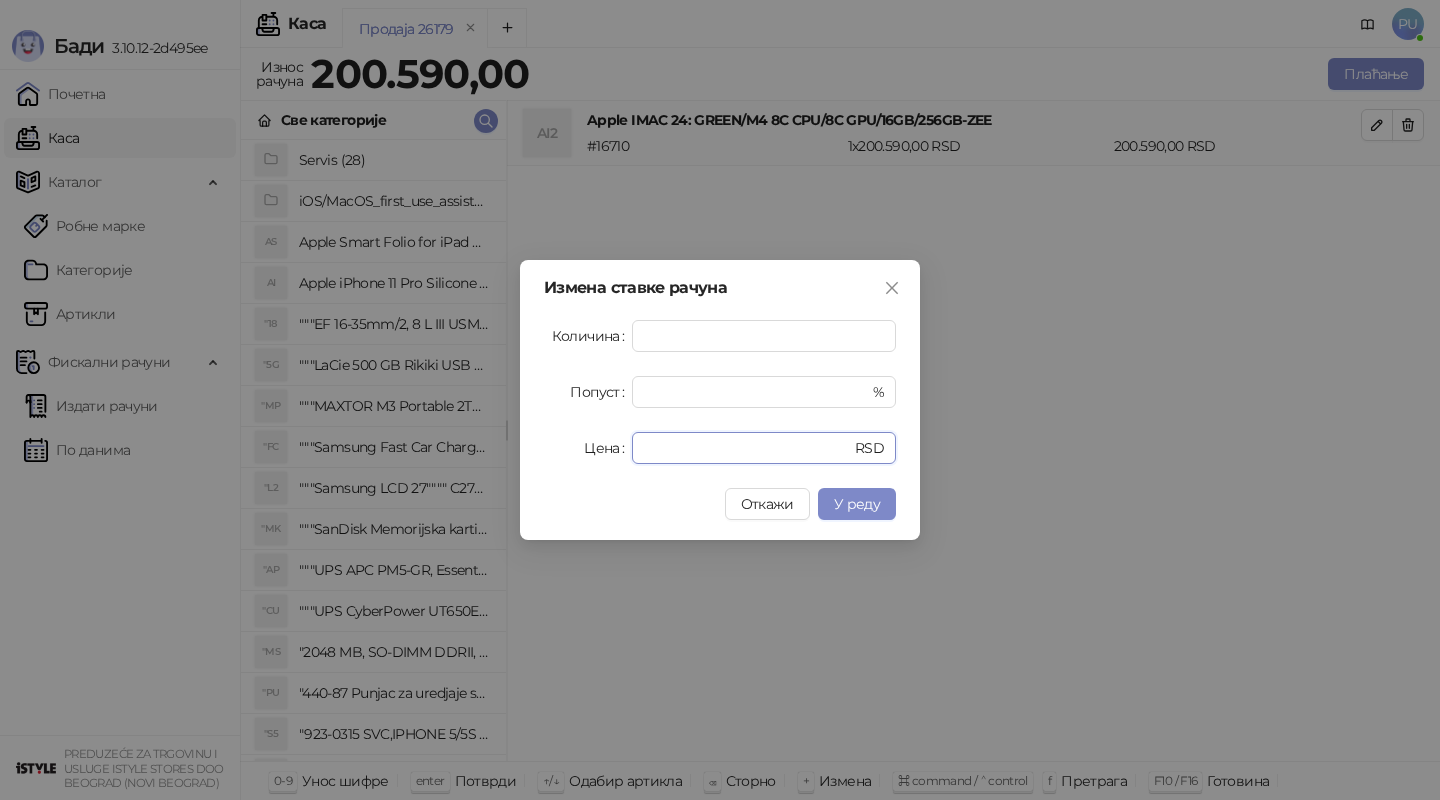 drag, startPoint x: 721, startPoint y: 453, endPoint x: 554, endPoint y: 432, distance: 168.31519 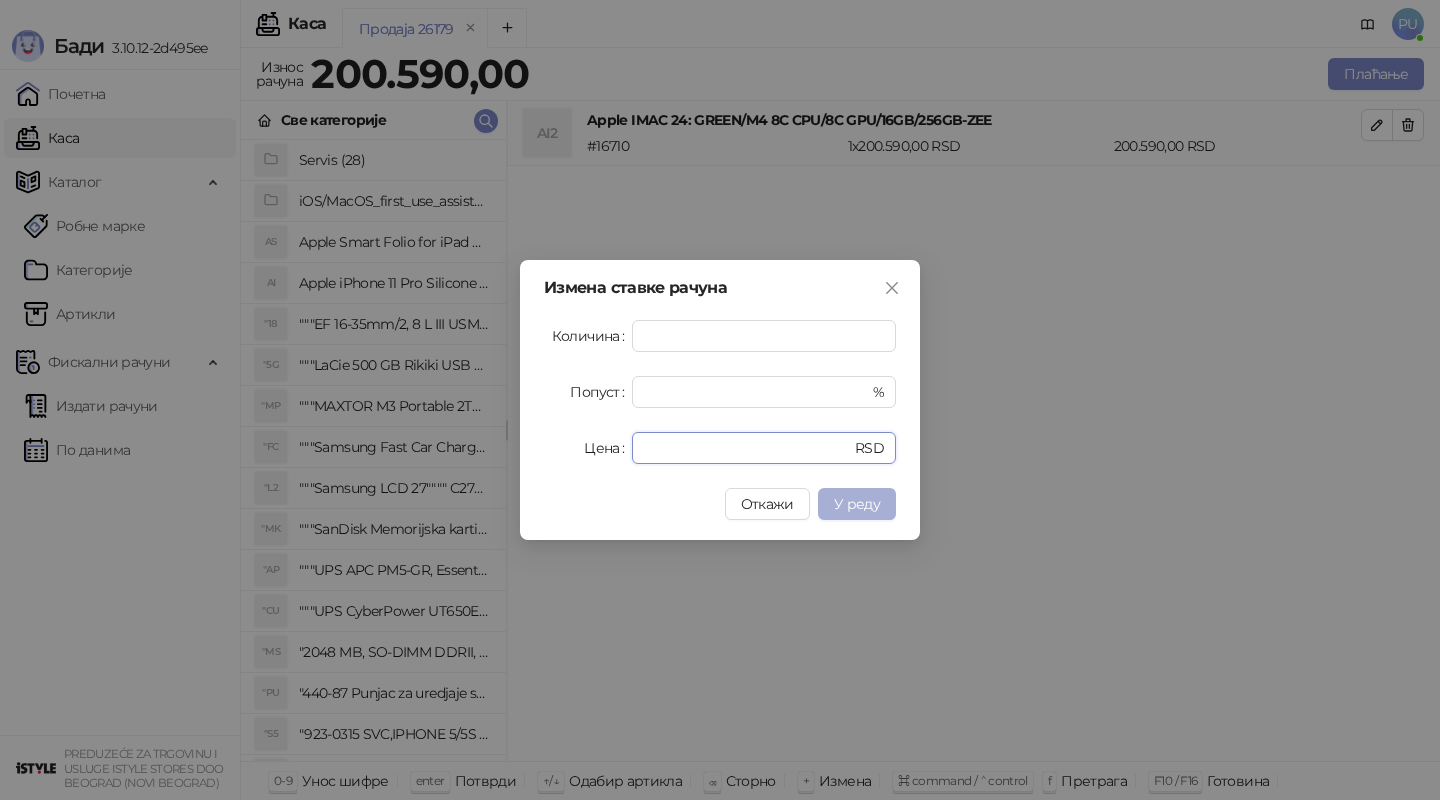 type on "******" 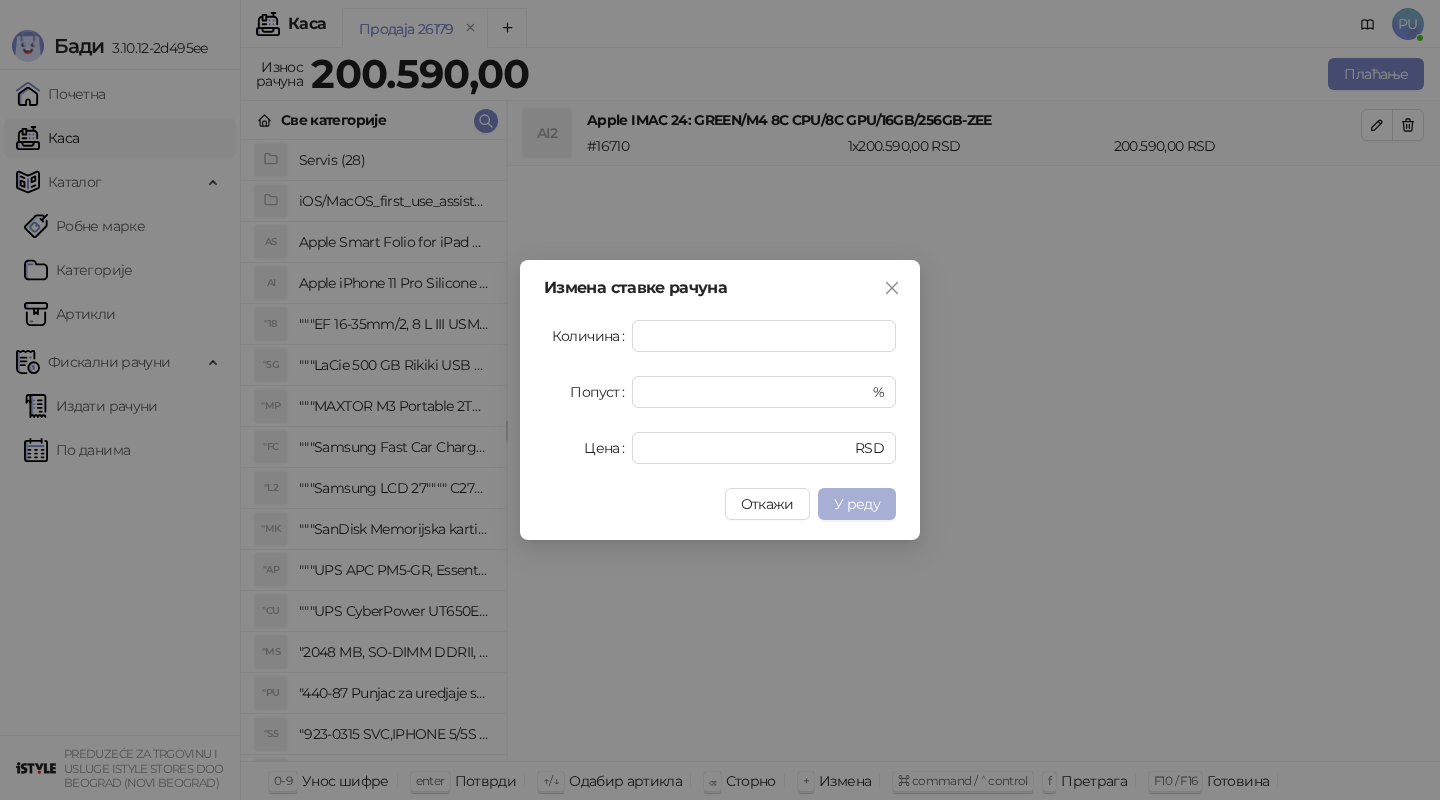 click on "У реду" at bounding box center (857, 504) 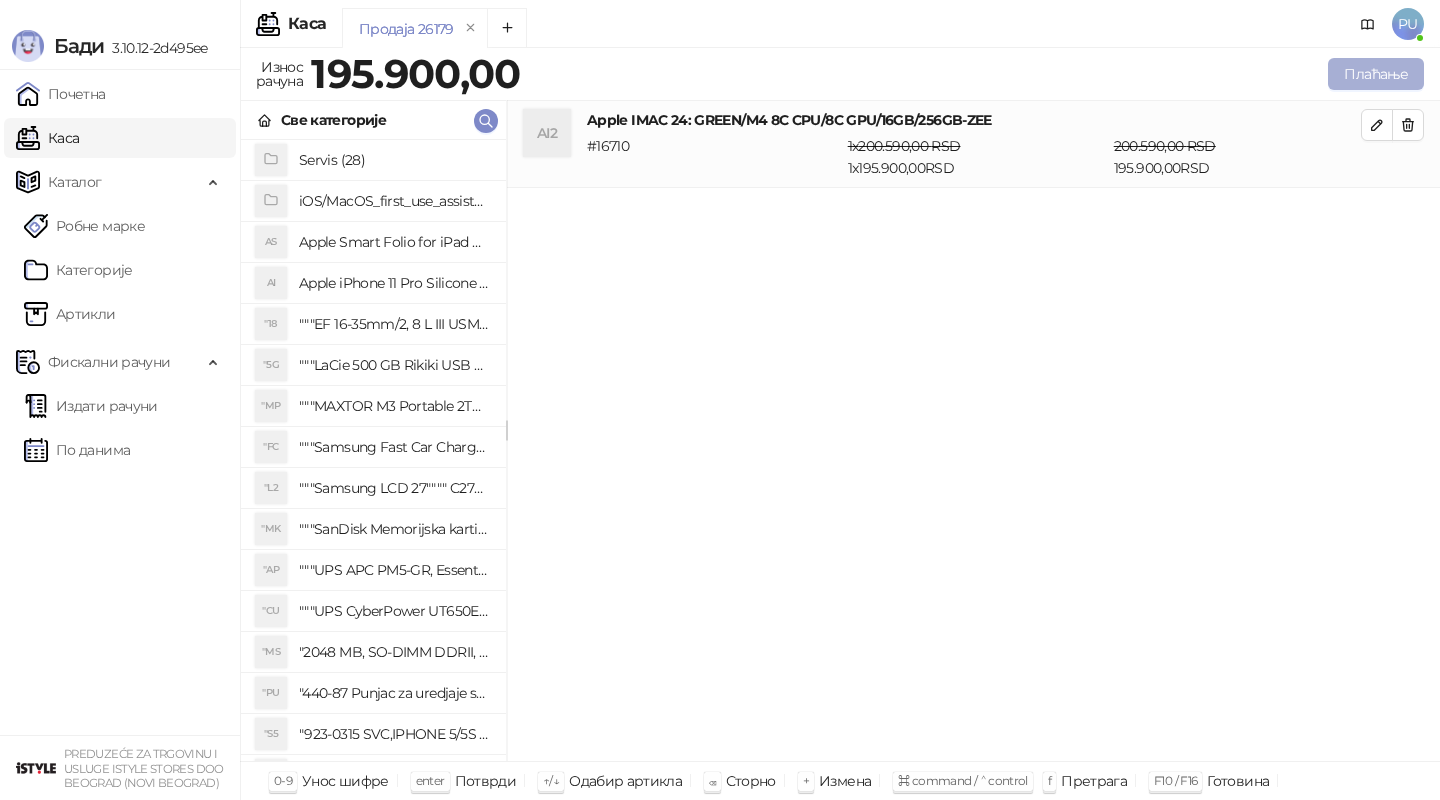 click on "Плаћање" at bounding box center [1376, 74] 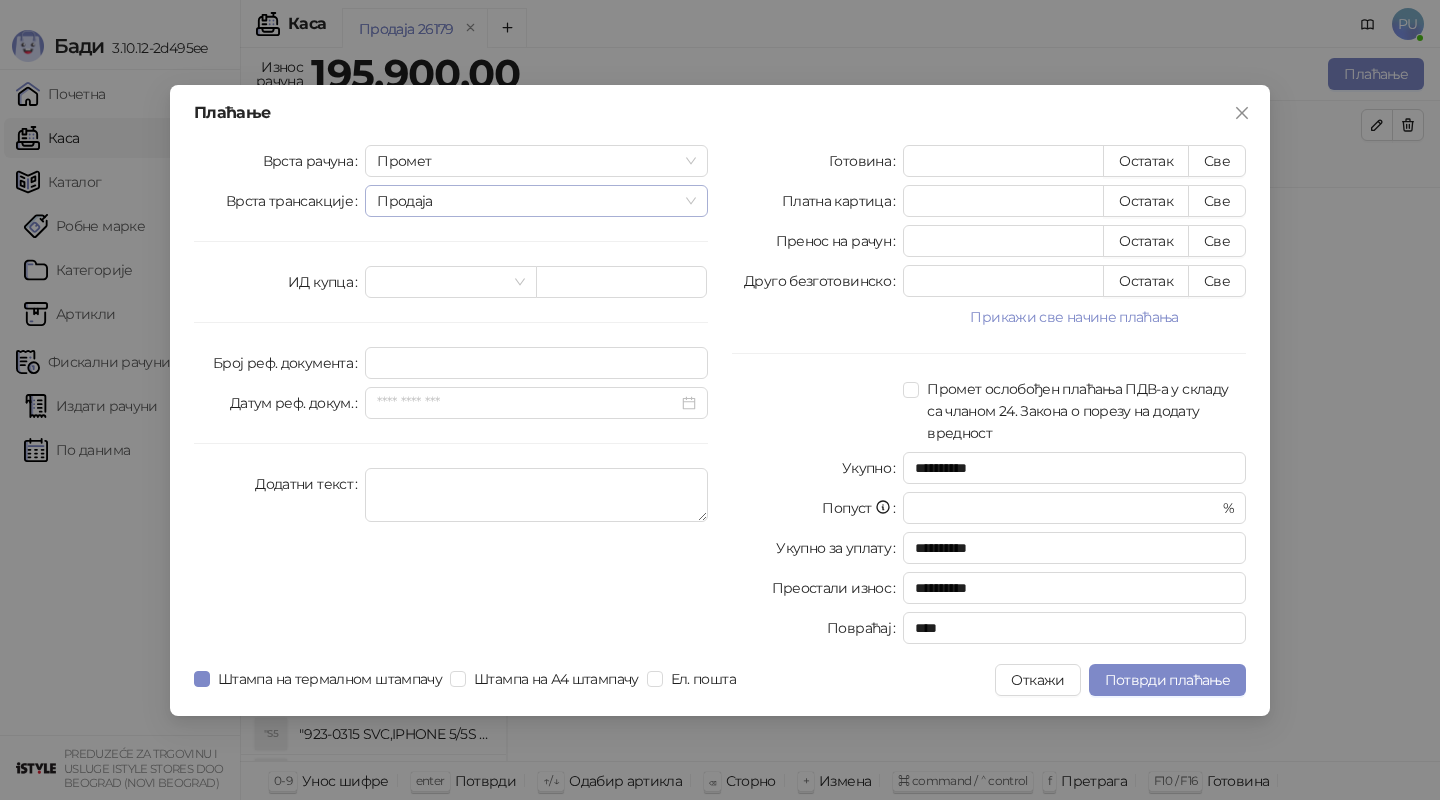 click on "Продаја" at bounding box center [536, 201] 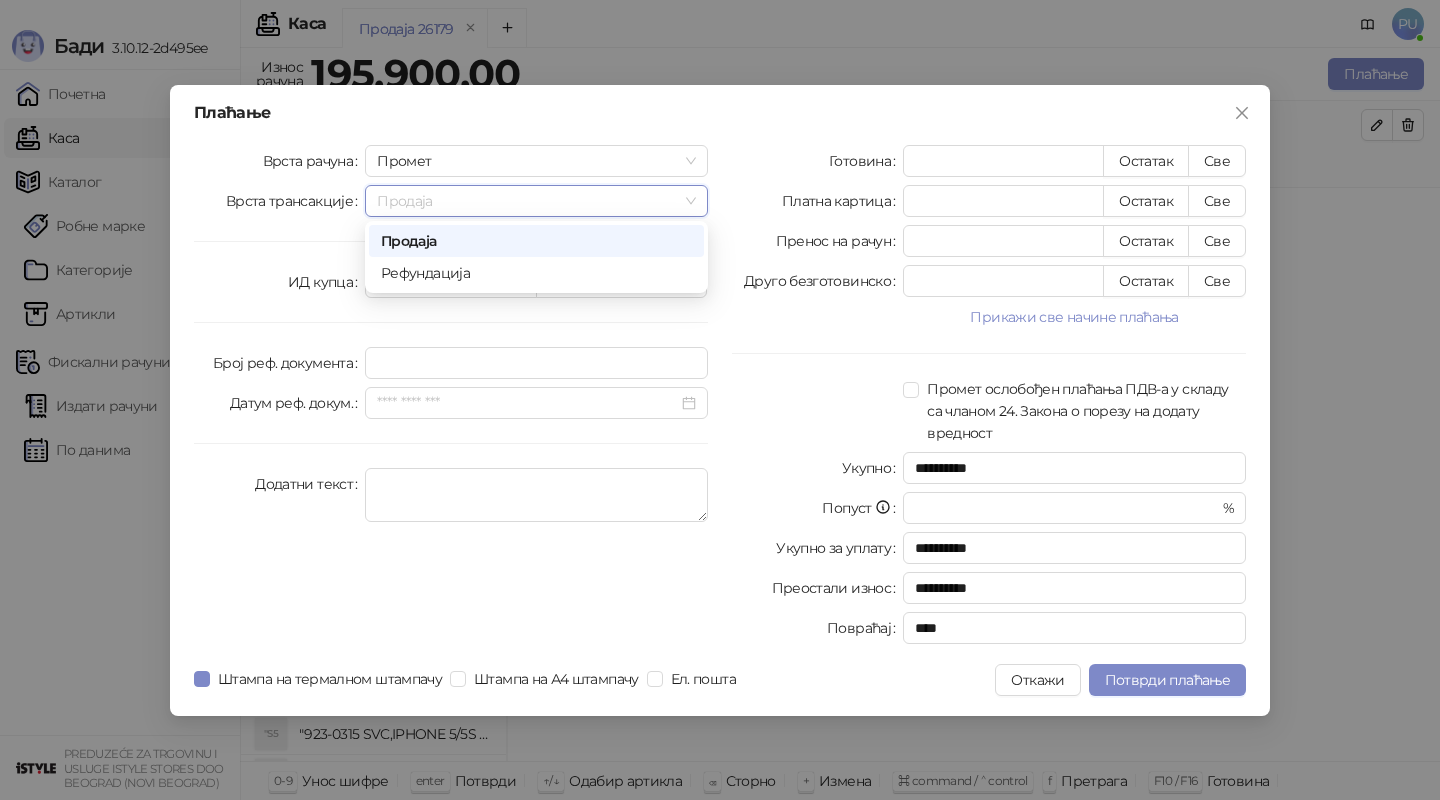 click on "Продаја" at bounding box center (536, 201) 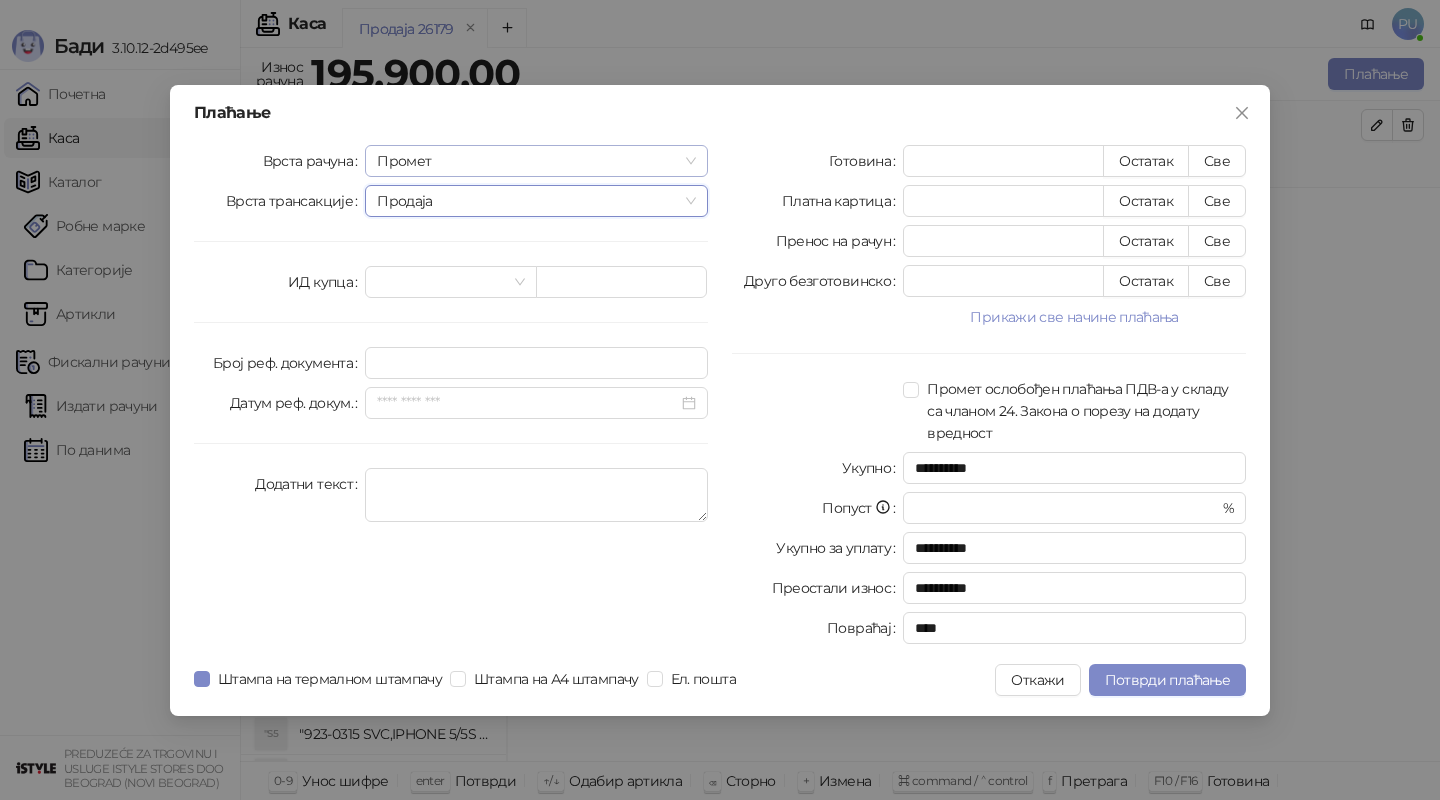 click on "Промет" at bounding box center [536, 161] 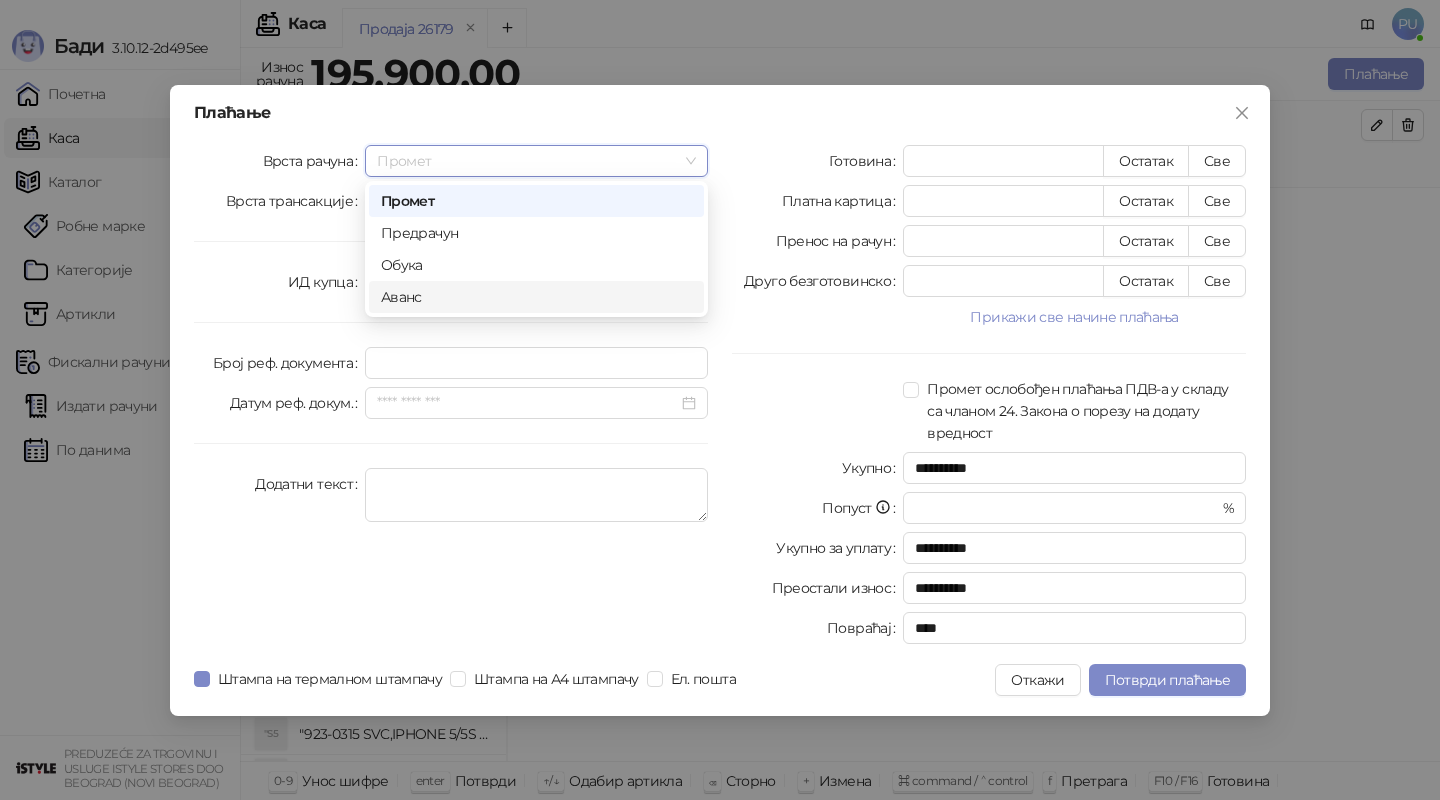 click on "Аванс" at bounding box center [536, 297] 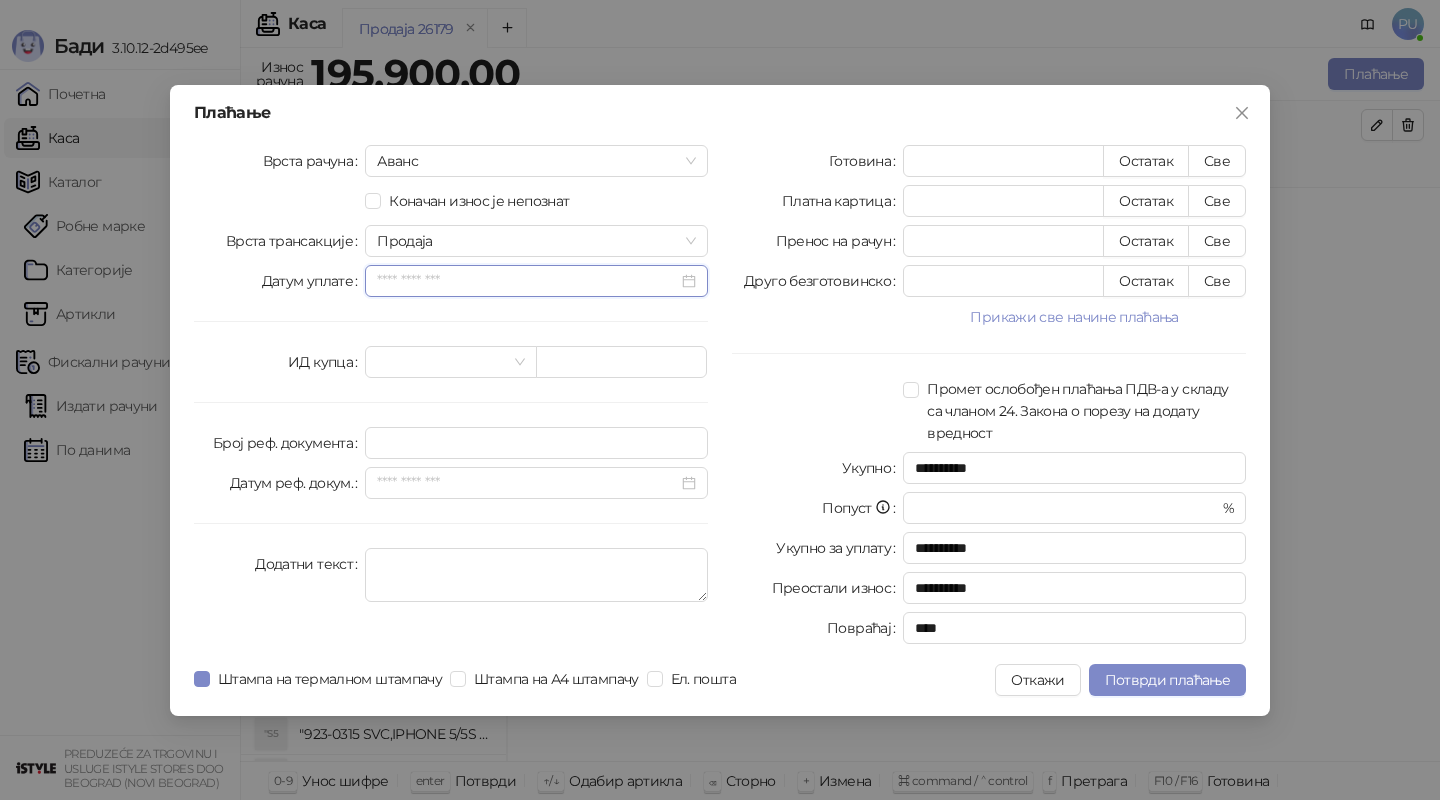 click on "Датум уплате" at bounding box center [527, 281] 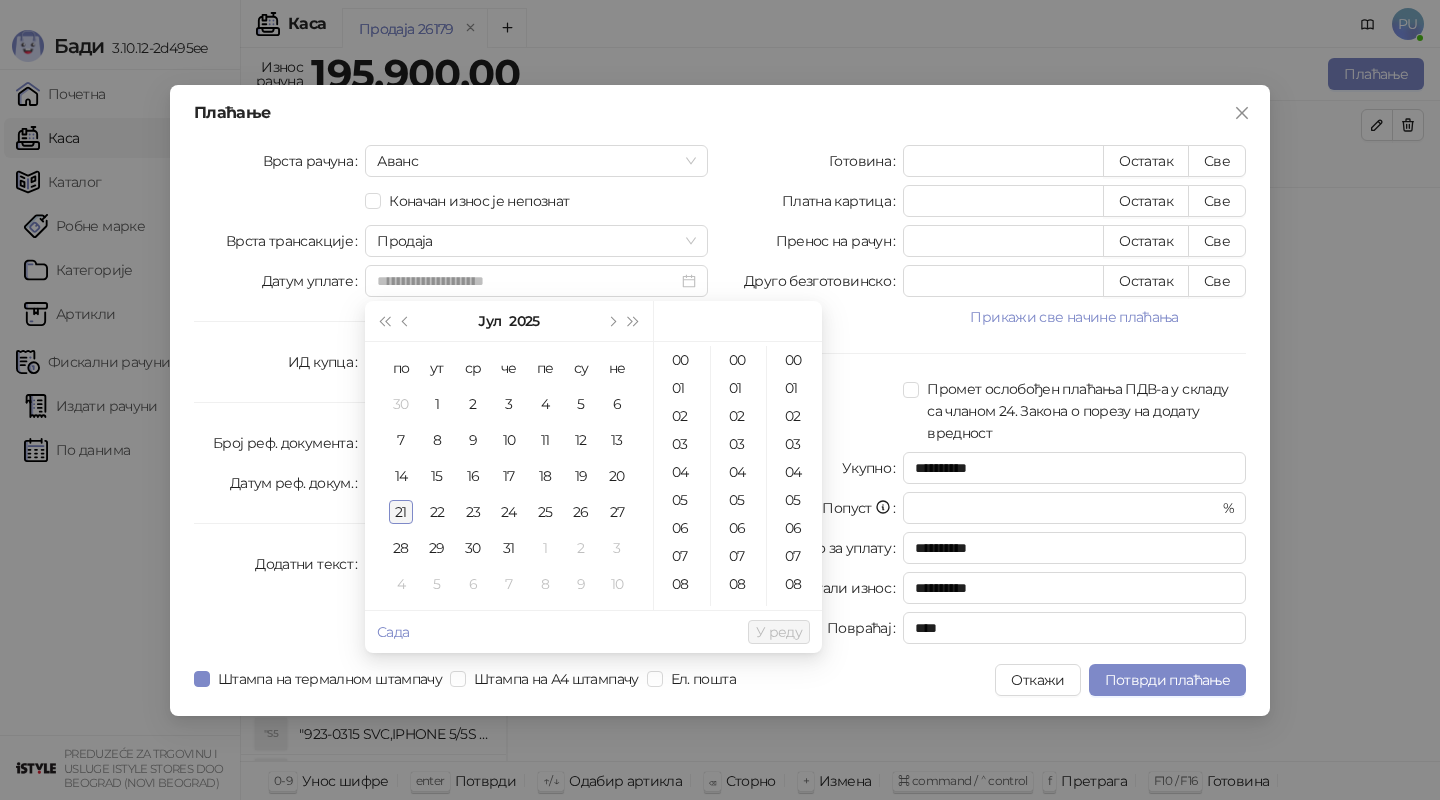 click on "21" at bounding box center (401, 512) 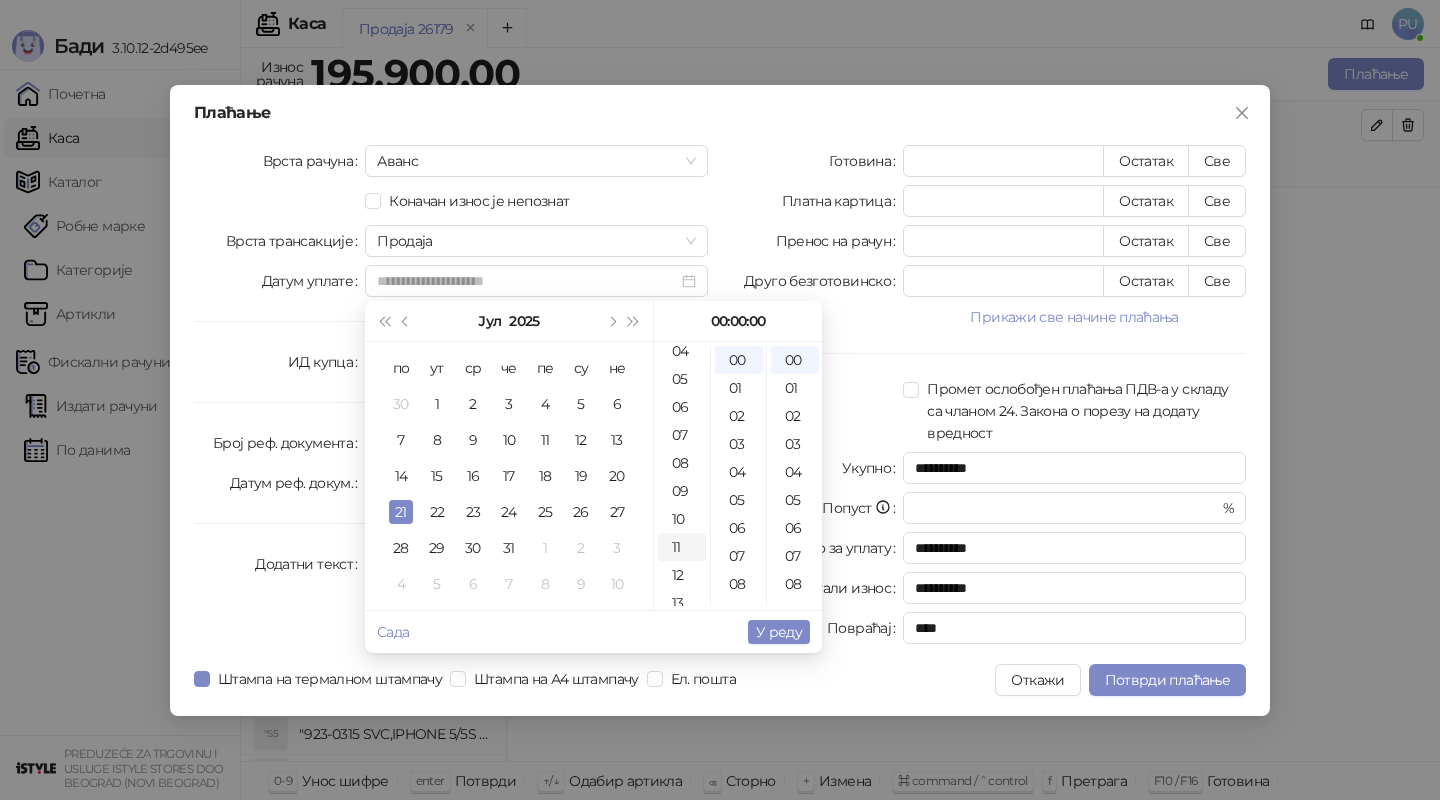 click on "11" at bounding box center (682, 547) 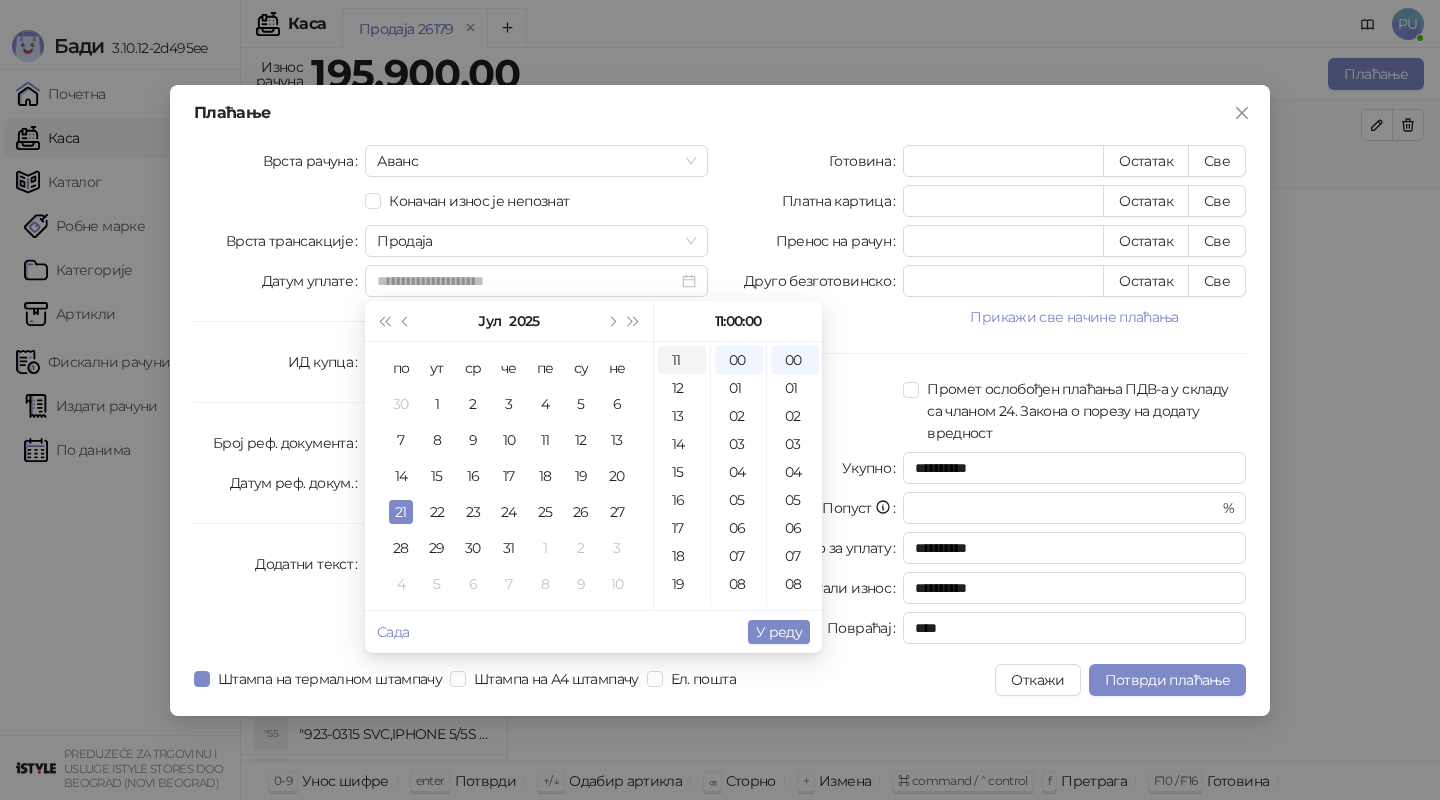 scroll, scrollTop: 308, scrollLeft: 0, axis: vertical 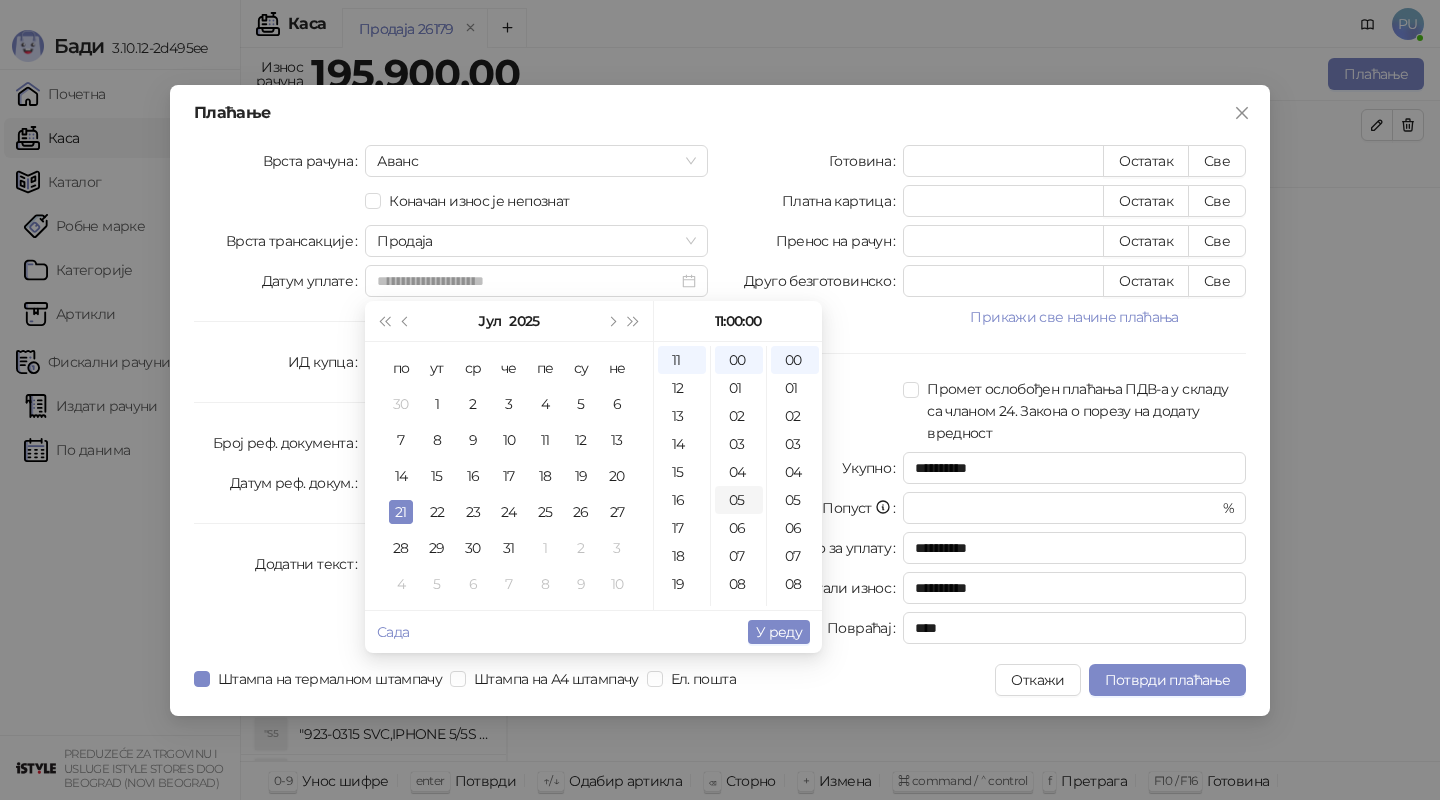 click on "05" at bounding box center (739, 500) 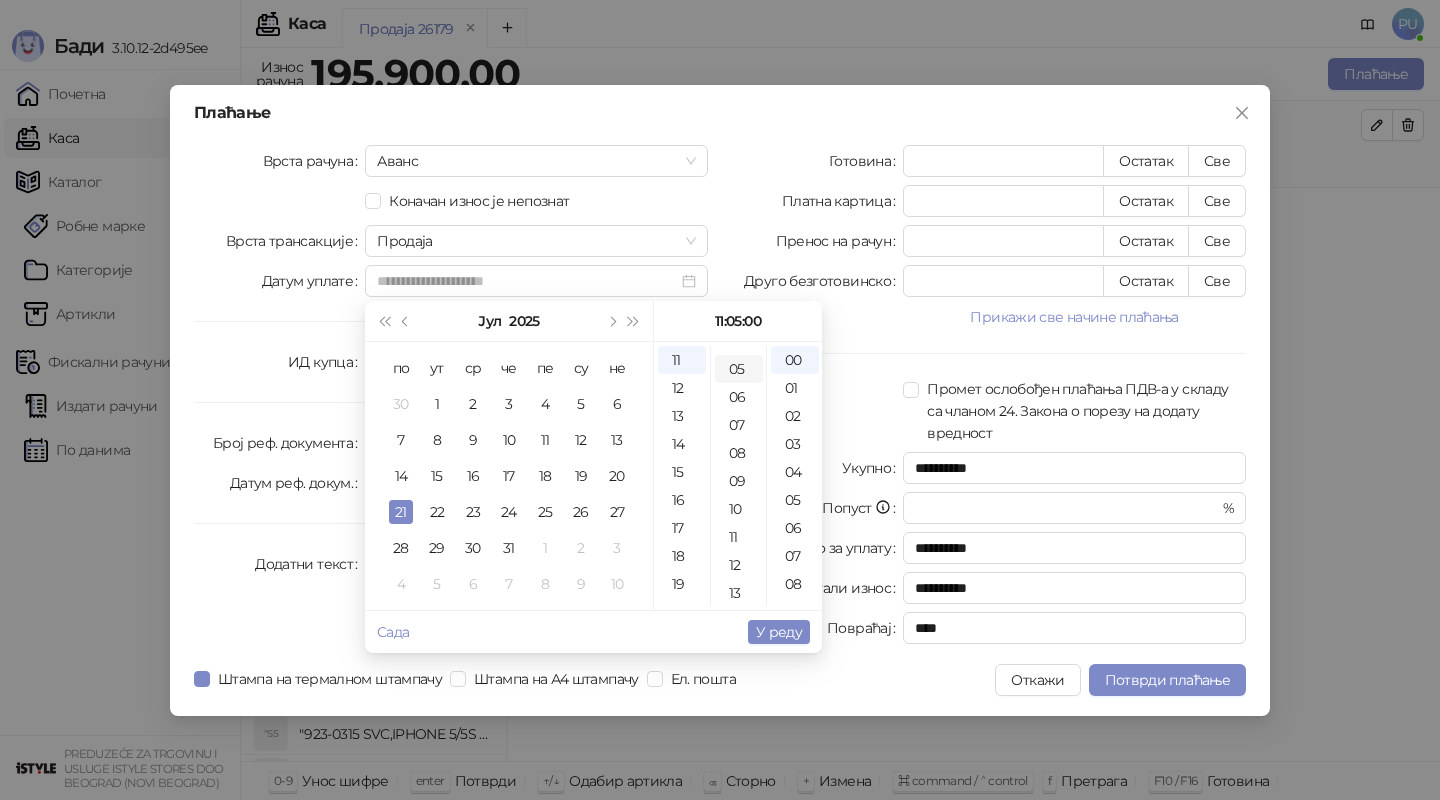 scroll, scrollTop: 140, scrollLeft: 0, axis: vertical 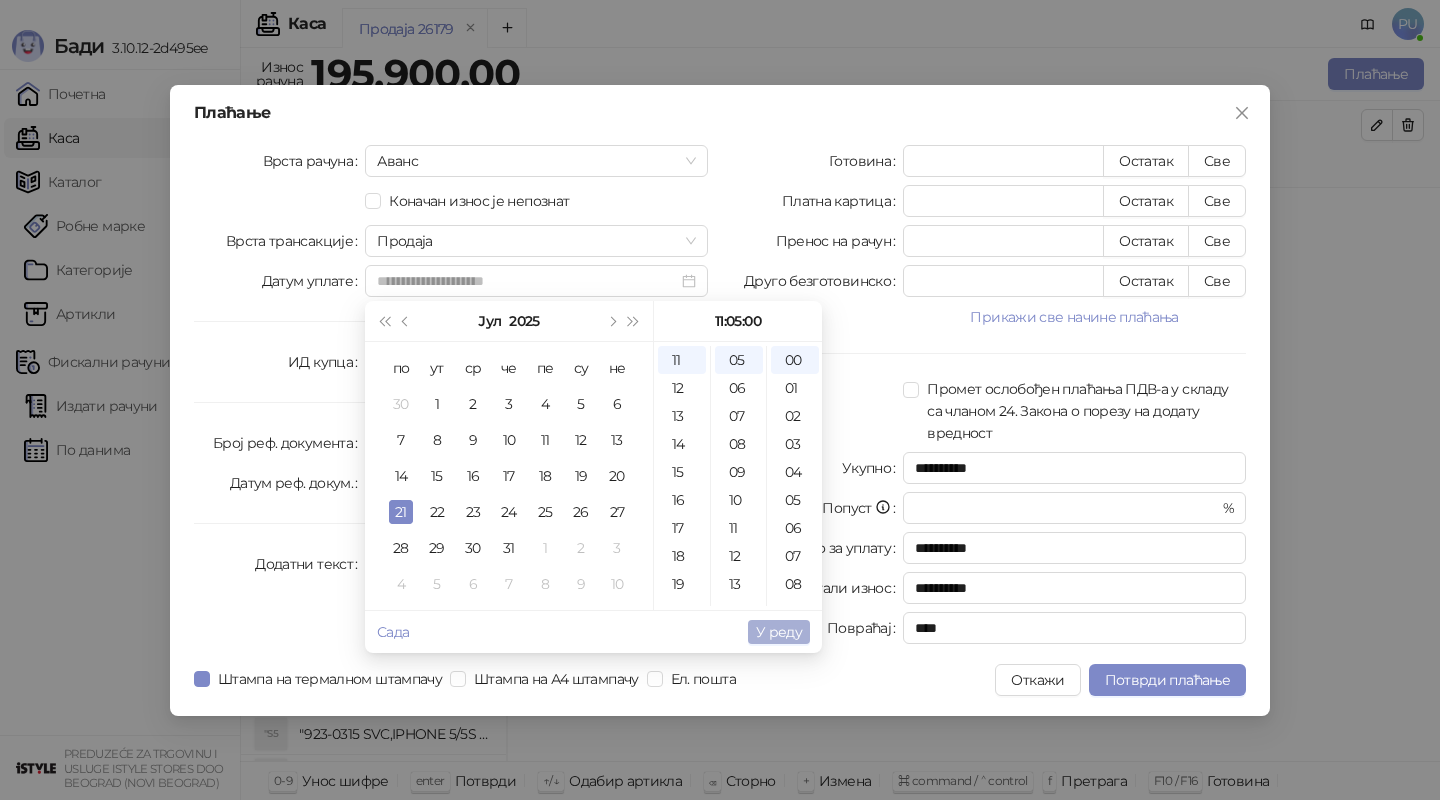 type on "**********" 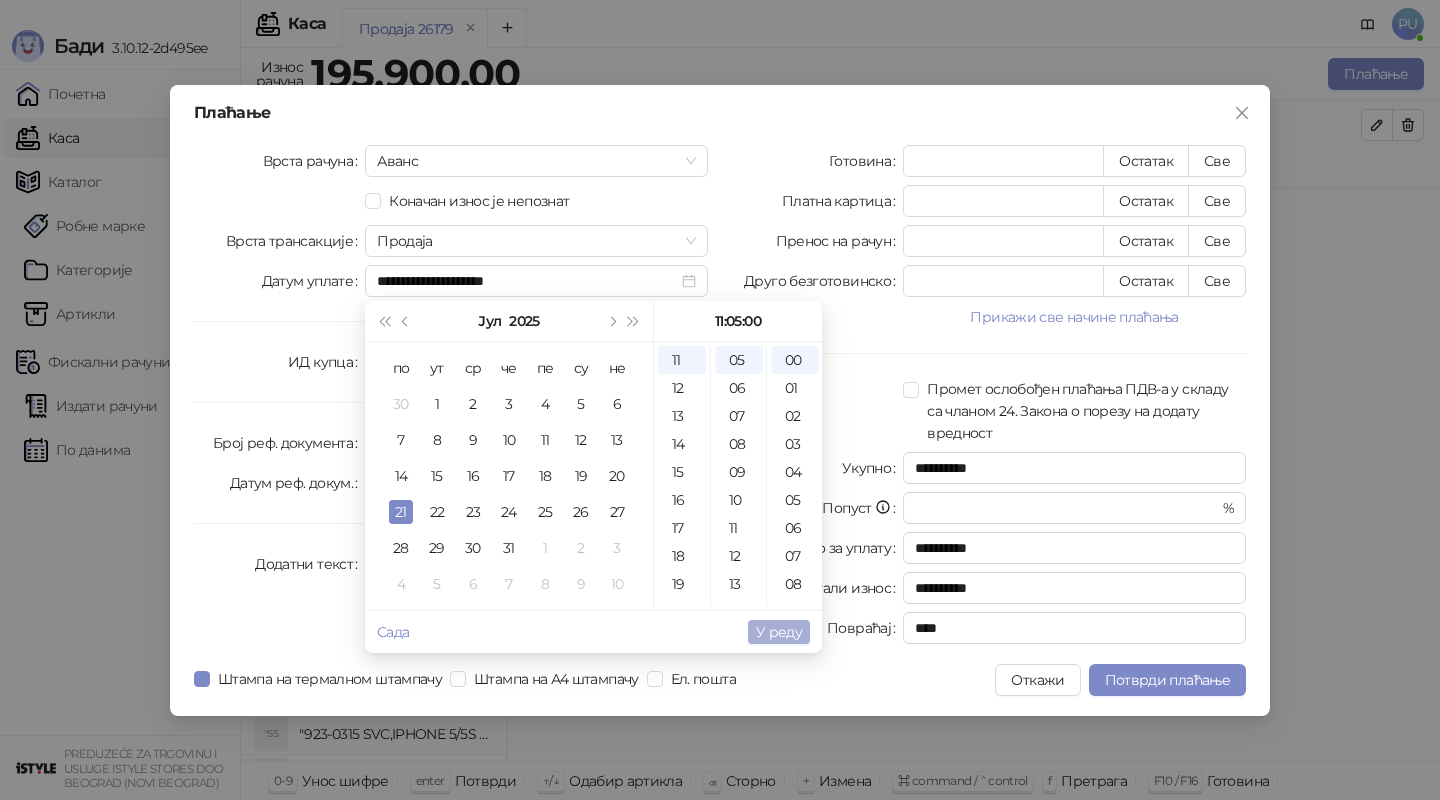 click on "У реду" at bounding box center [779, 632] 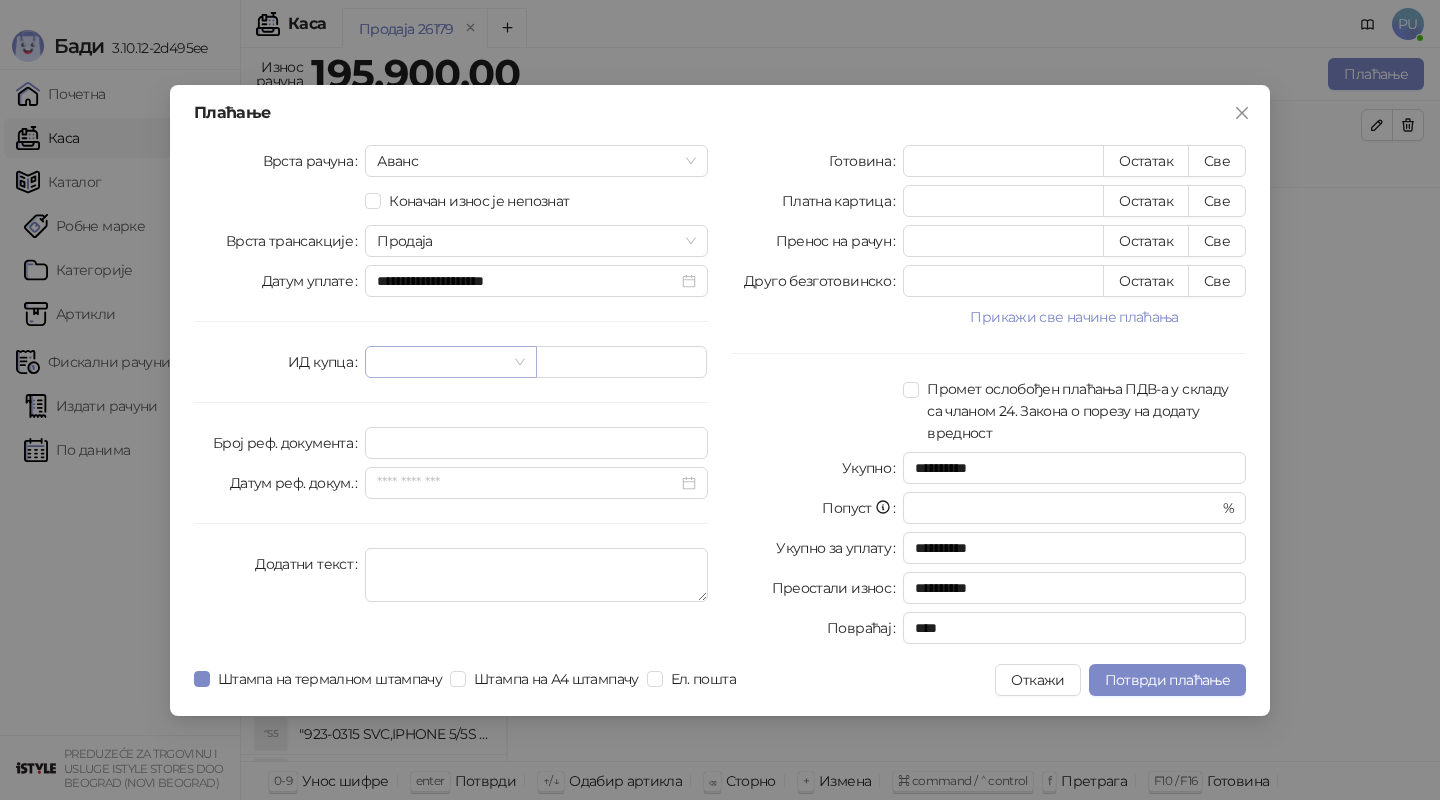 click at bounding box center (450, 362) 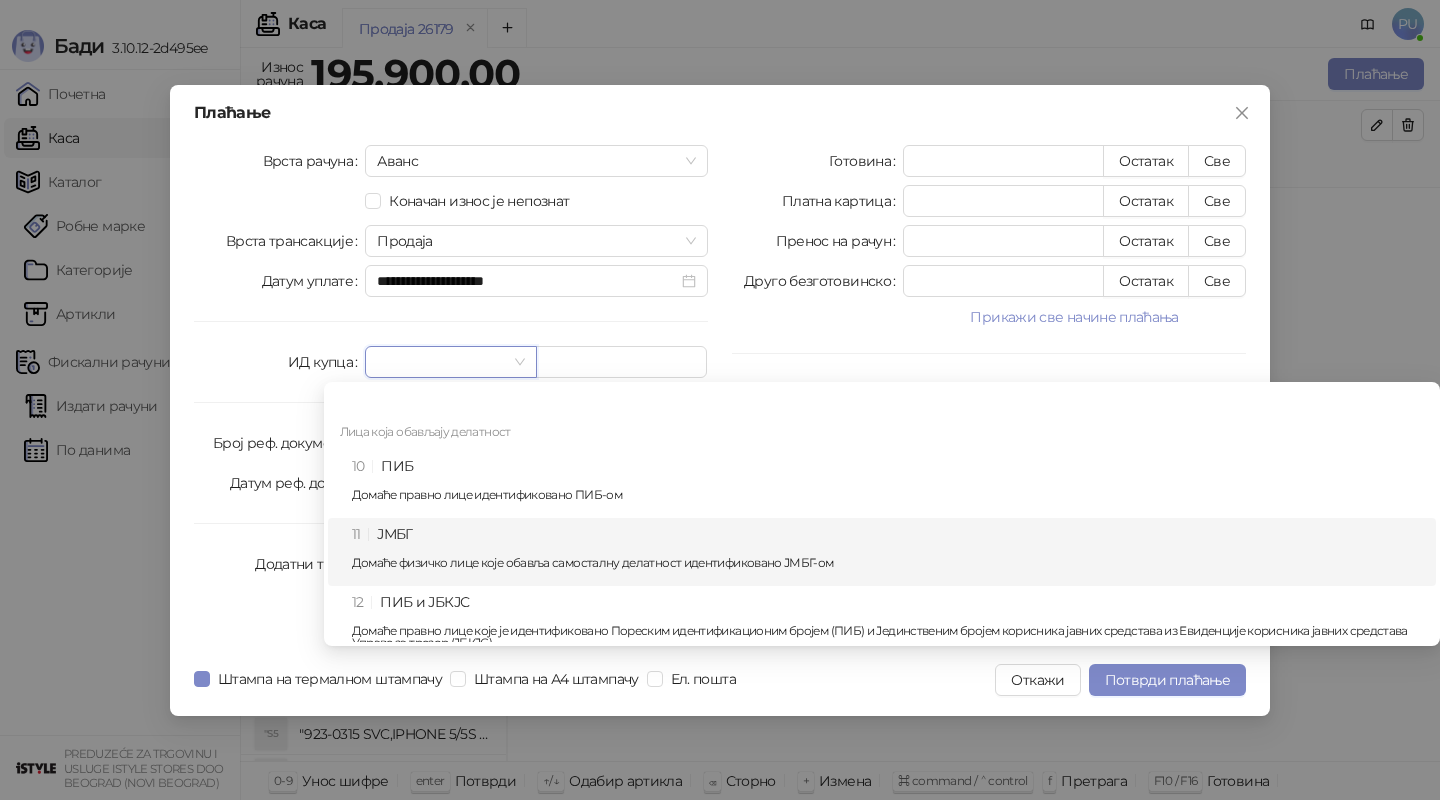 click on "11 ЈМБГ Домаће физичко лице које обавља самосталну делатност идентификовано ЈМБГ-ом" at bounding box center (888, 552) 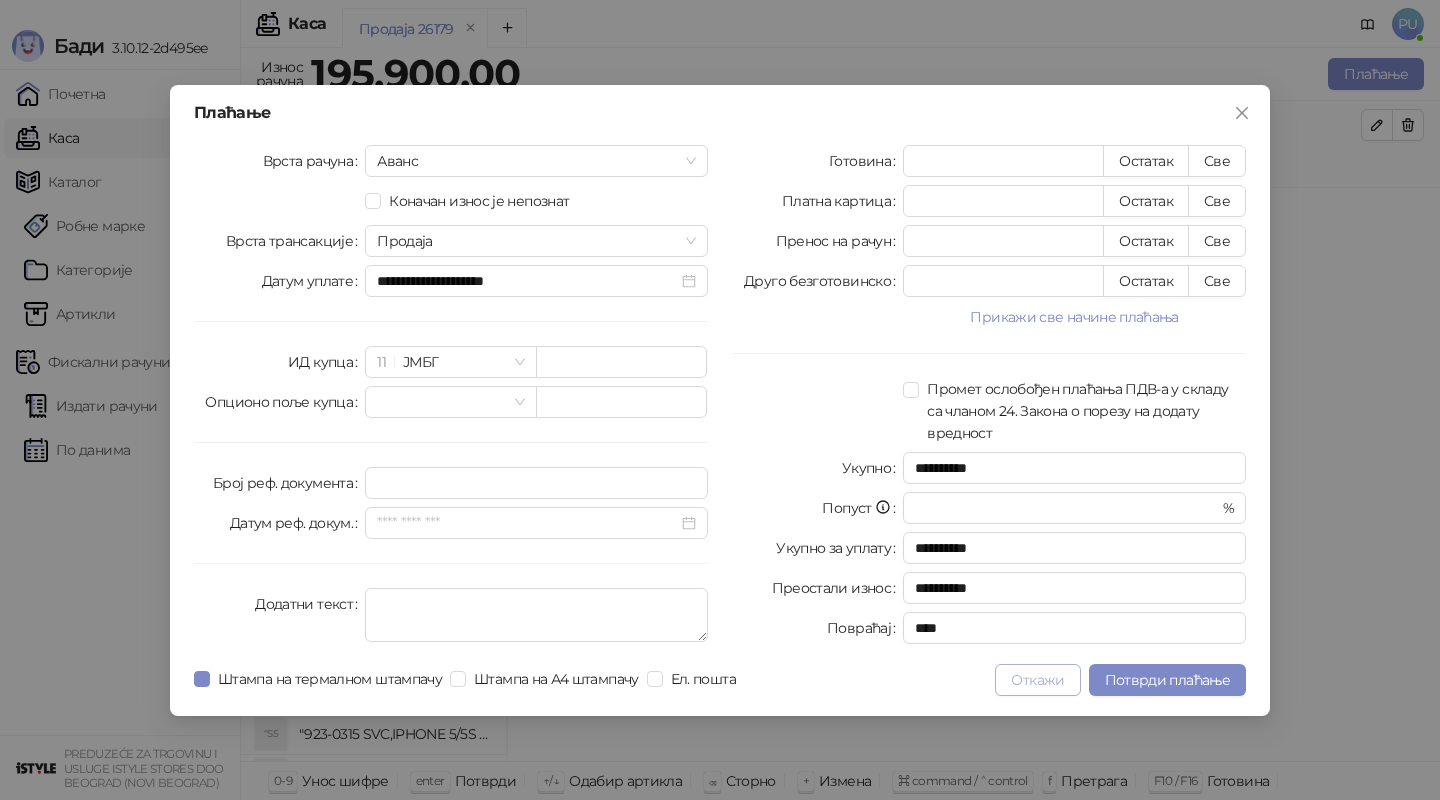click on "Откажи" at bounding box center (1037, 680) 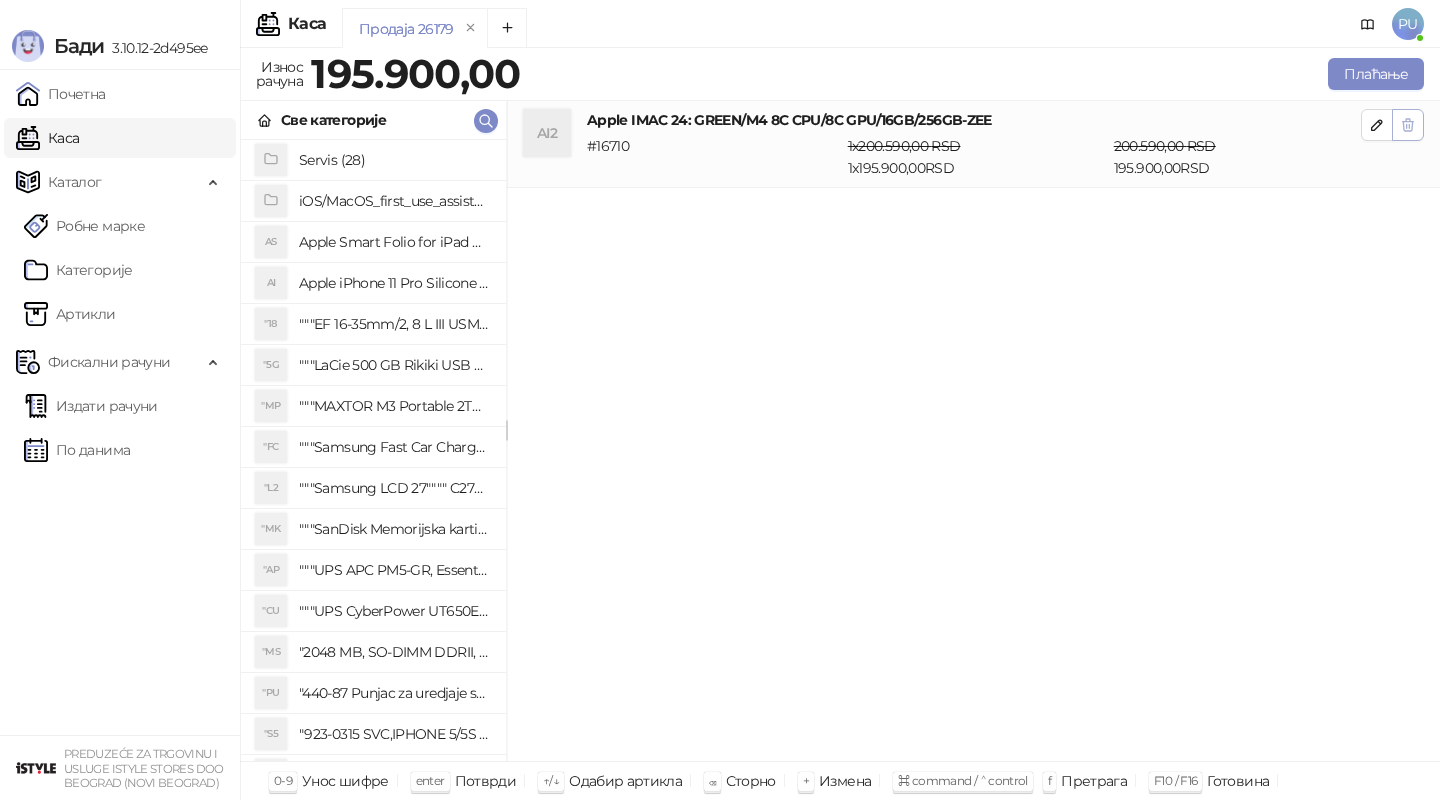 click 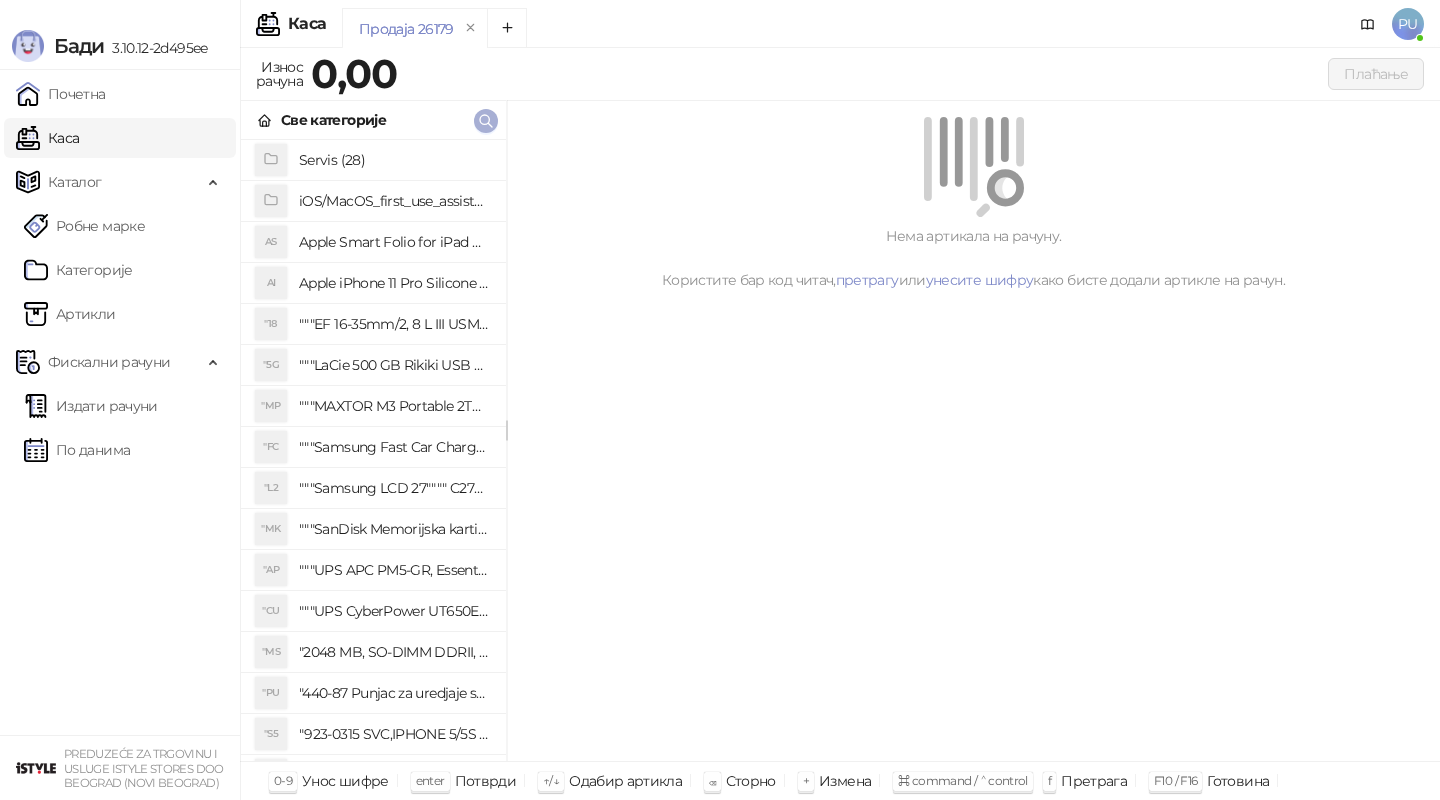 click 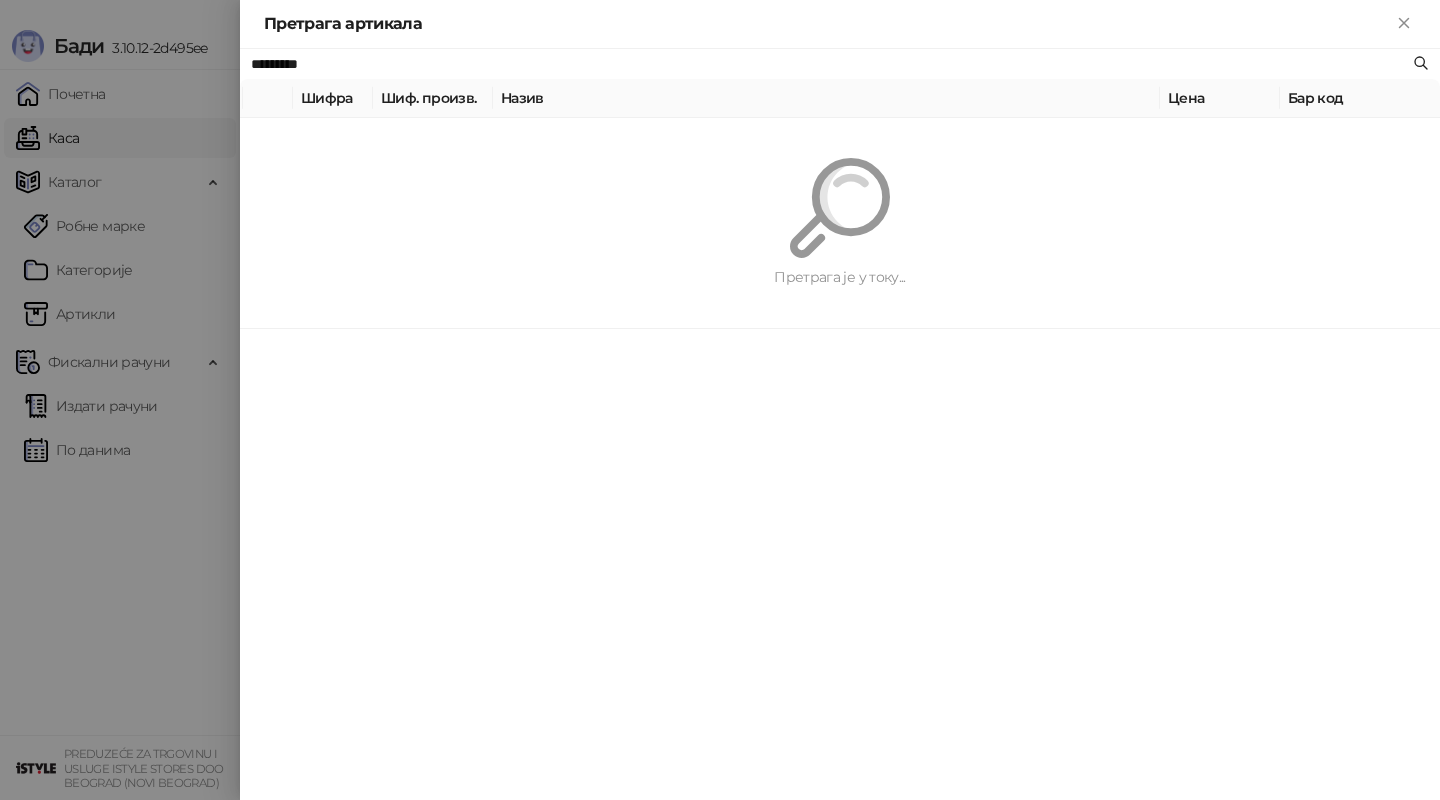 paste 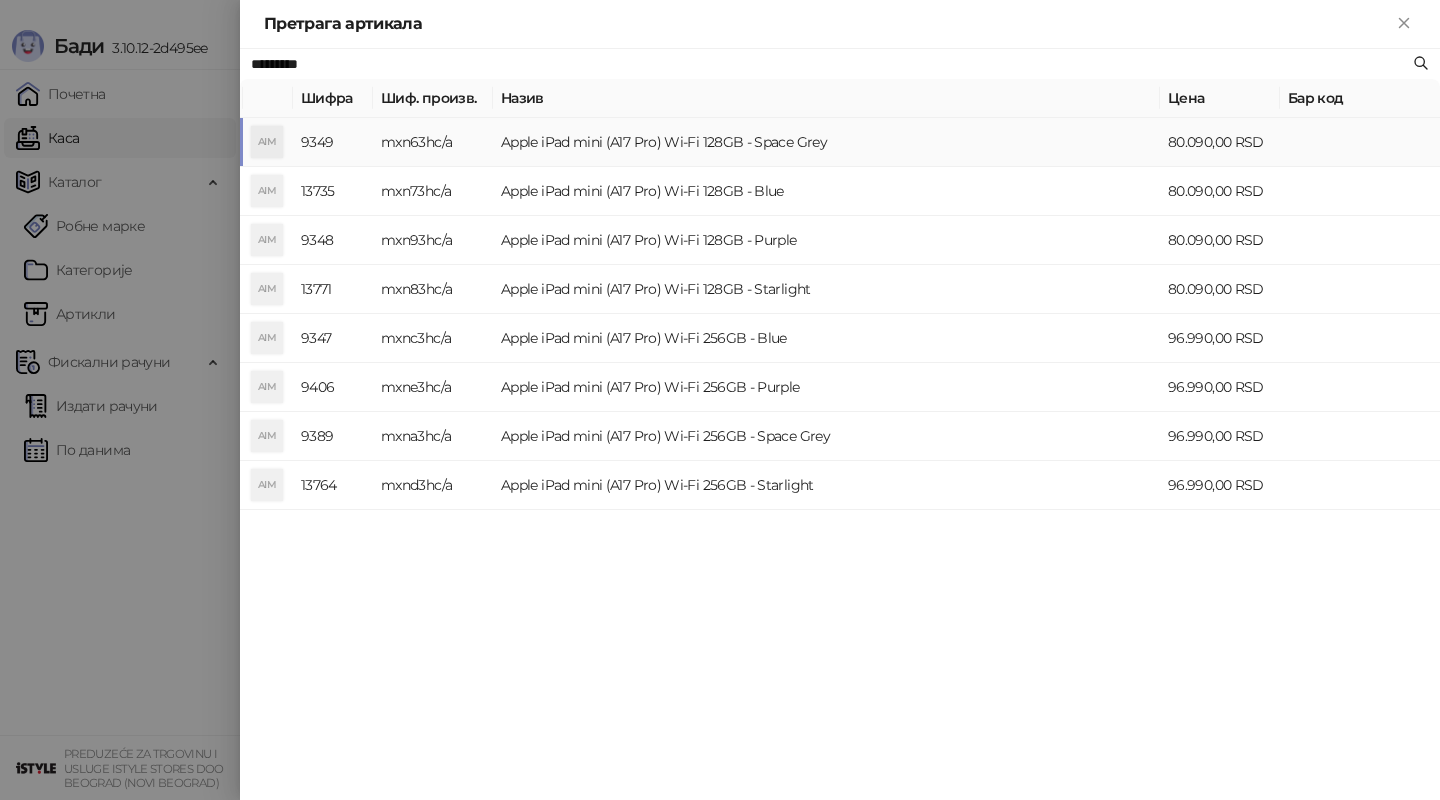 click on "Apple iPad mini (A17 Pro) Wi-Fi 128GB - Space Grey" at bounding box center [826, 142] 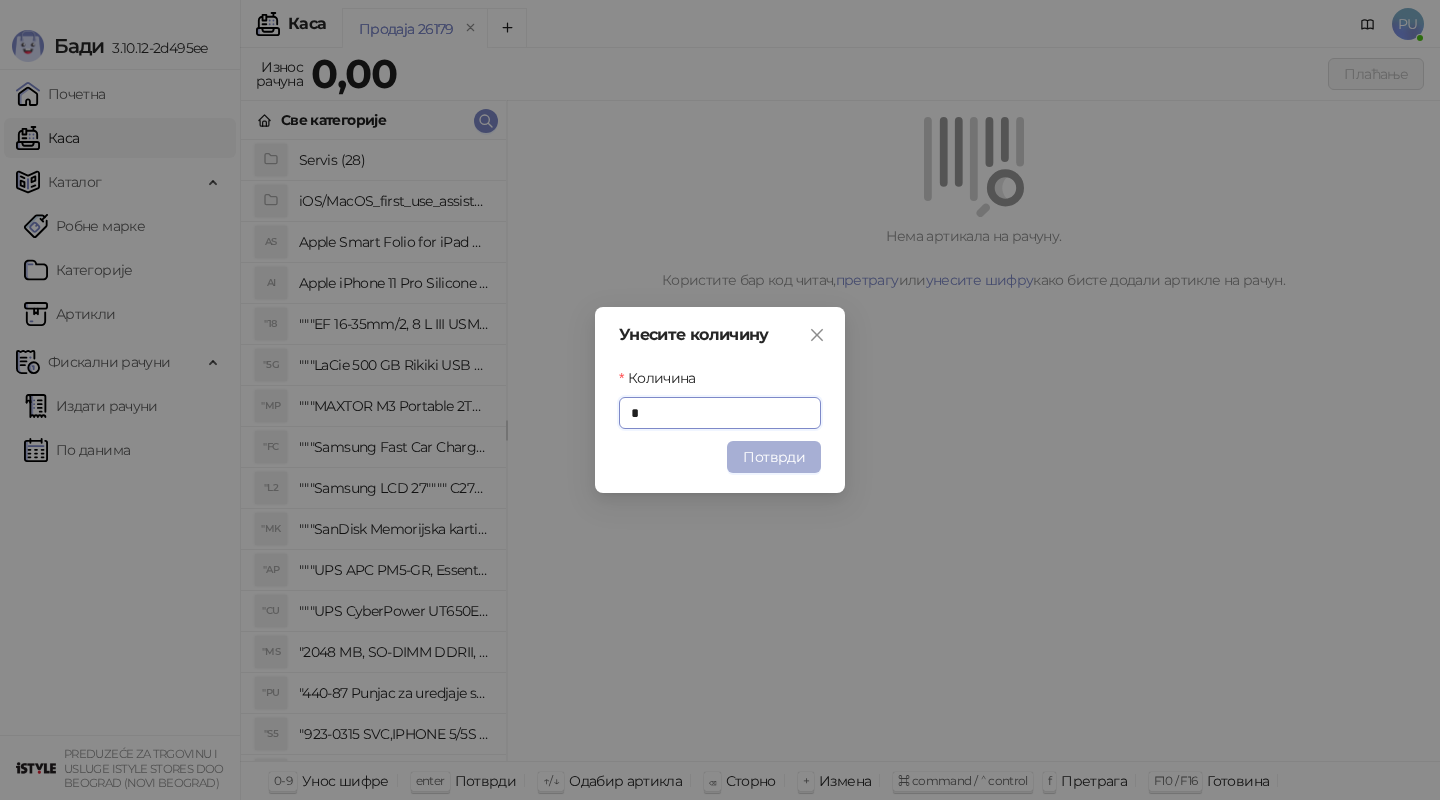 click on "Потврди" at bounding box center (774, 457) 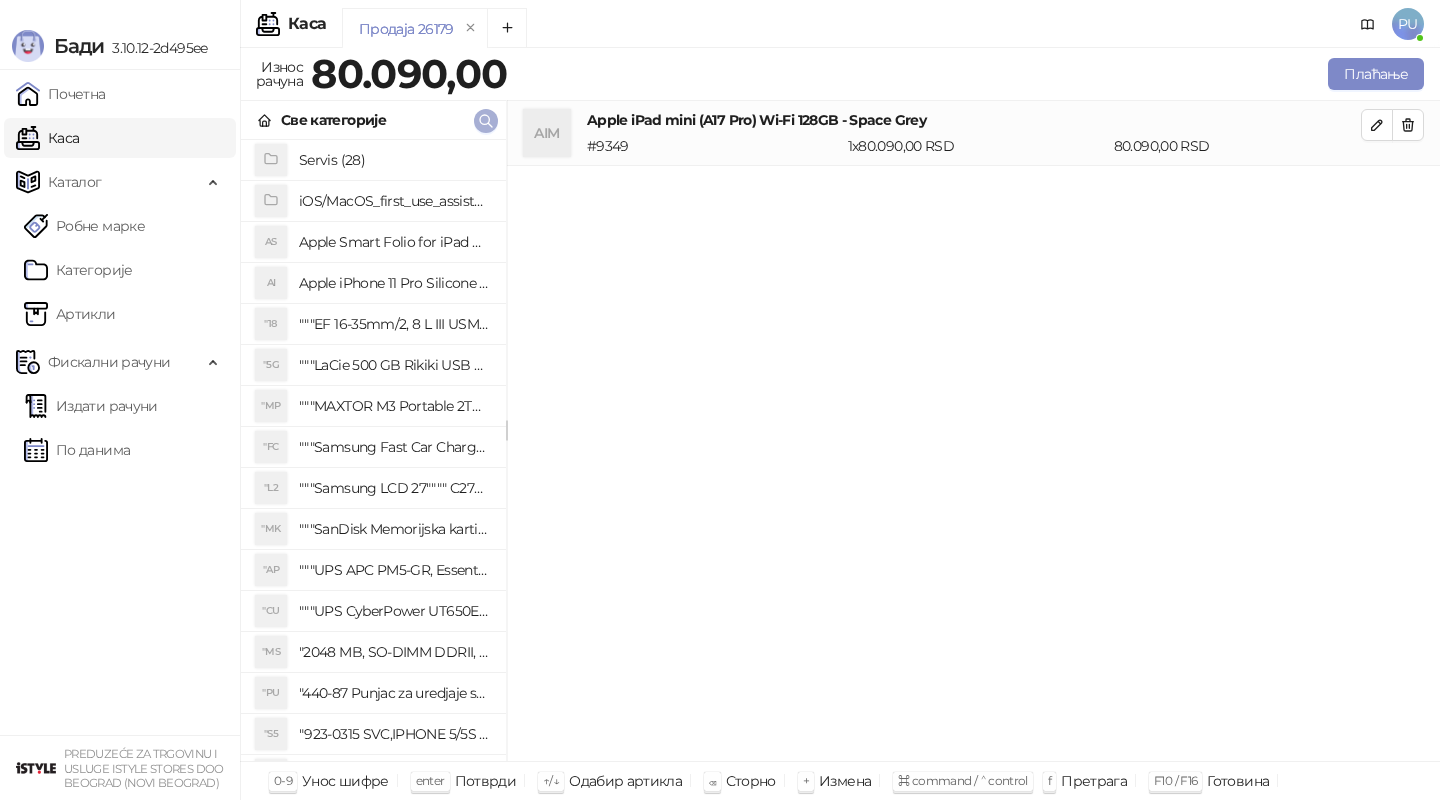 click 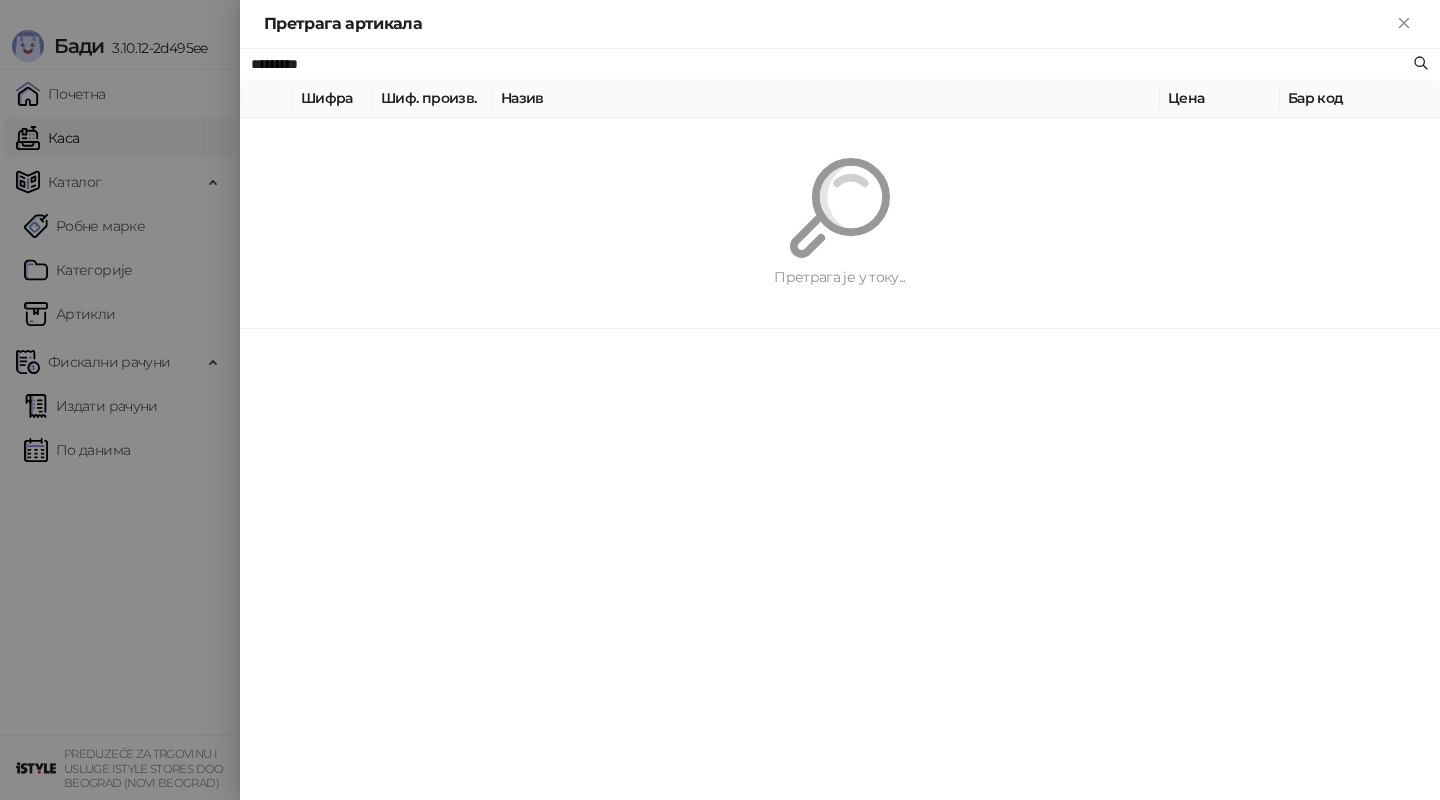 paste 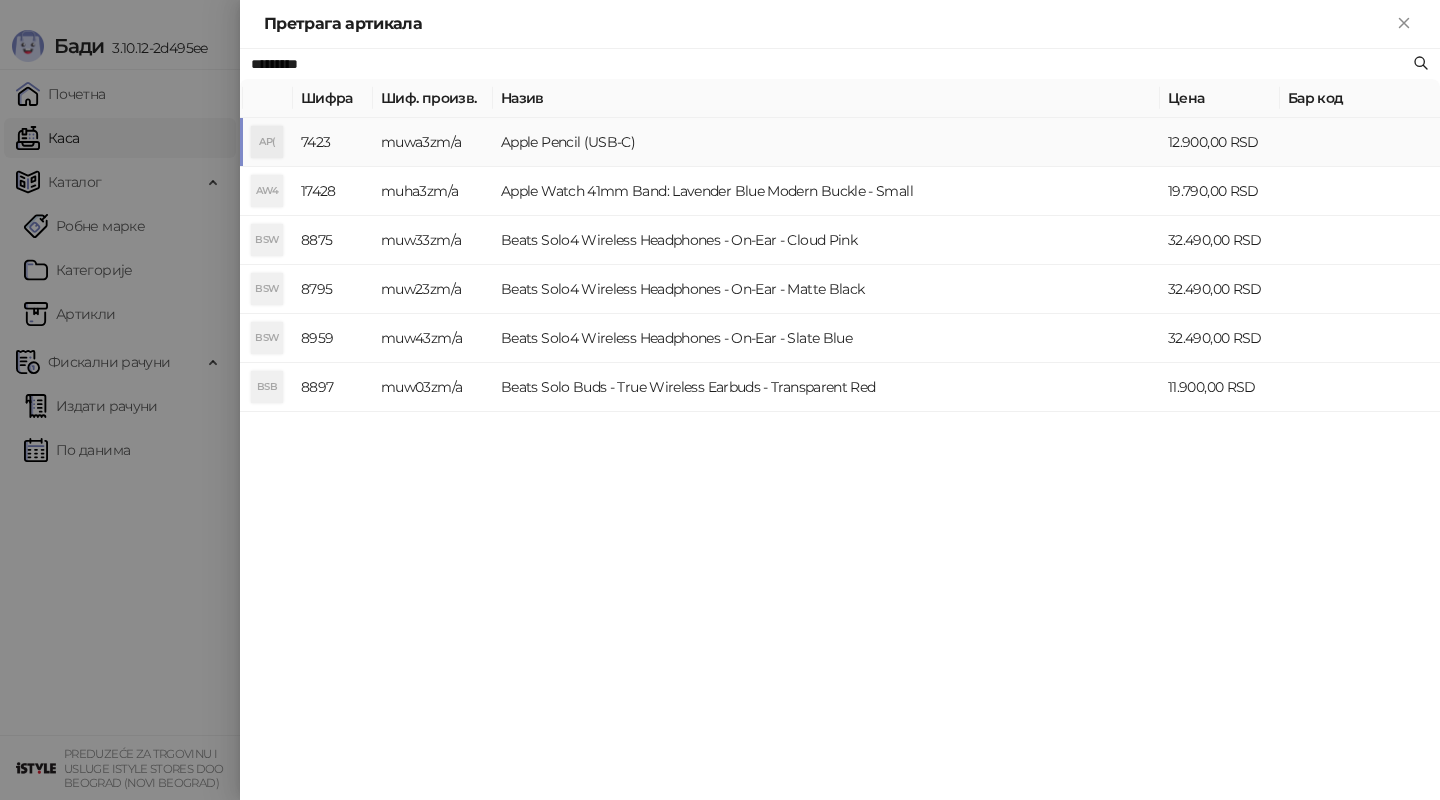 click on "Apple Pencil (USB-C)" at bounding box center [826, 142] 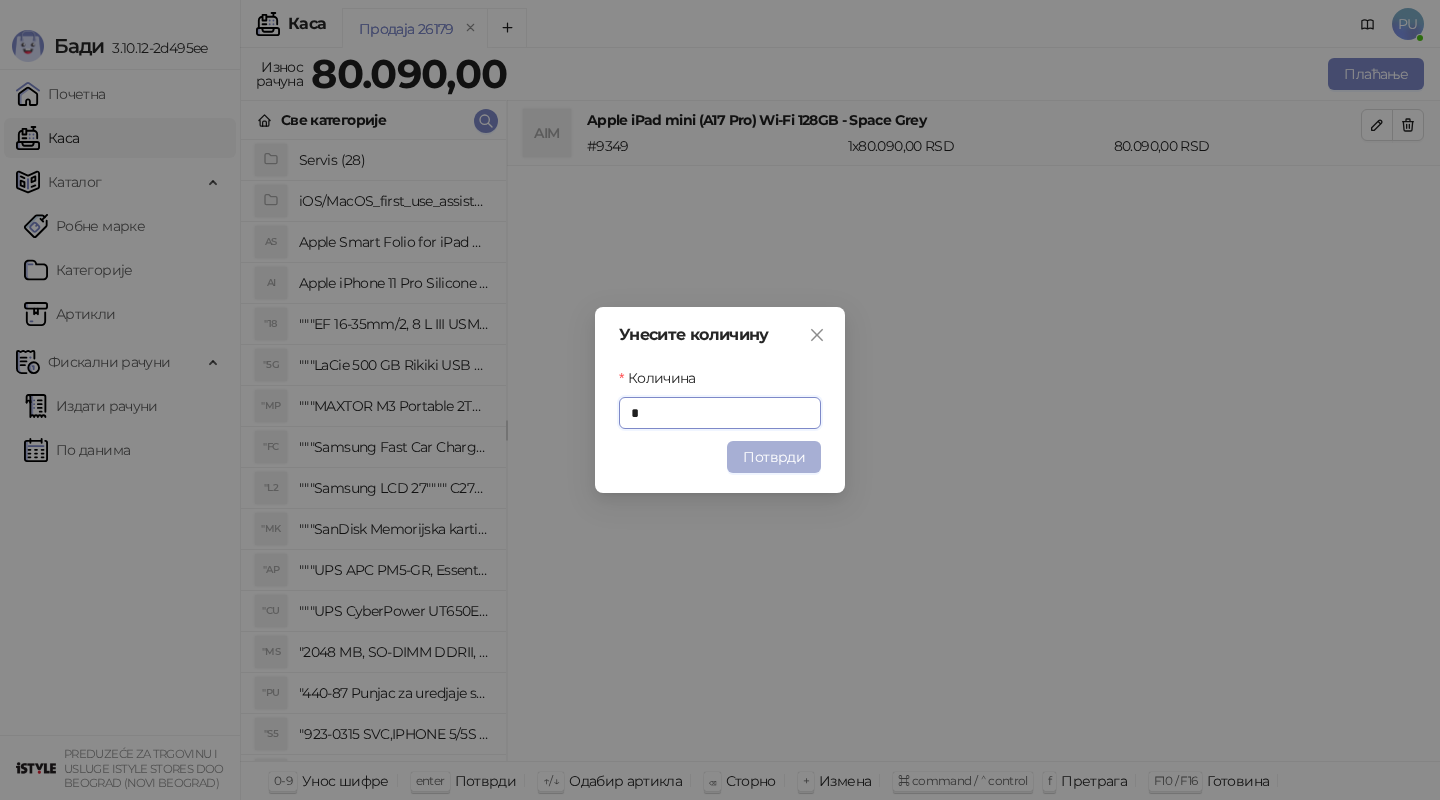 click on "Потврди" at bounding box center [774, 457] 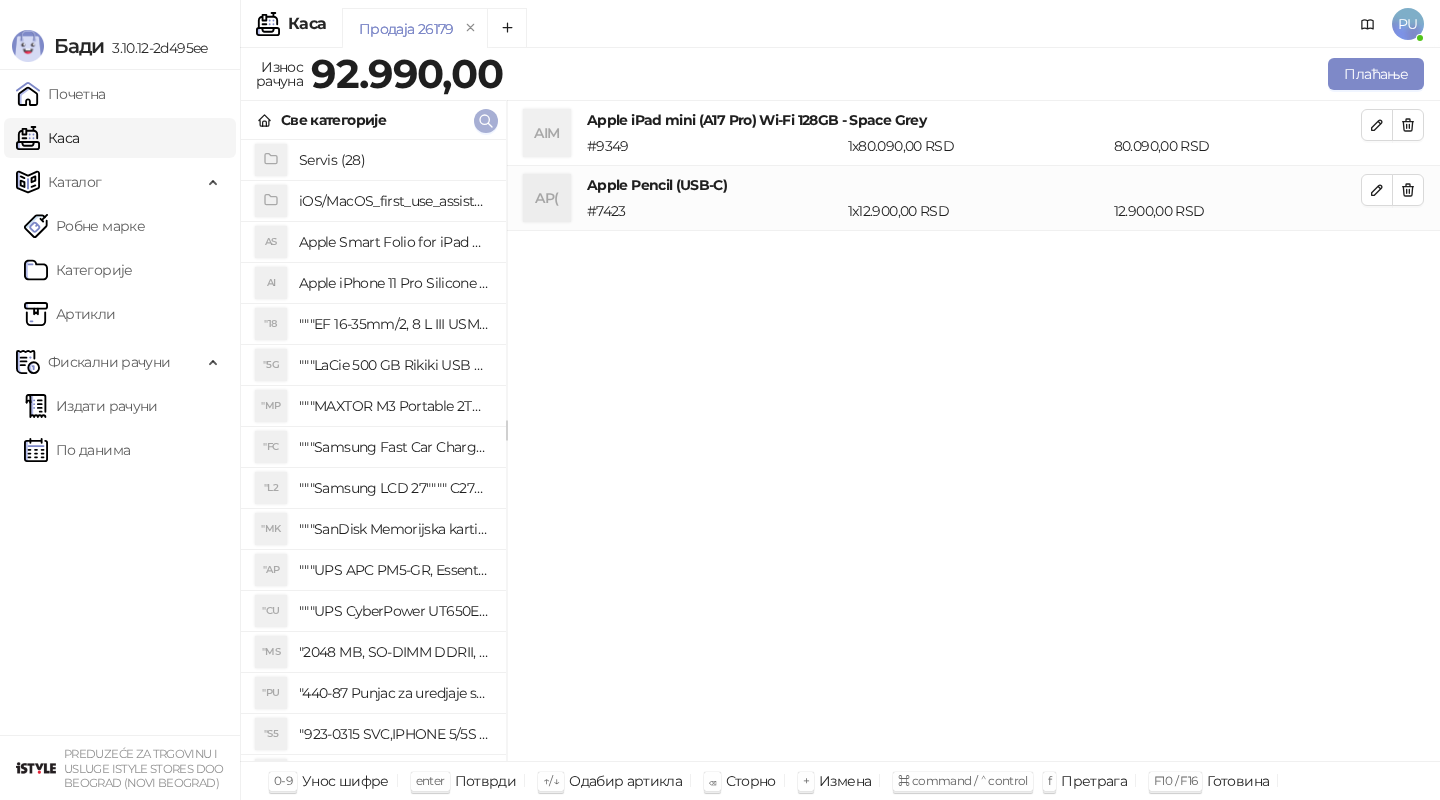 click 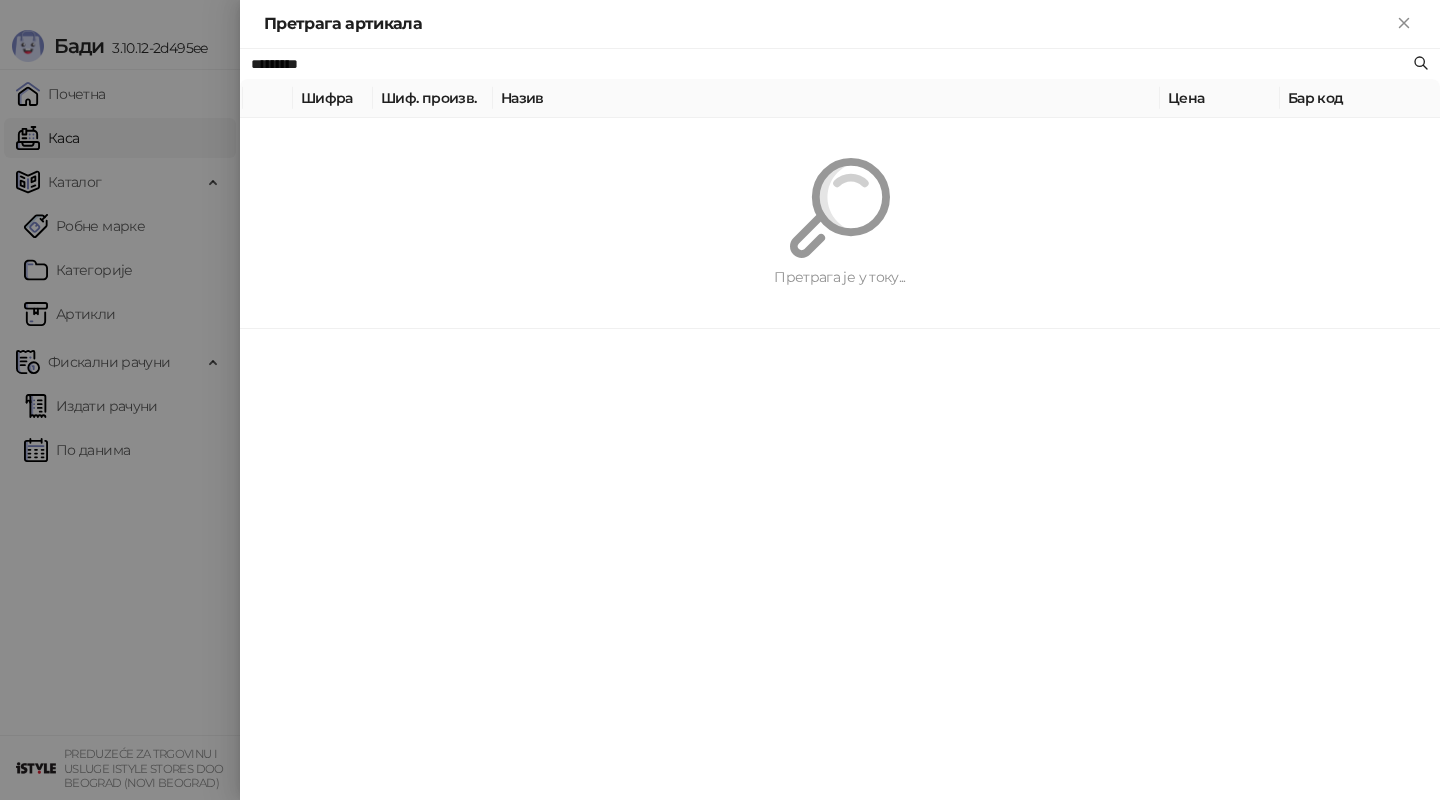 paste on "*********" 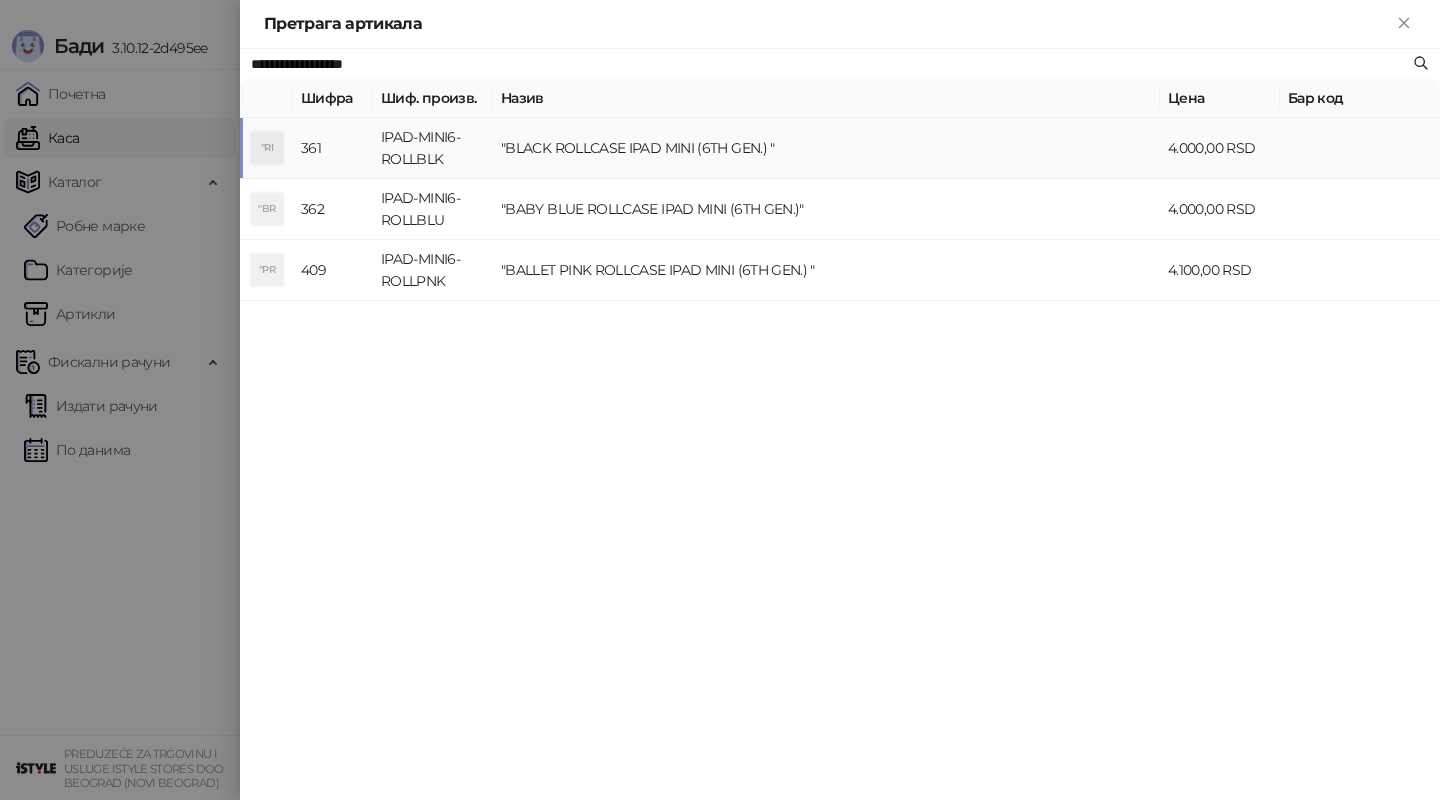 click on ""BLACK ROLLCASE IPAD MINI (6TH GEN.) "" at bounding box center [826, 148] 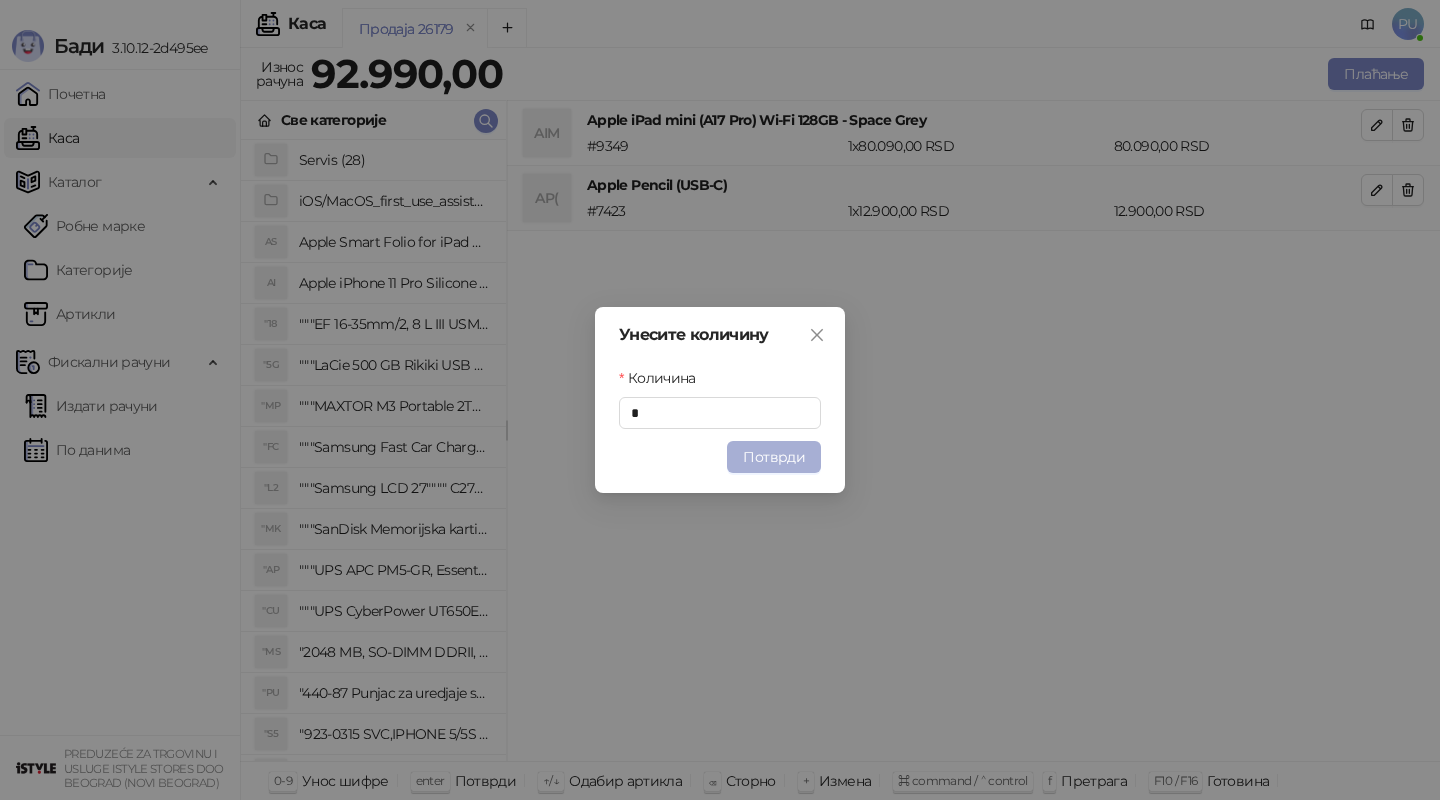 click on "Потврди" at bounding box center (774, 457) 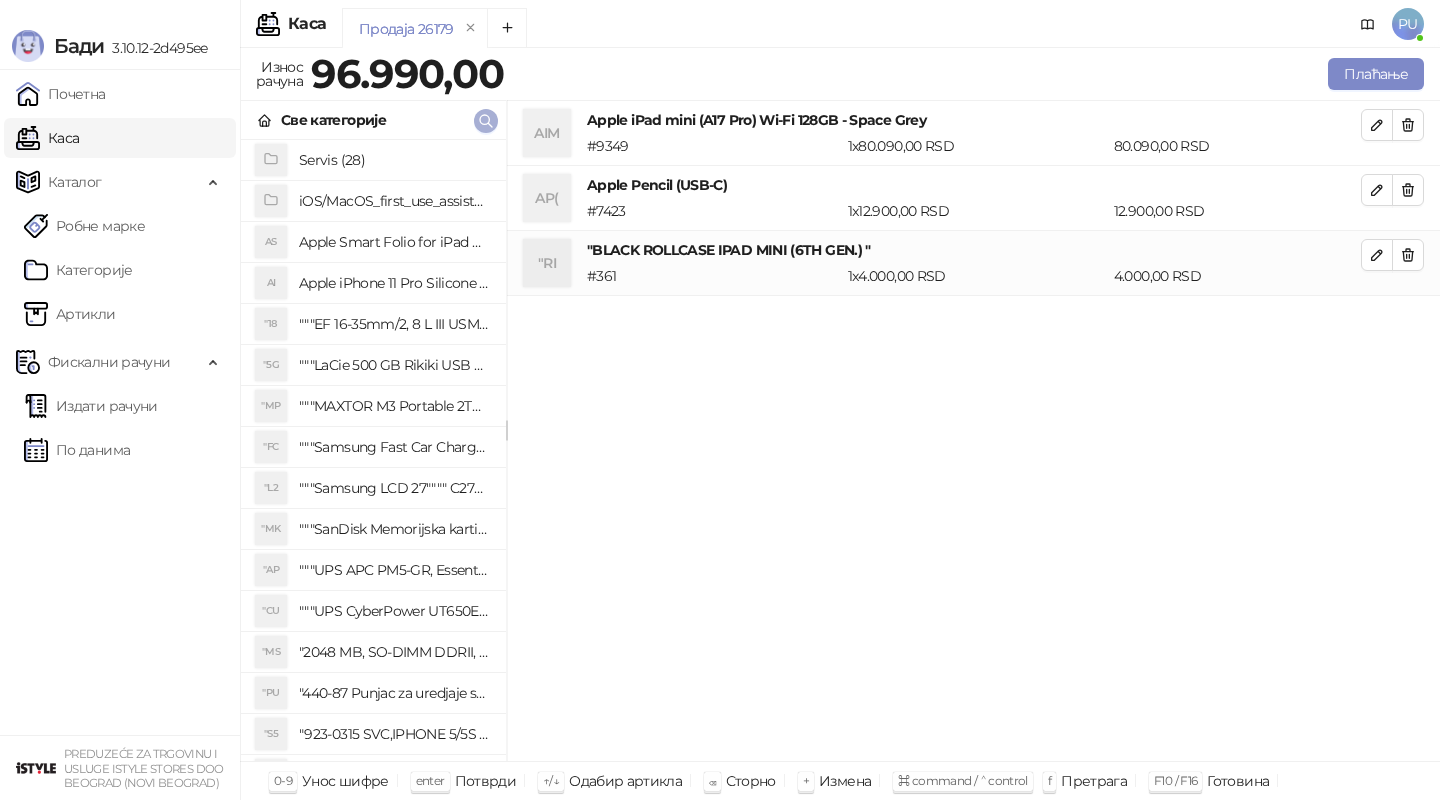 click 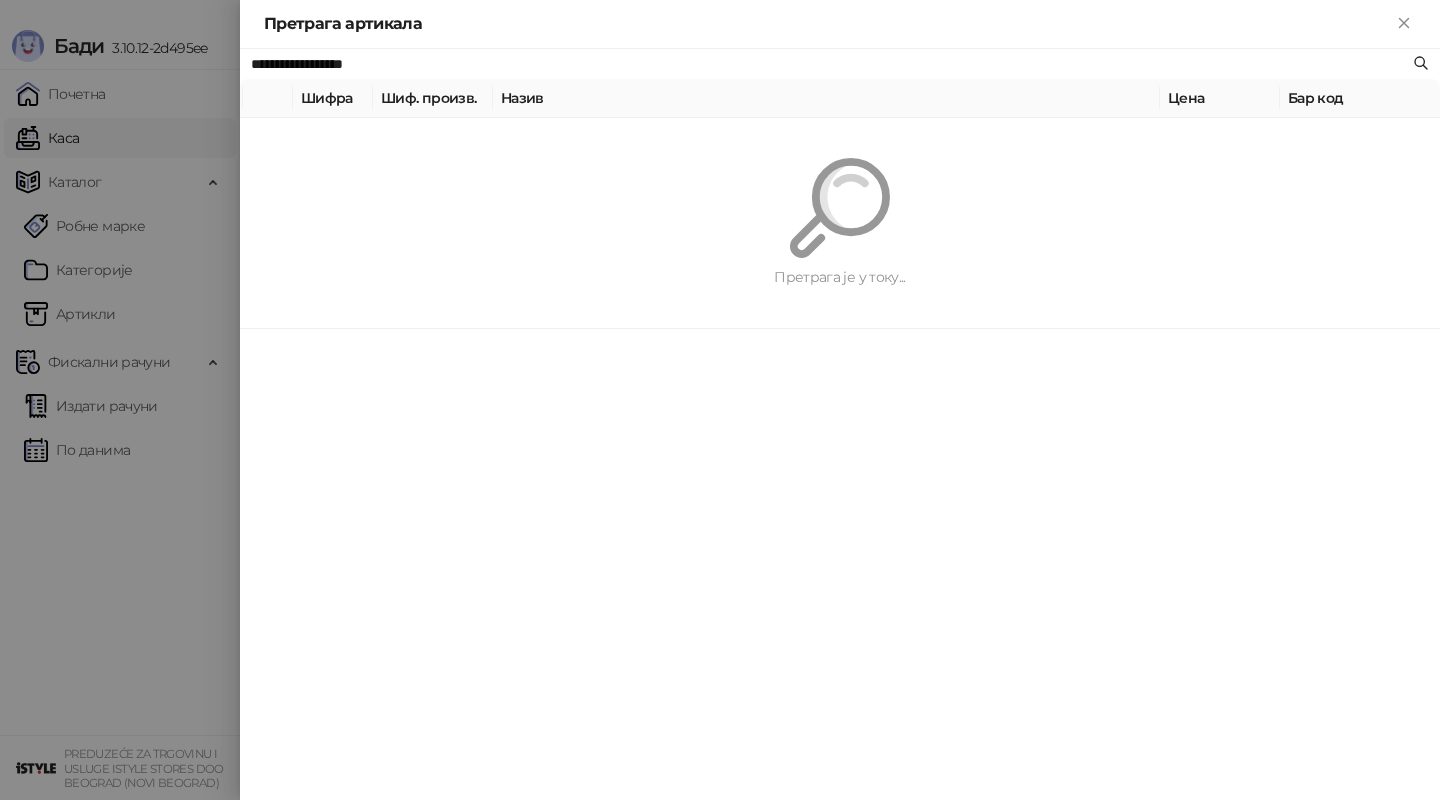 paste on "*****" 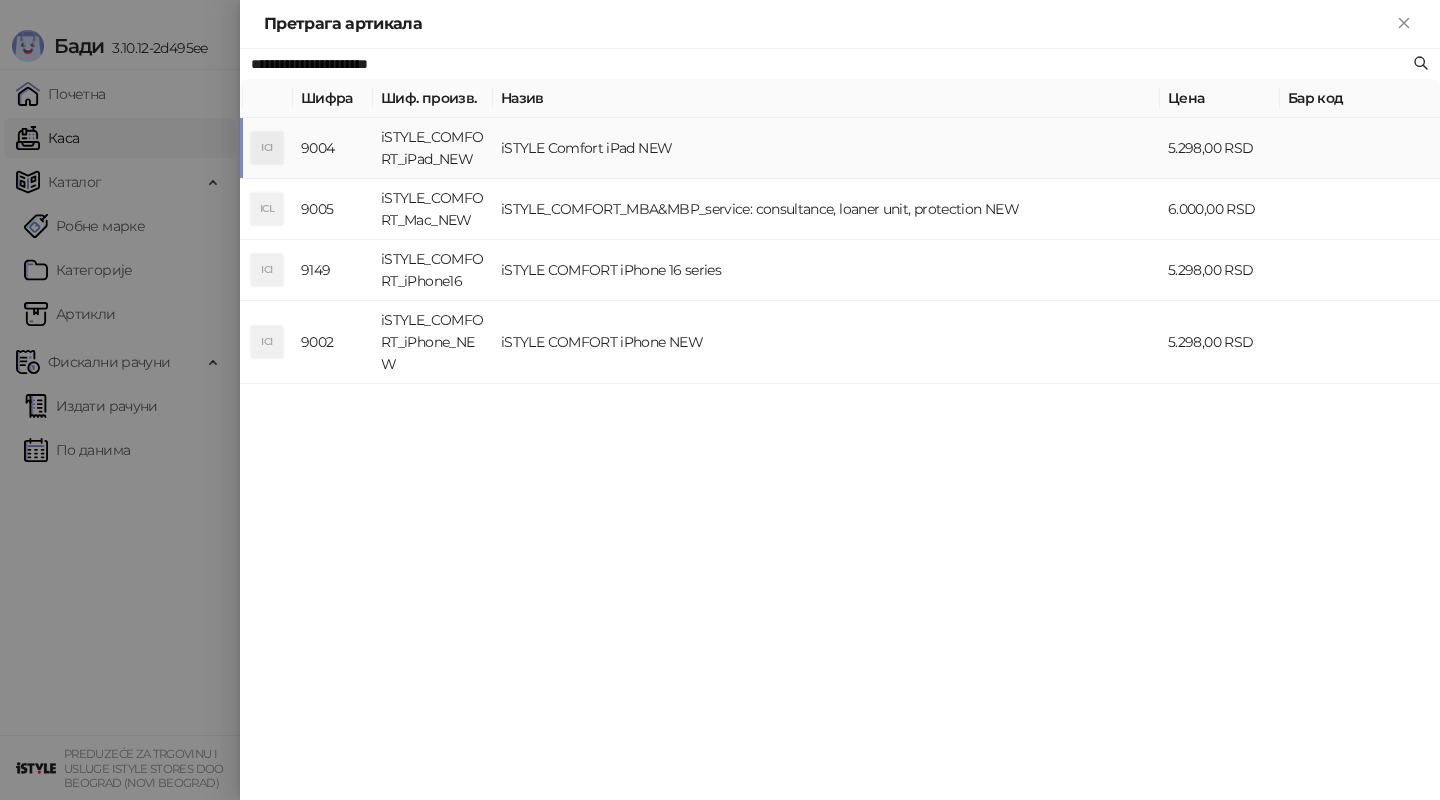 type on "**********" 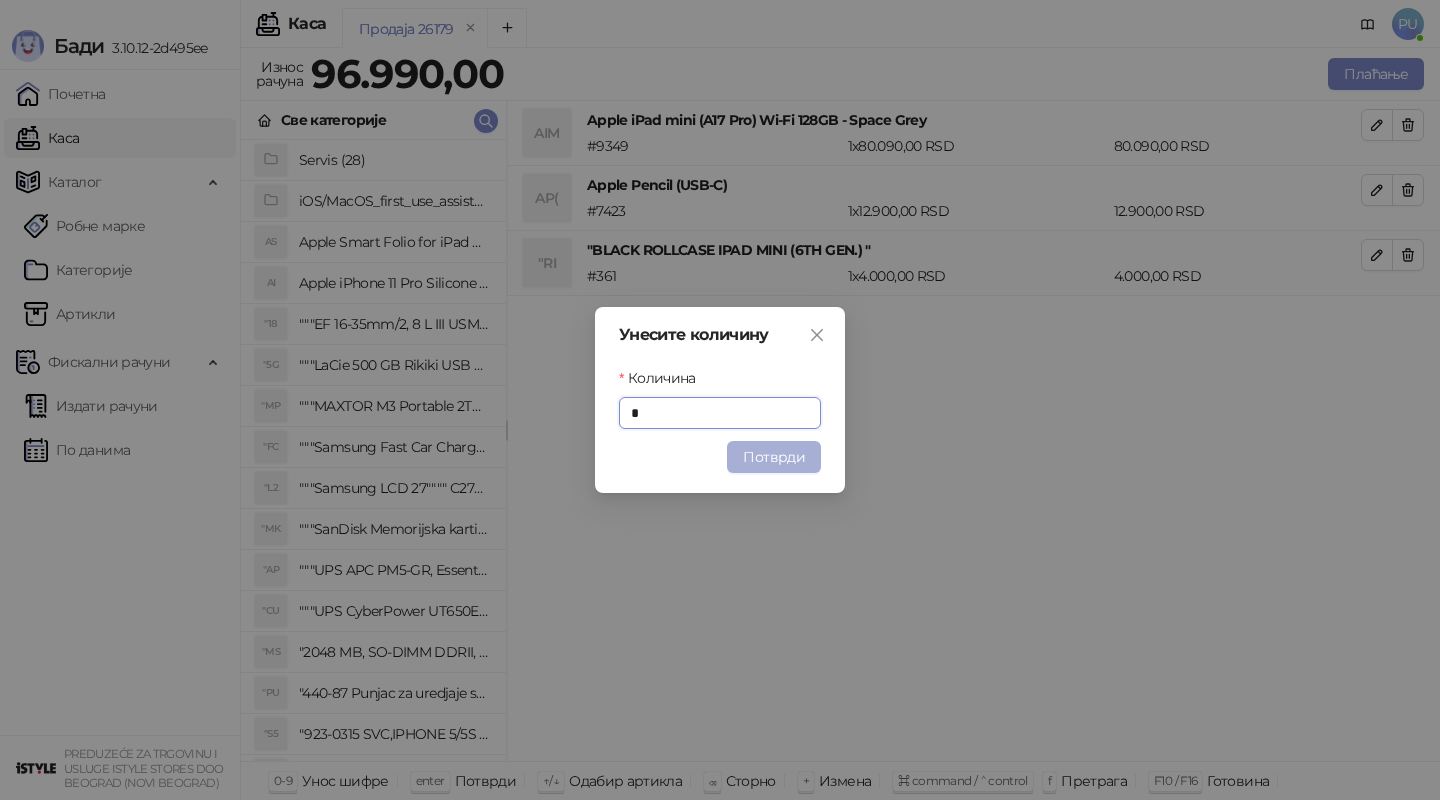 click on "Потврди" at bounding box center (774, 457) 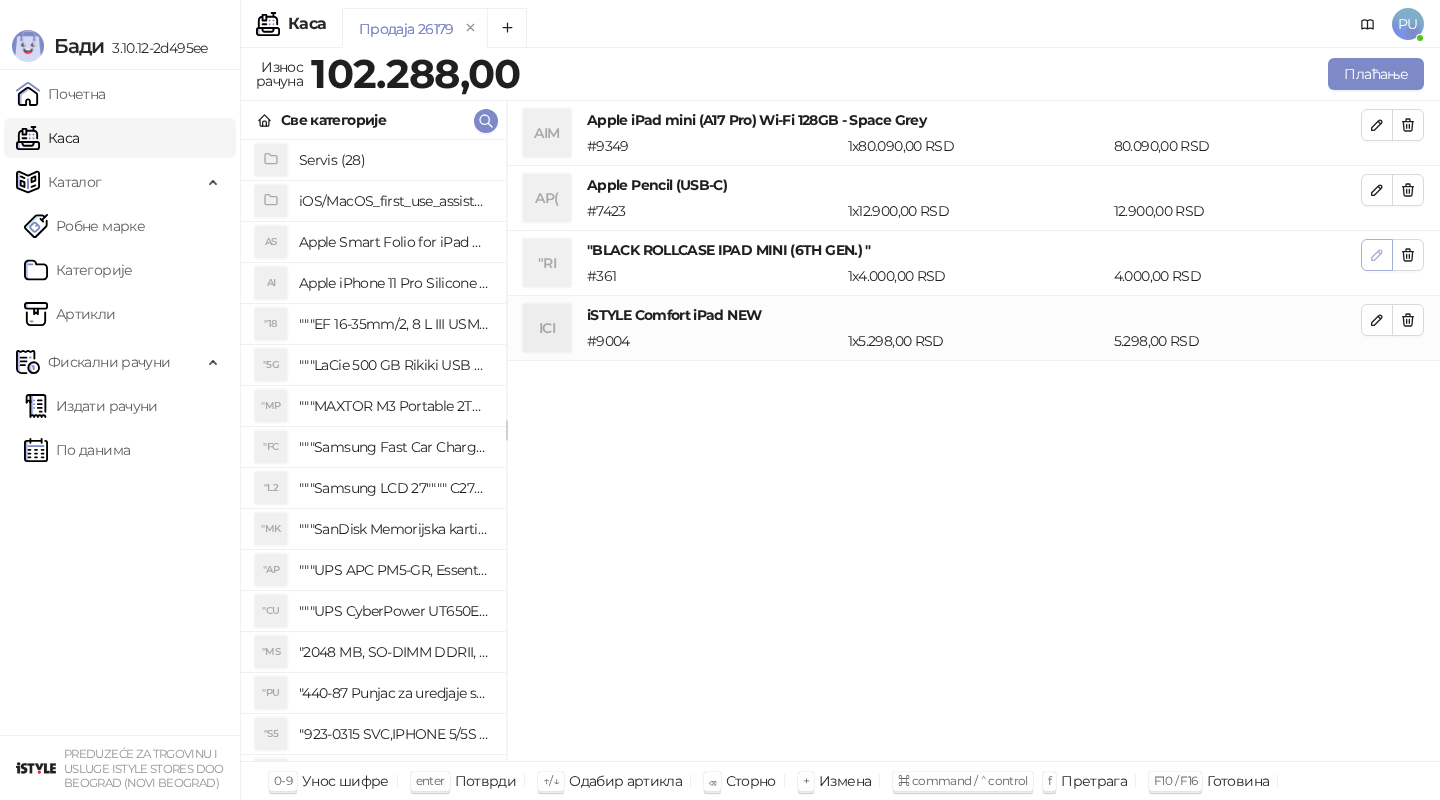 click 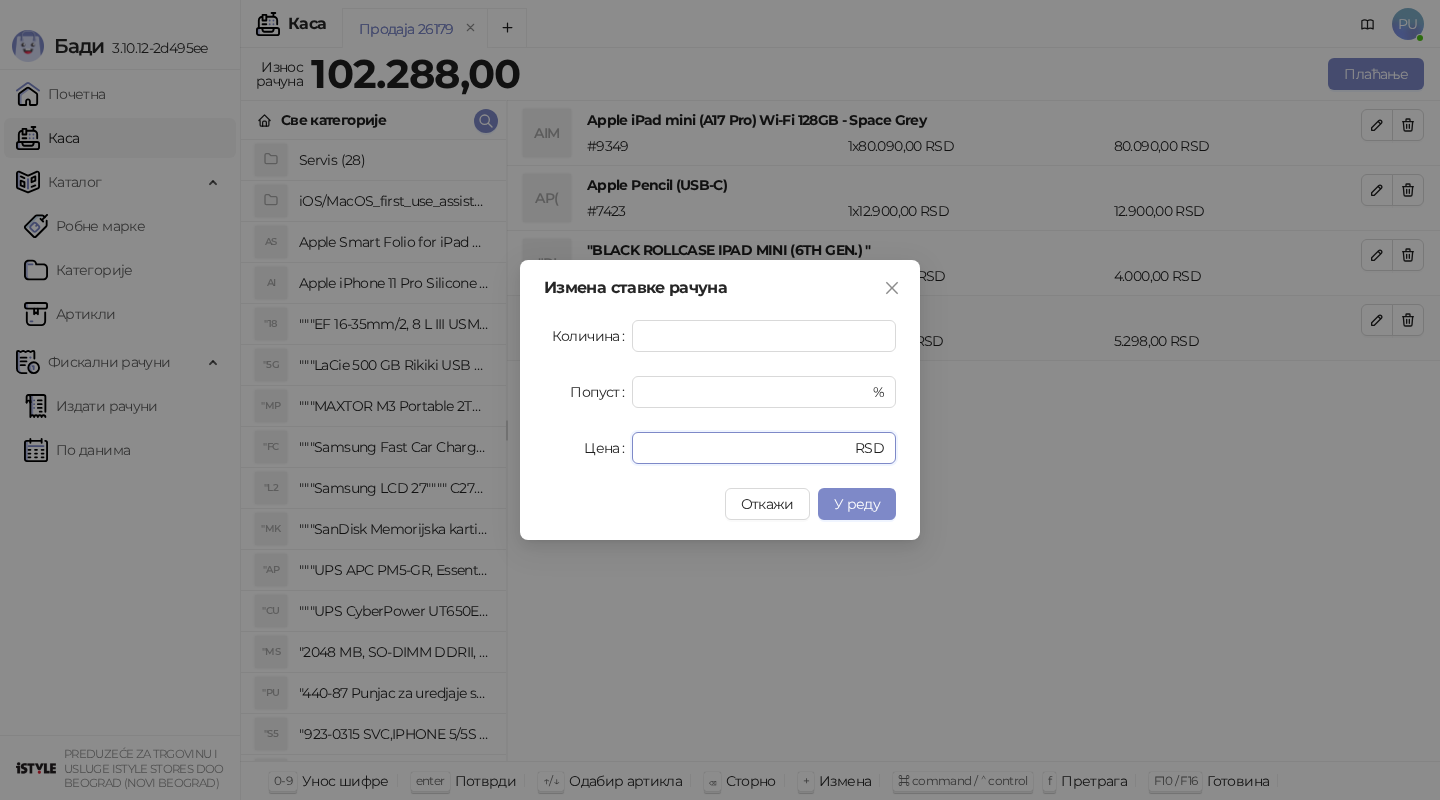 drag, startPoint x: 747, startPoint y: 441, endPoint x: 565, endPoint y: 439, distance: 182.01099 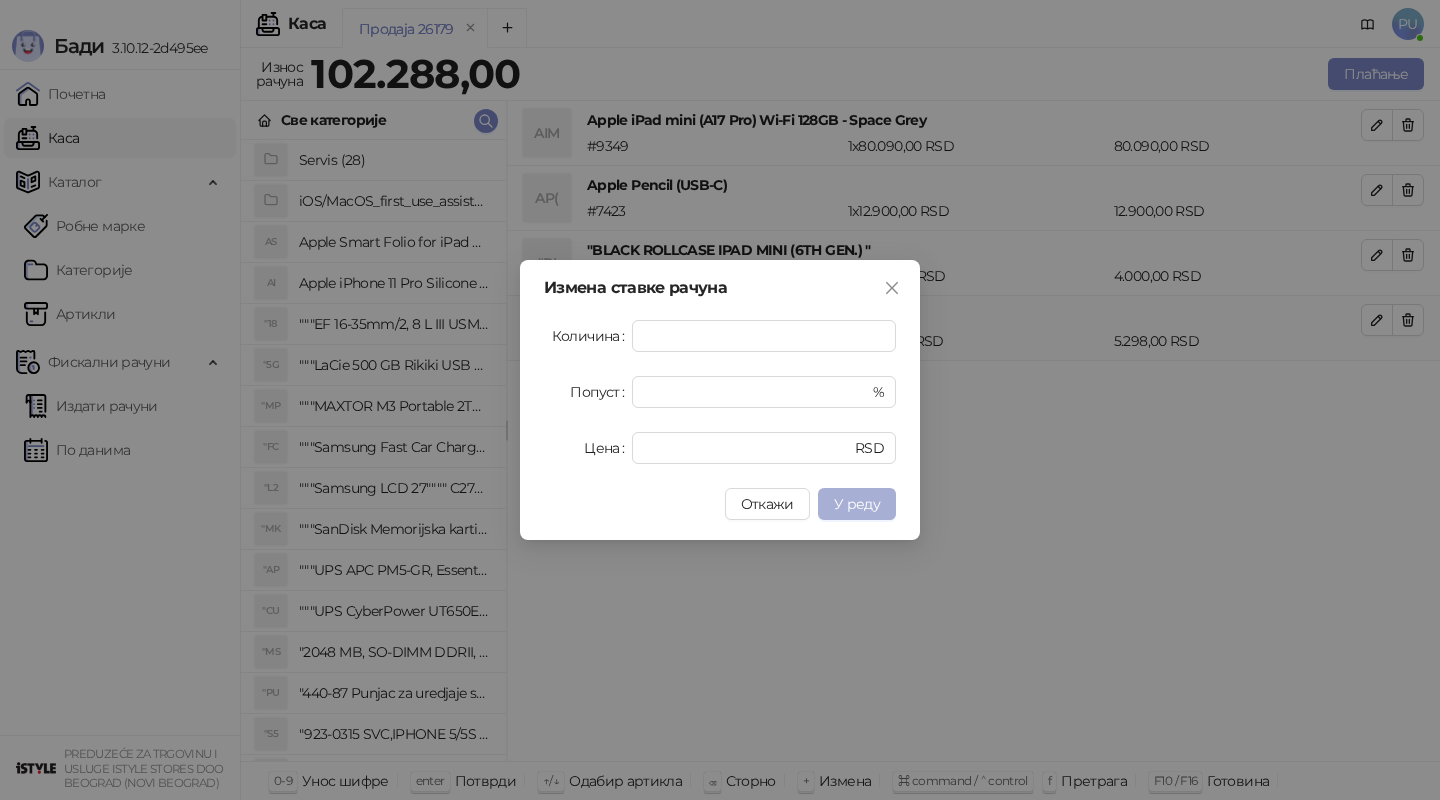 click on "У реду" at bounding box center (857, 504) 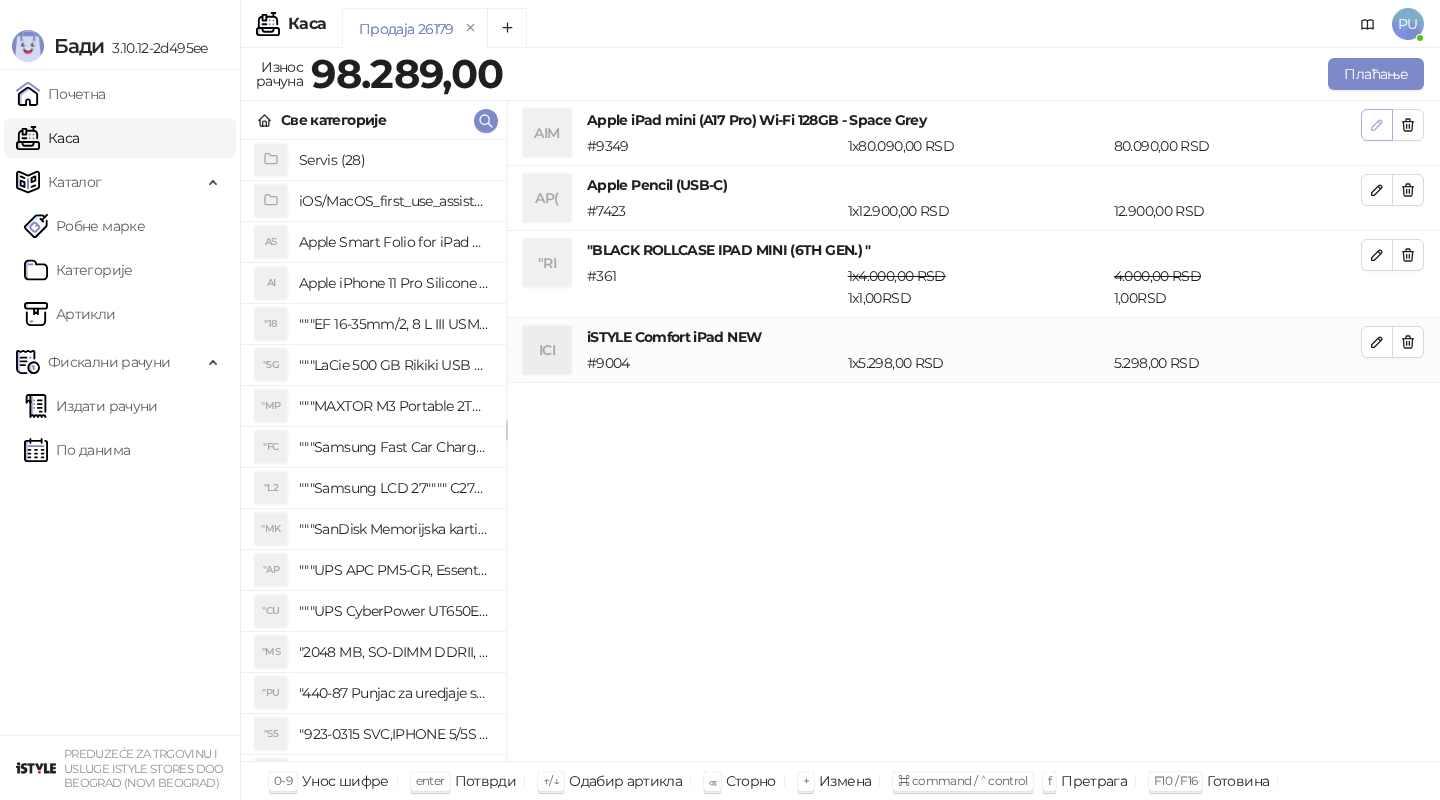 click 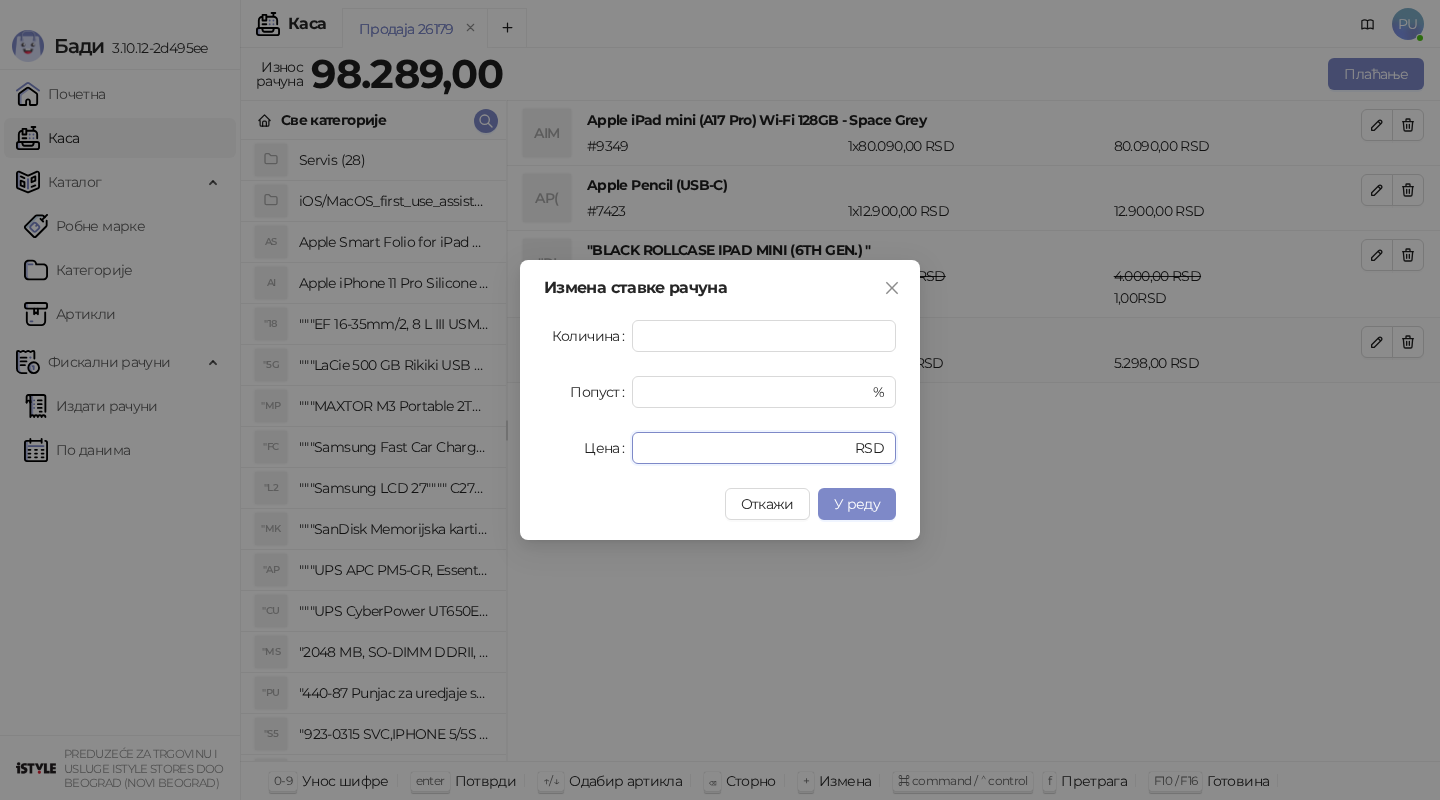 drag, startPoint x: 731, startPoint y: 447, endPoint x: 446, endPoint y: 422, distance: 286.0944 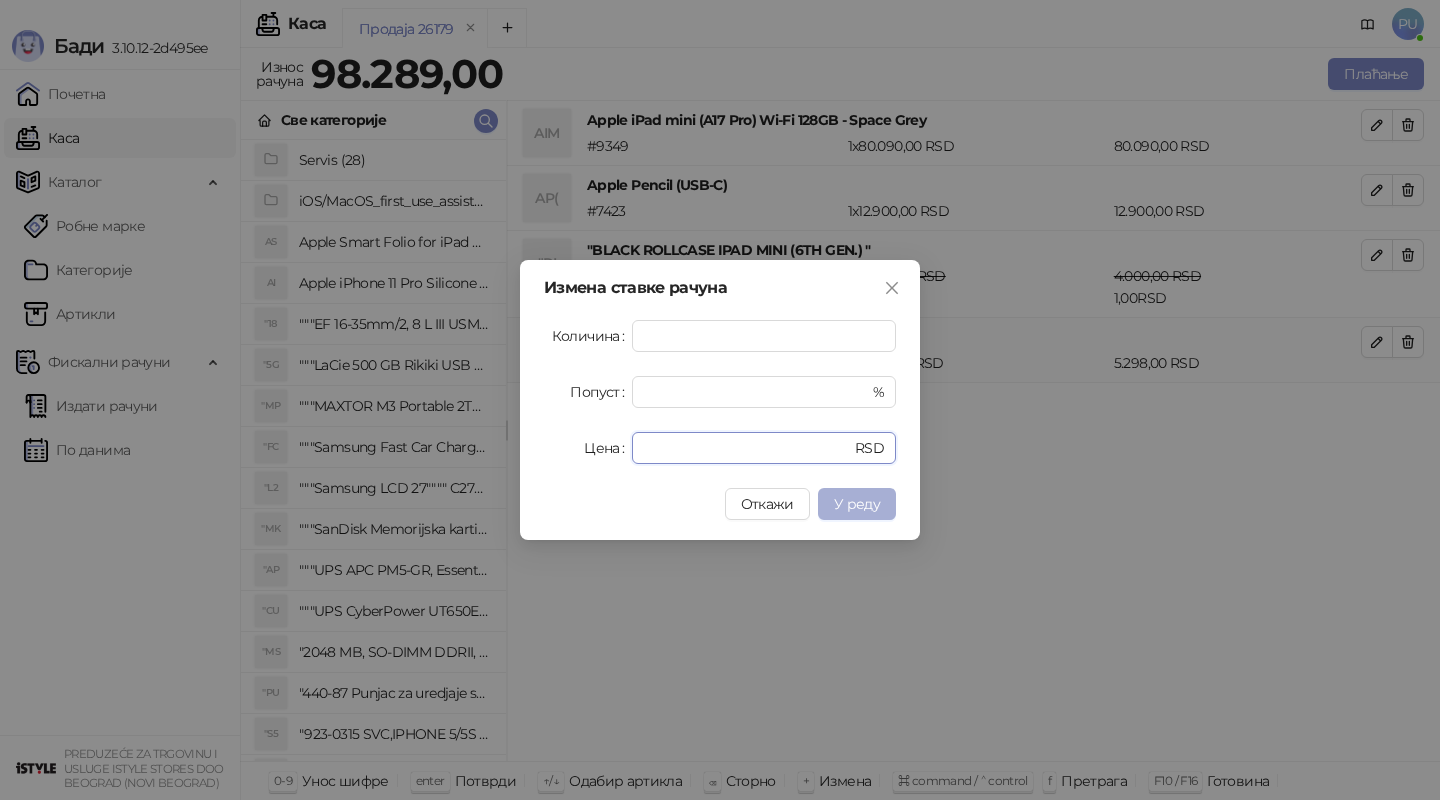 type on "*****" 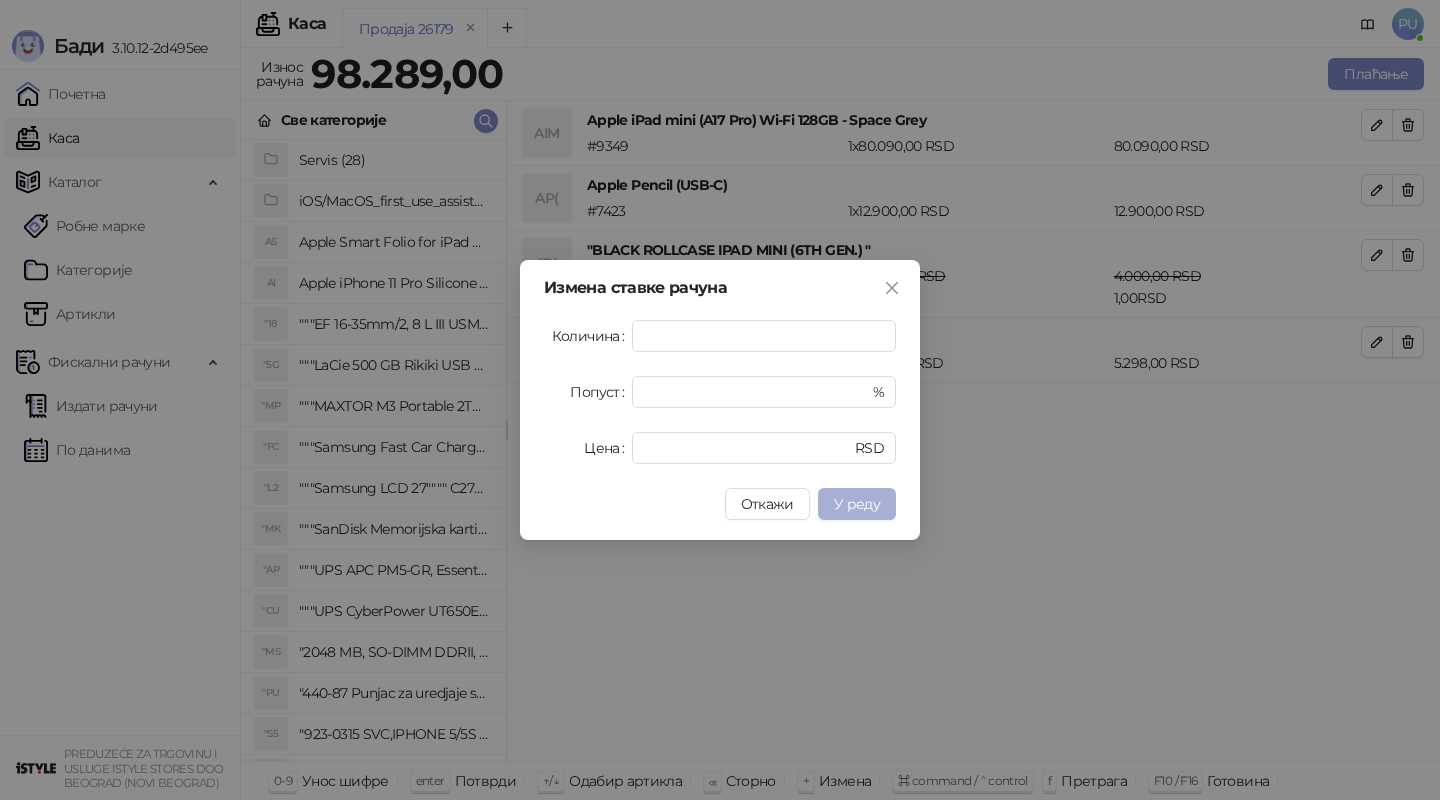 click on "У реду" at bounding box center [857, 504] 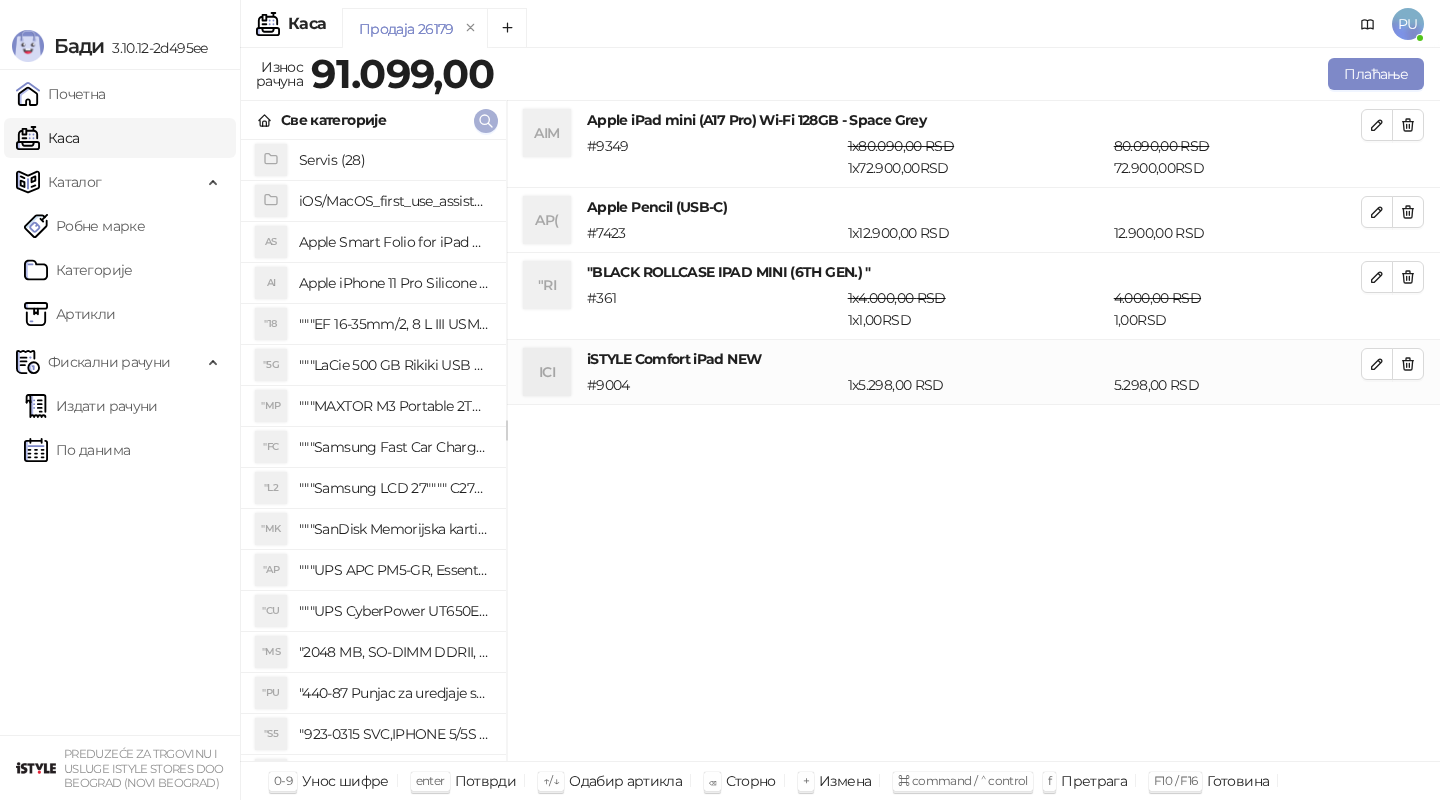 click 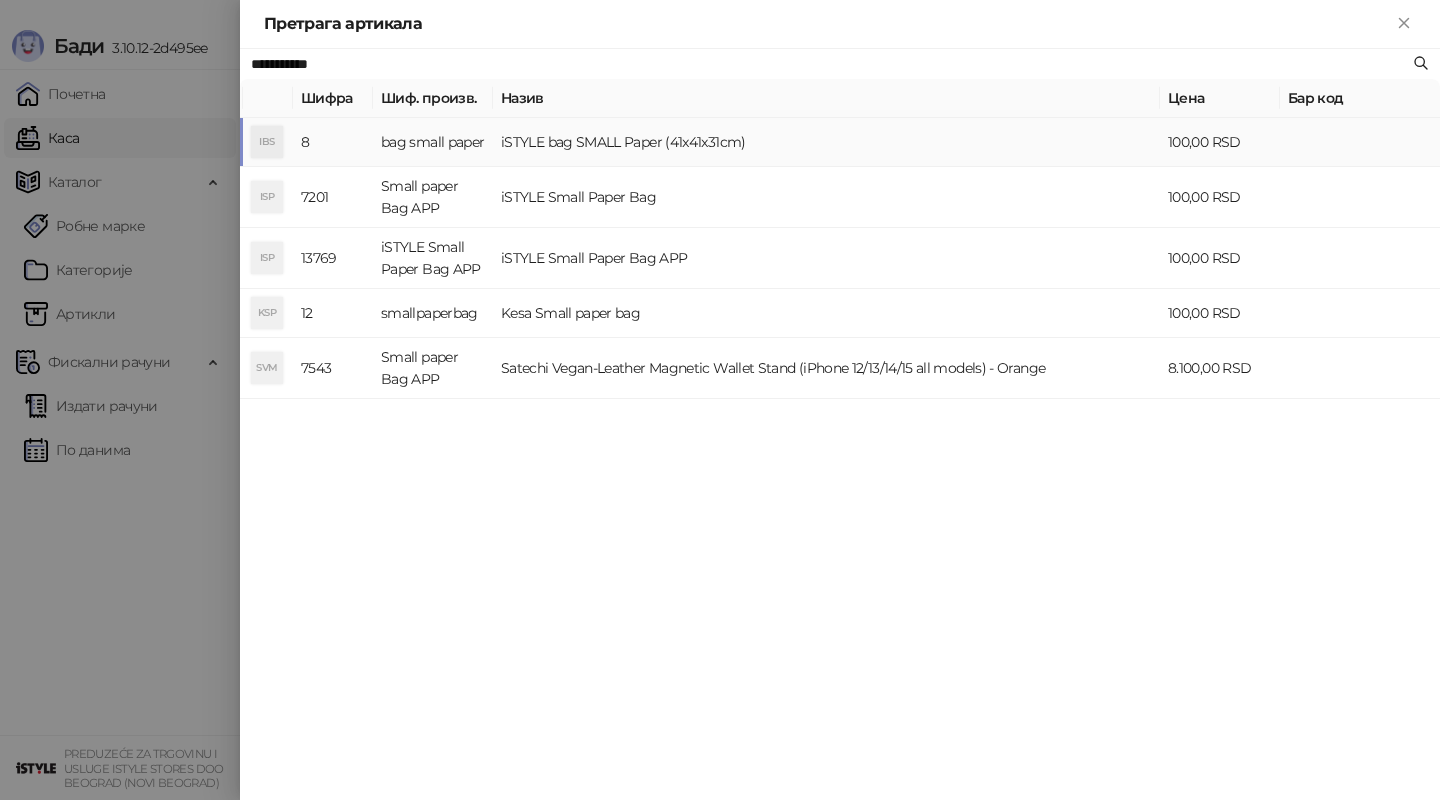 type on "**********" 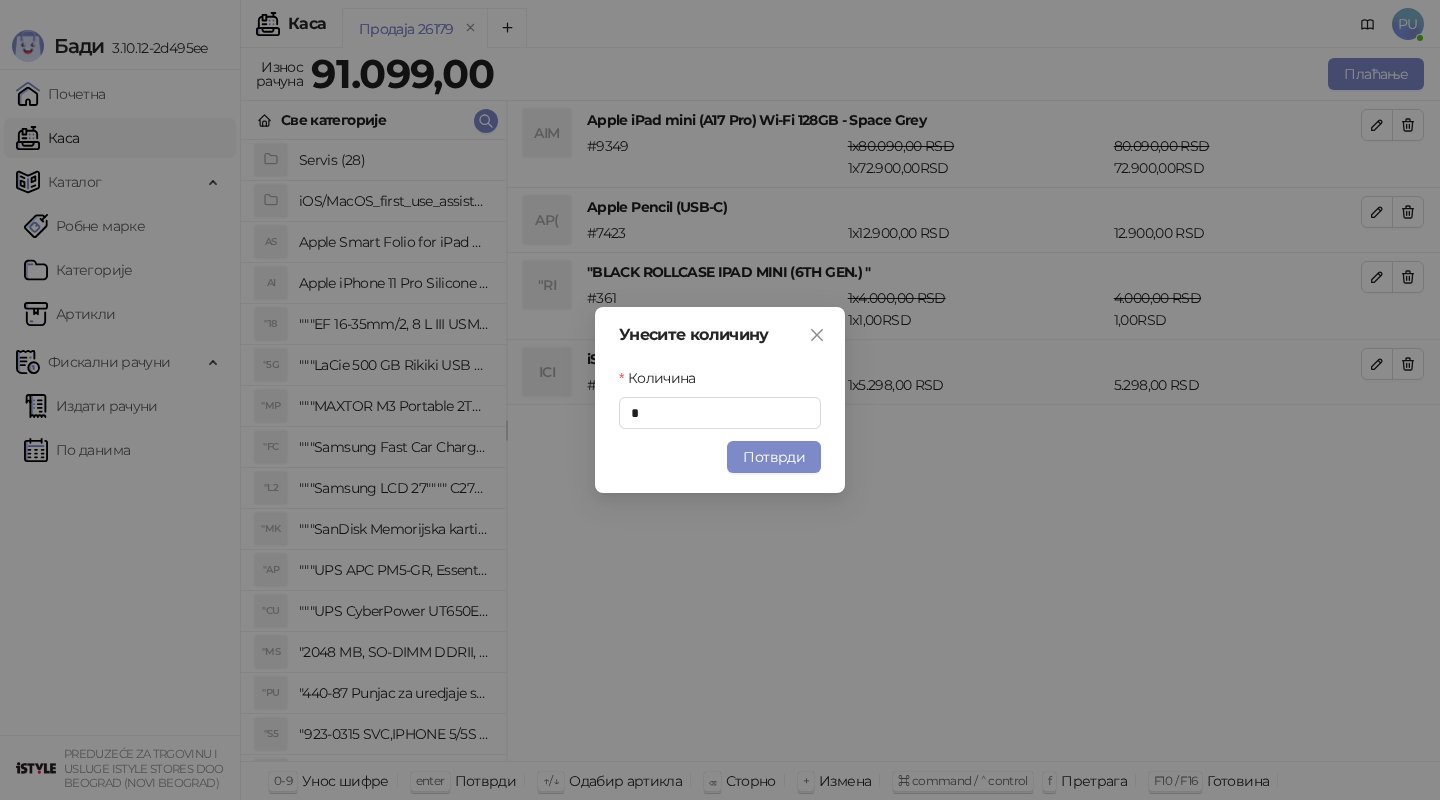 click on "Потврди" at bounding box center [774, 457] 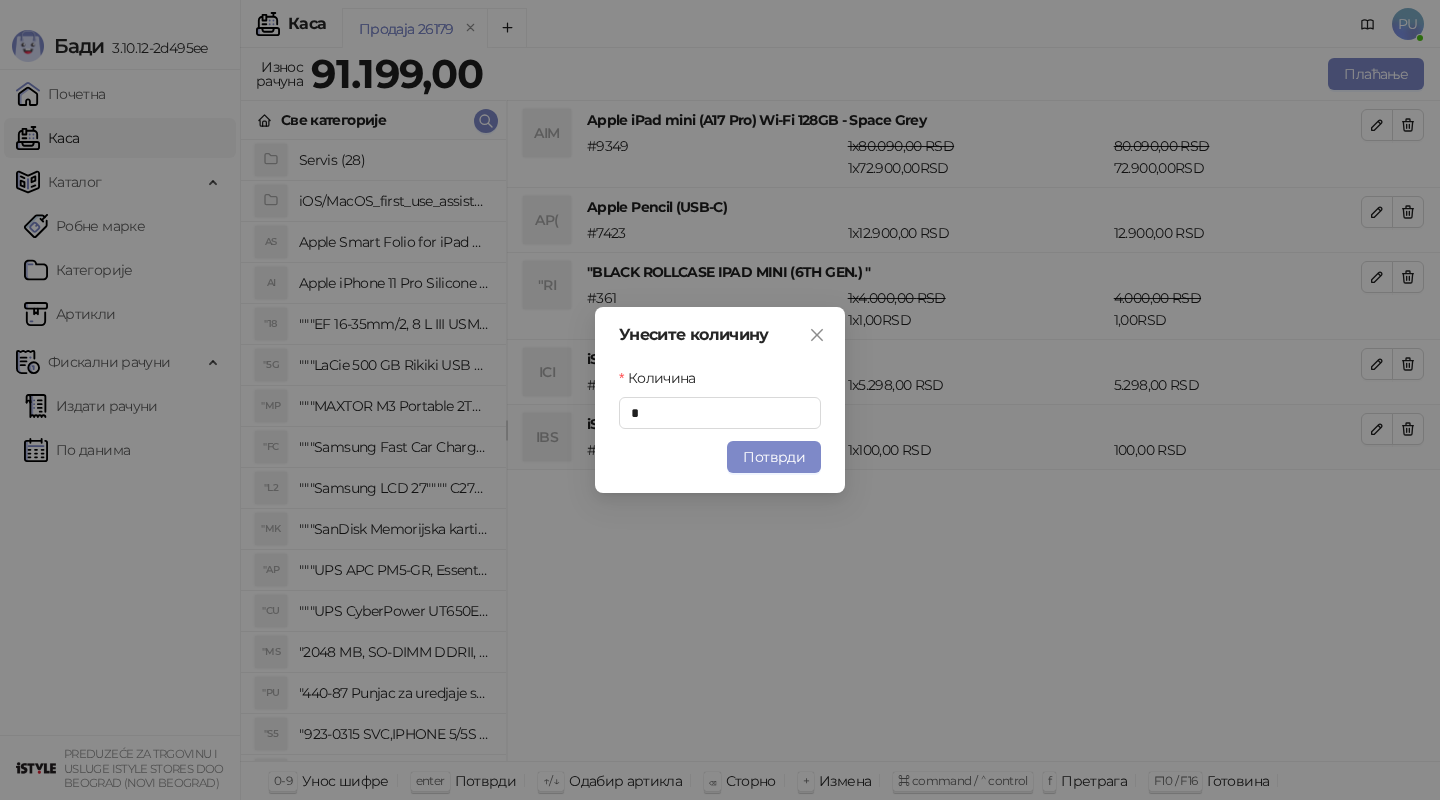 click on "Унесите количину Количина * Потврди" at bounding box center (720, 400) 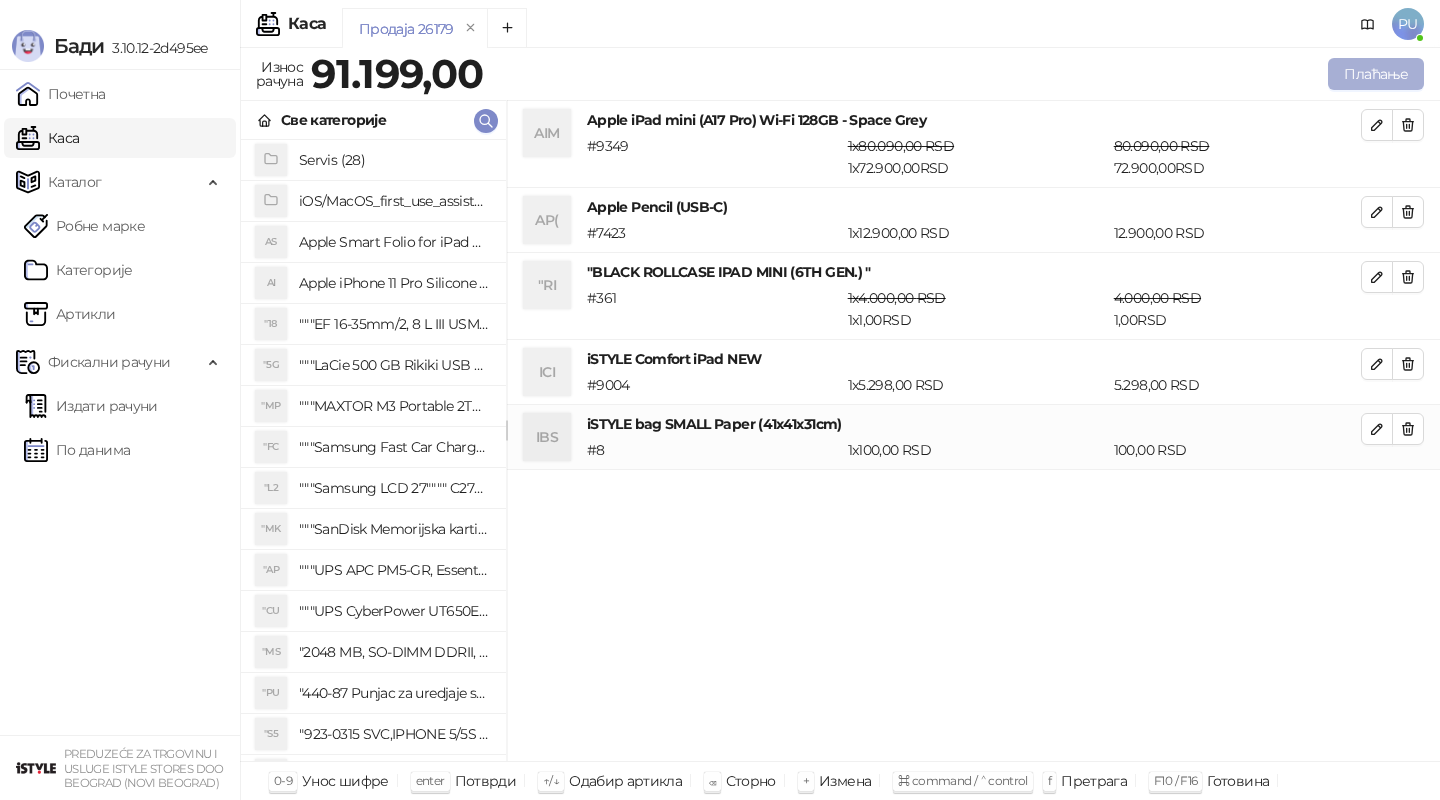 click on "Плаћање" at bounding box center (1376, 74) 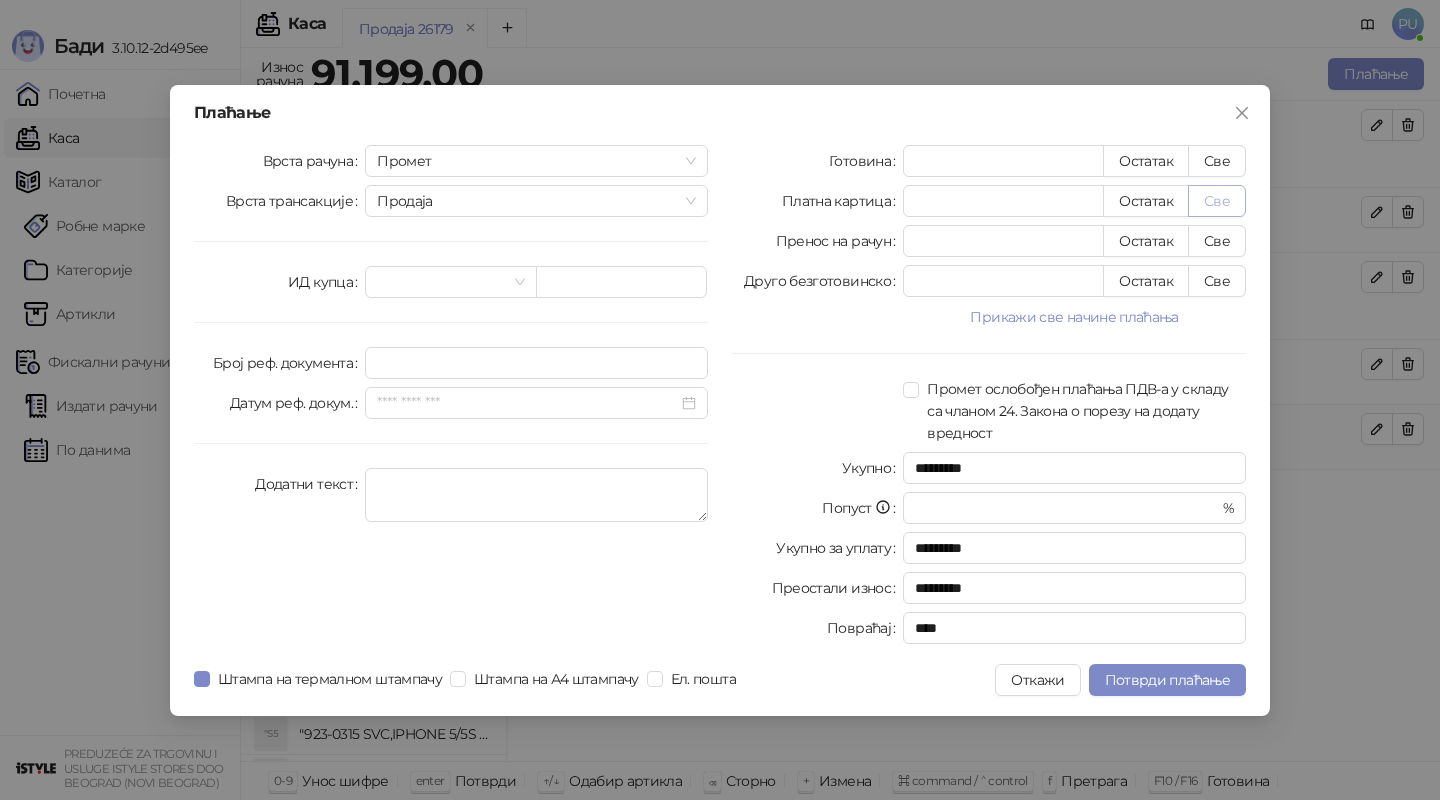 click on "Све" at bounding box center (1217, 201) 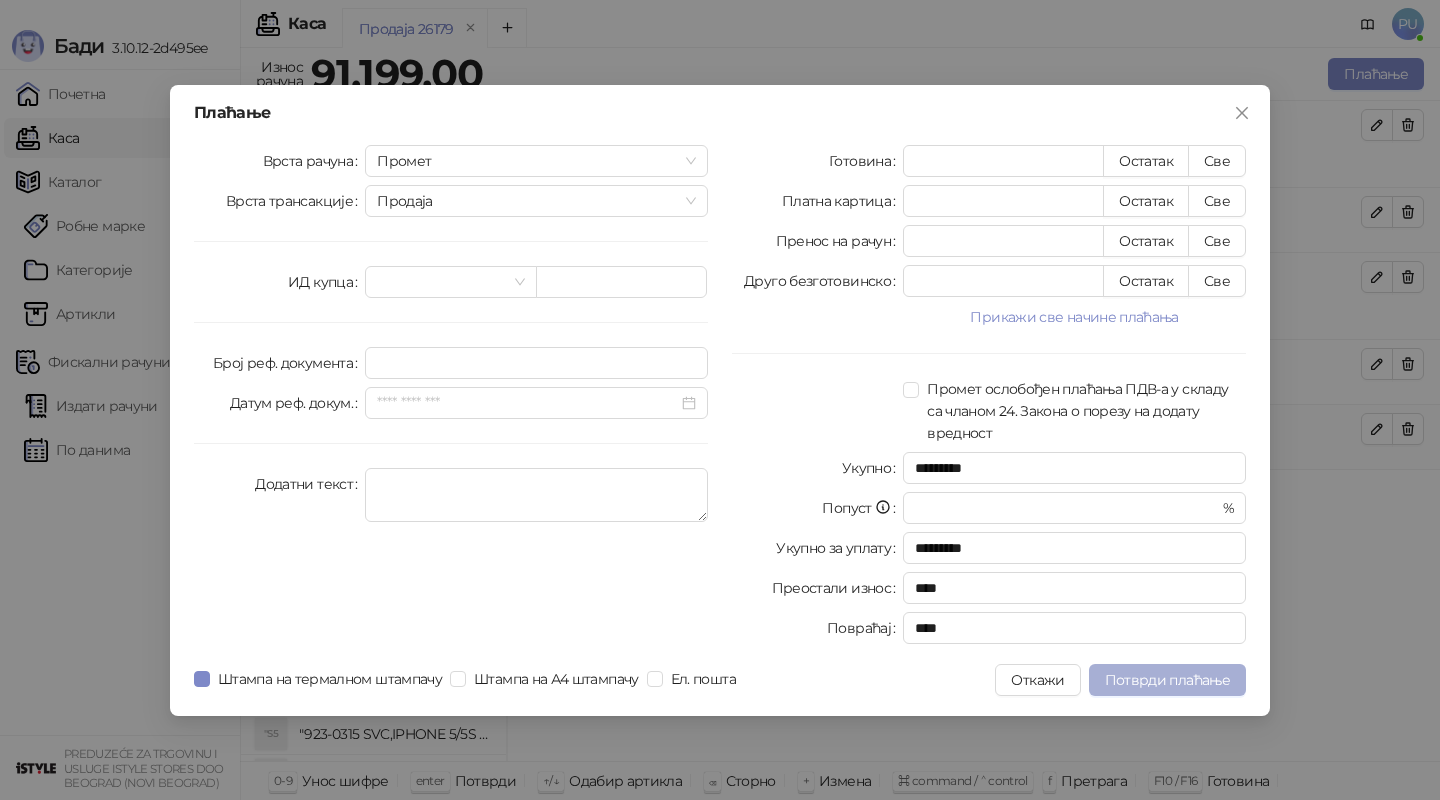 click on "Потврди плаћање" at bounding box center (1167, 680) 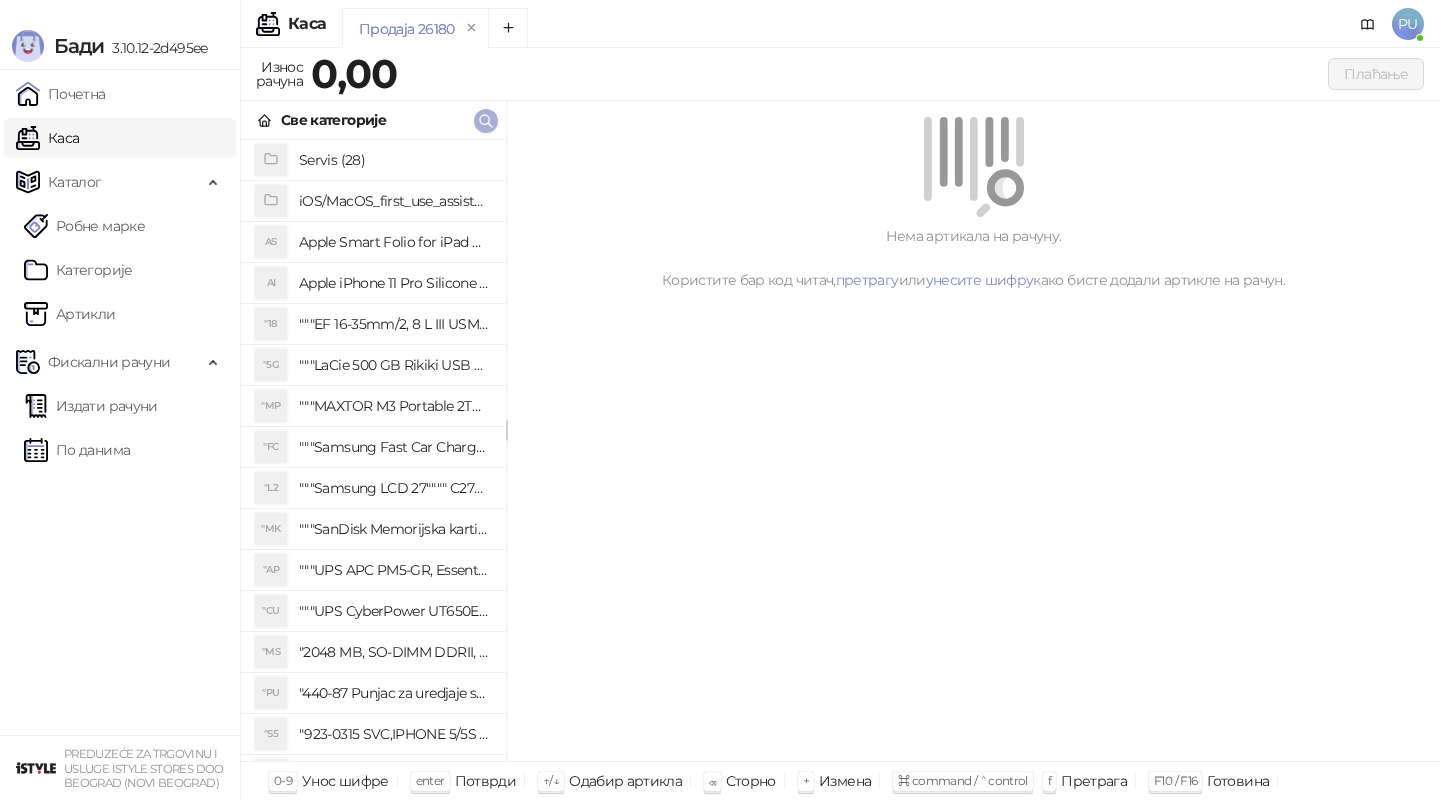 click 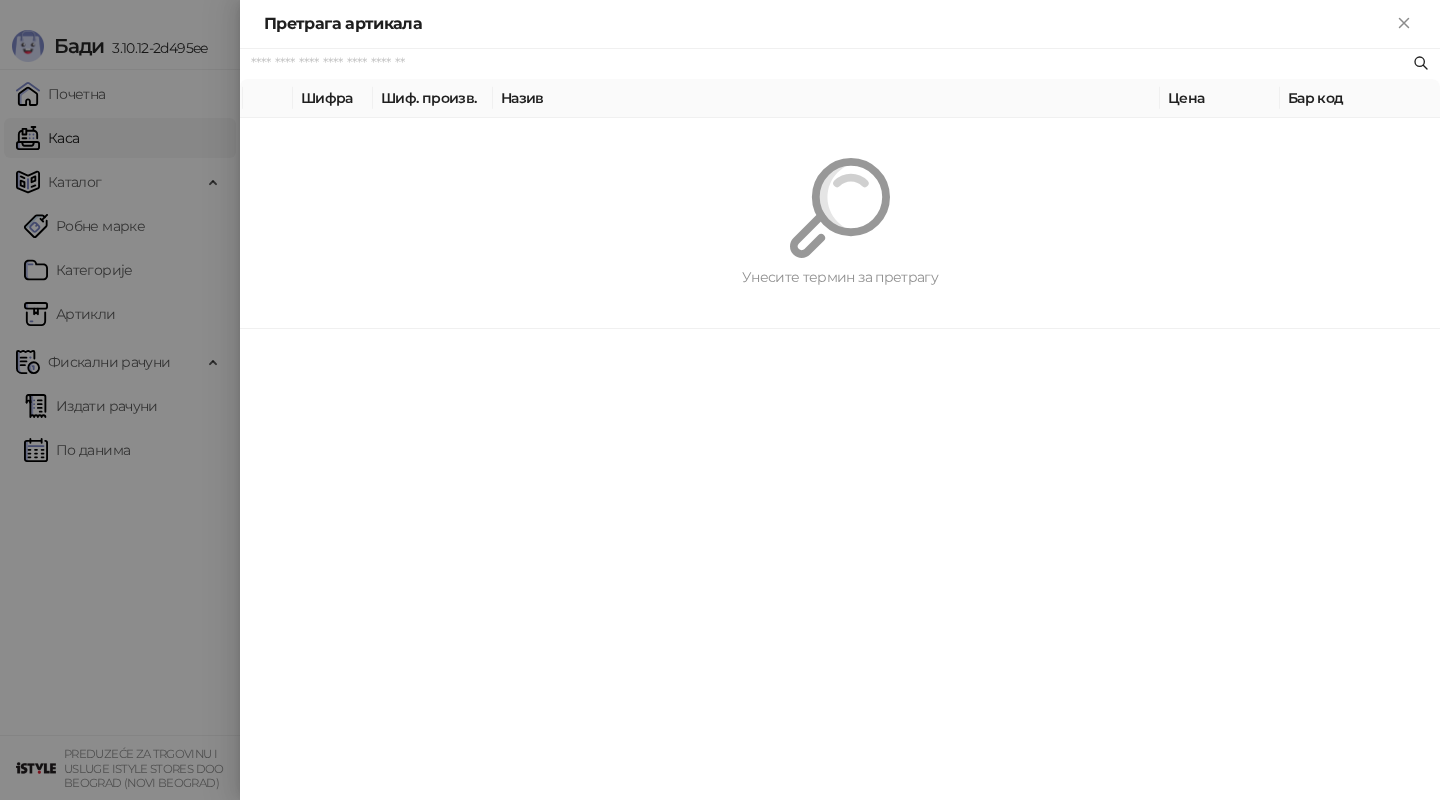 paste on "*********" 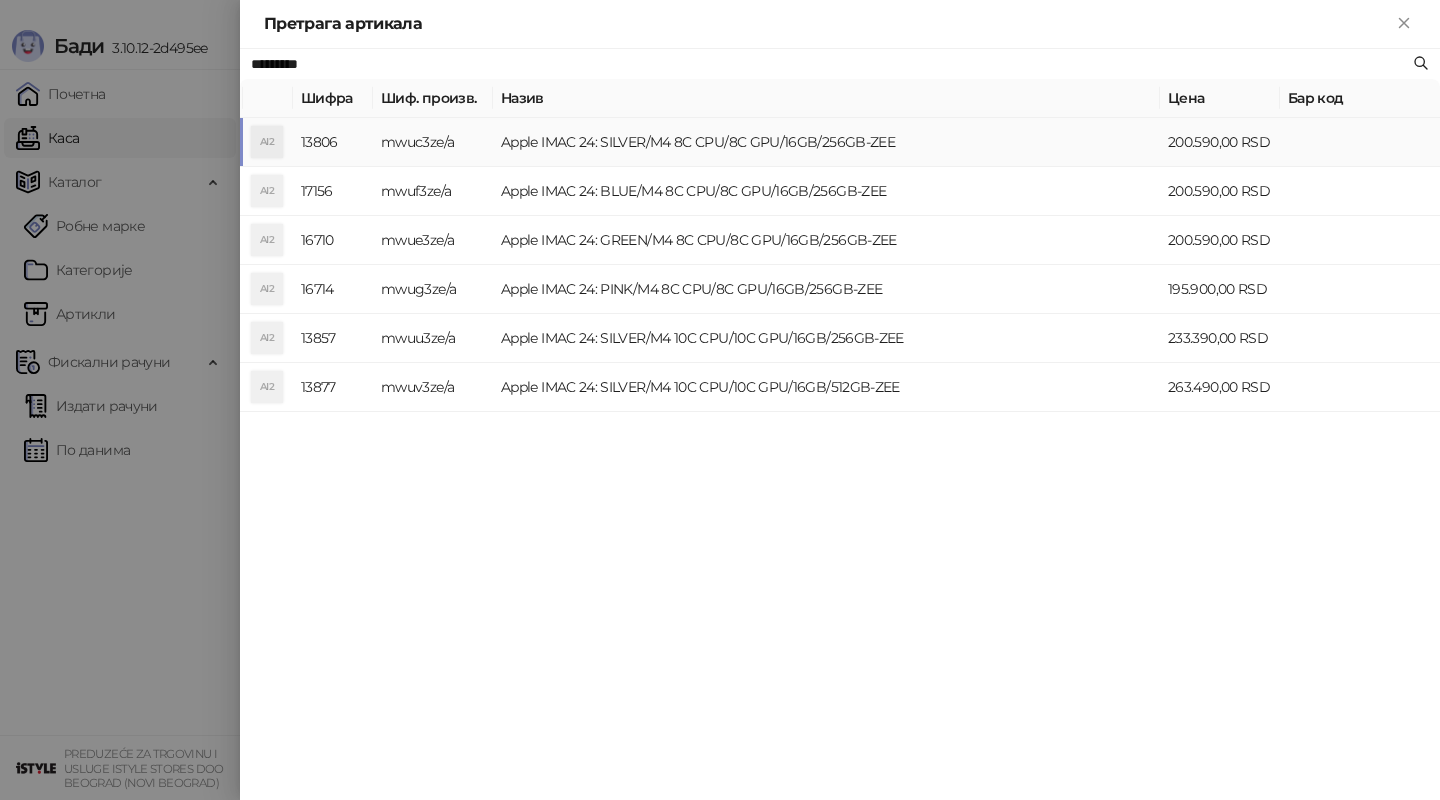 type on "*********" 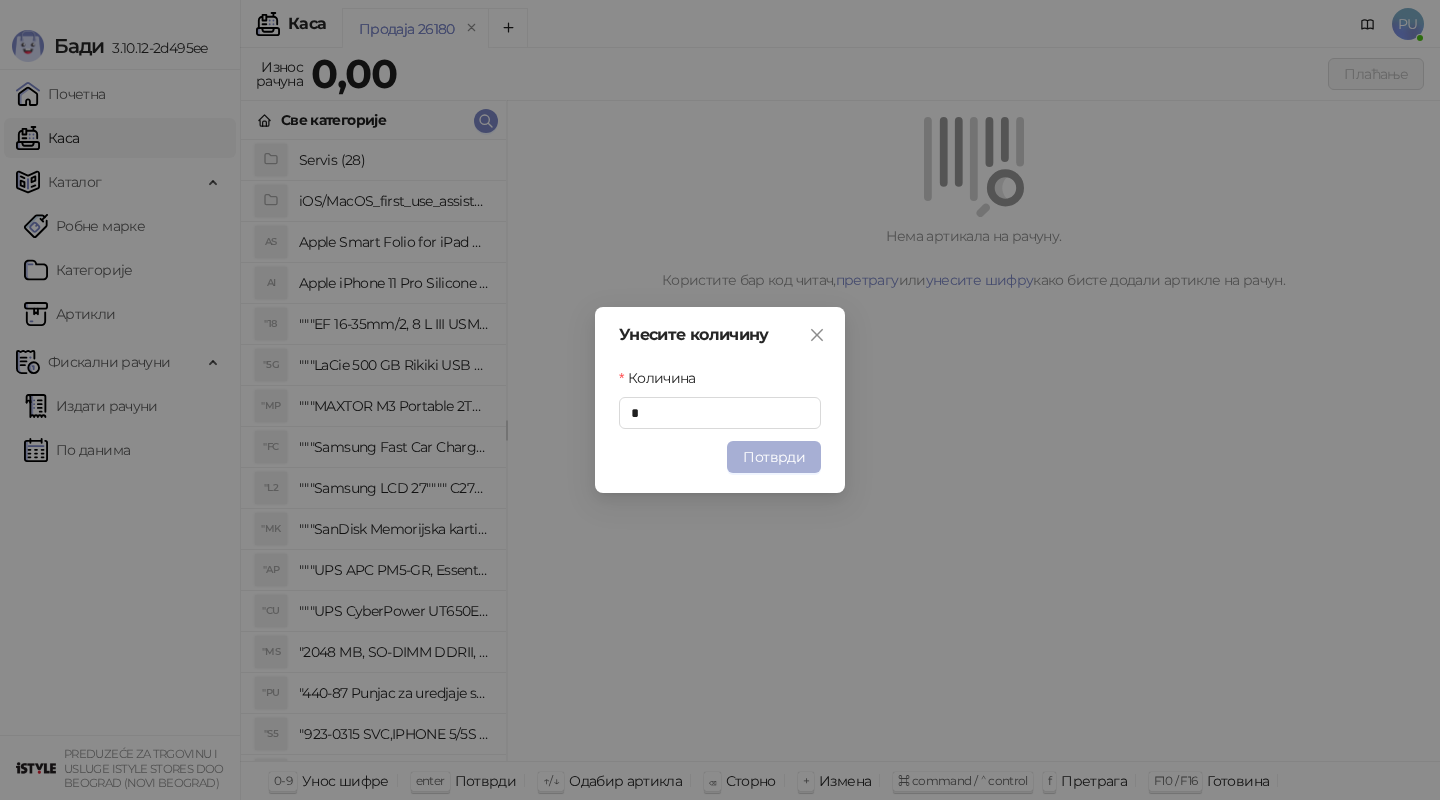 click on "Потврди" at bounding box center [774, 457] 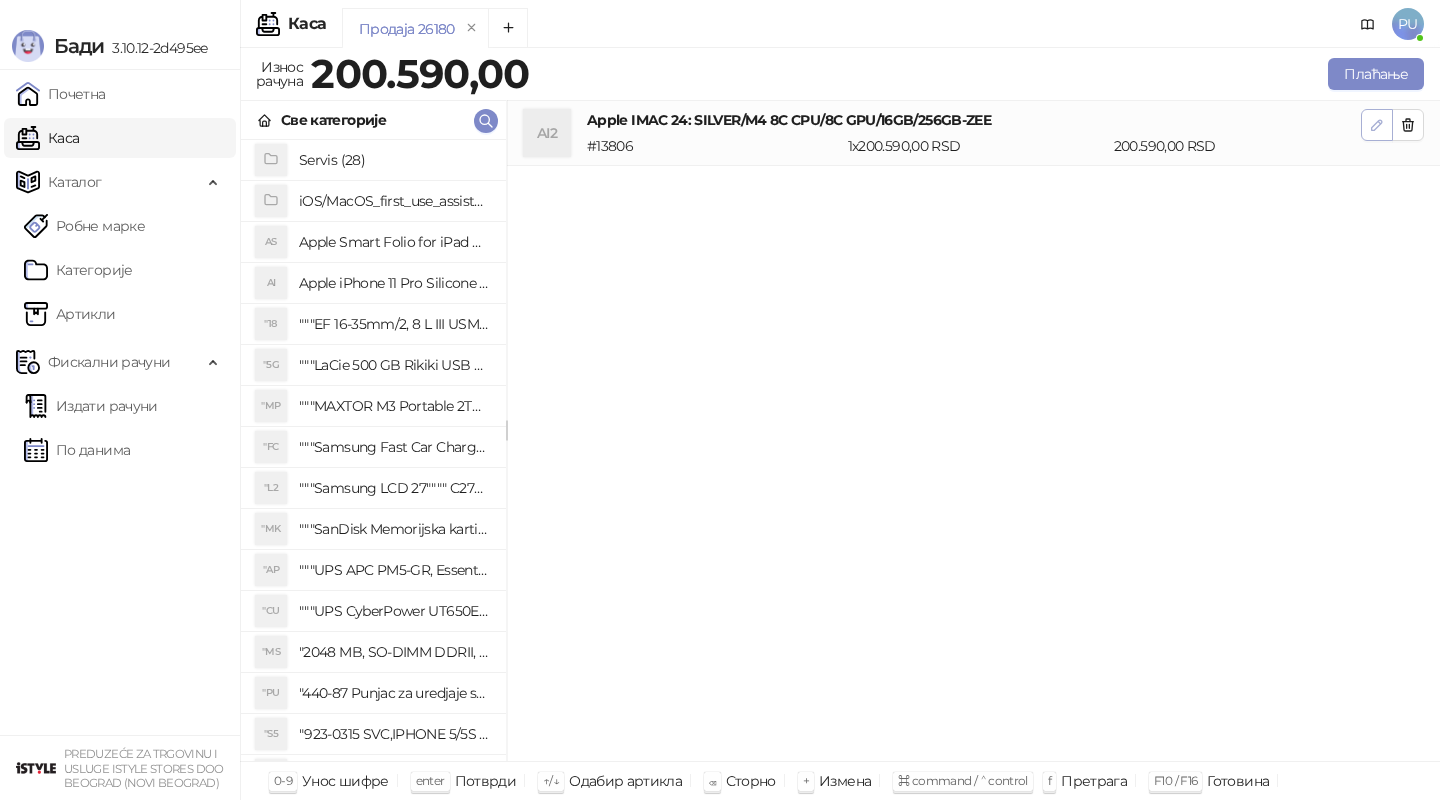 click 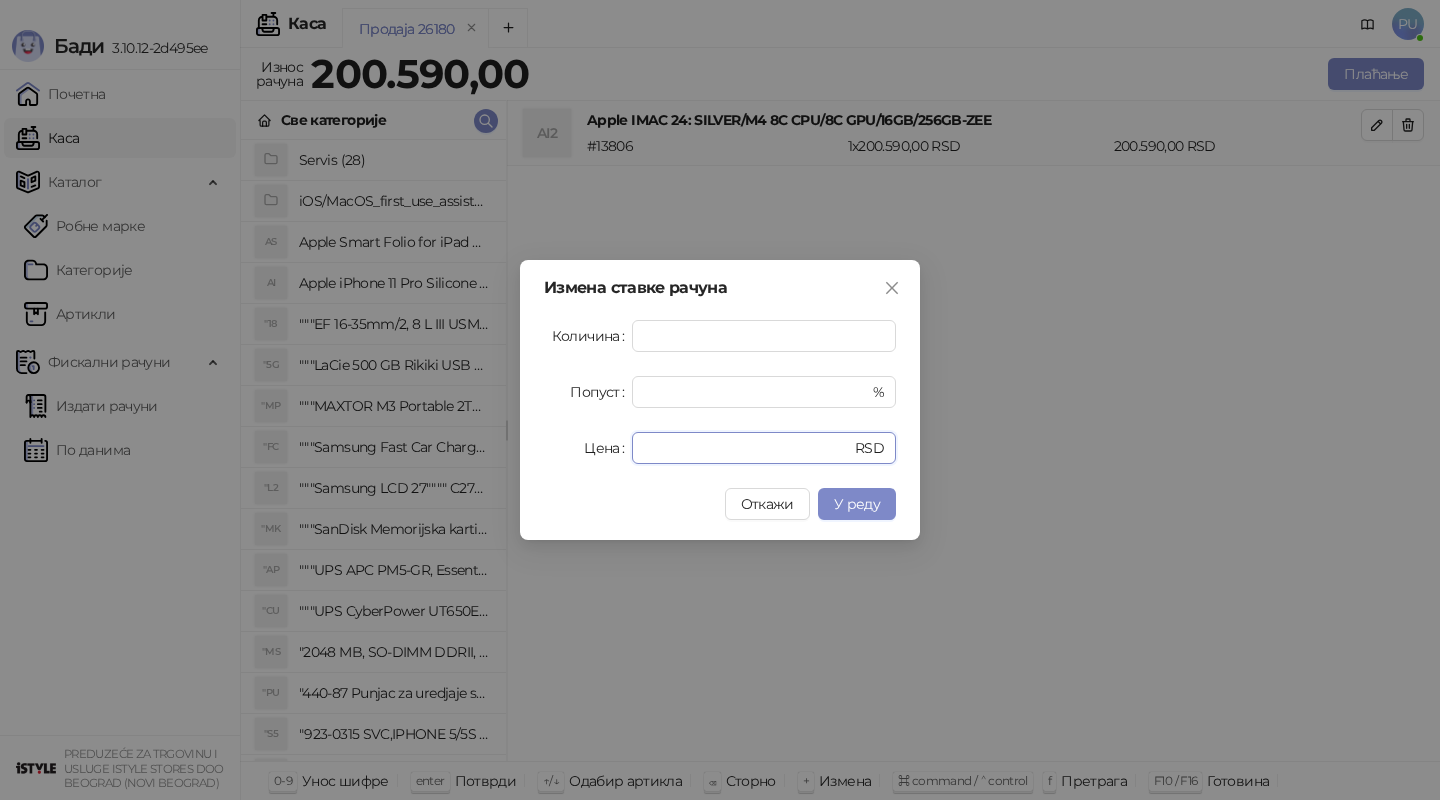 drag, startPoint x: 723, startPoint y: 446, endPoint x: 468, endPoint y: 439, distance: 255.09605 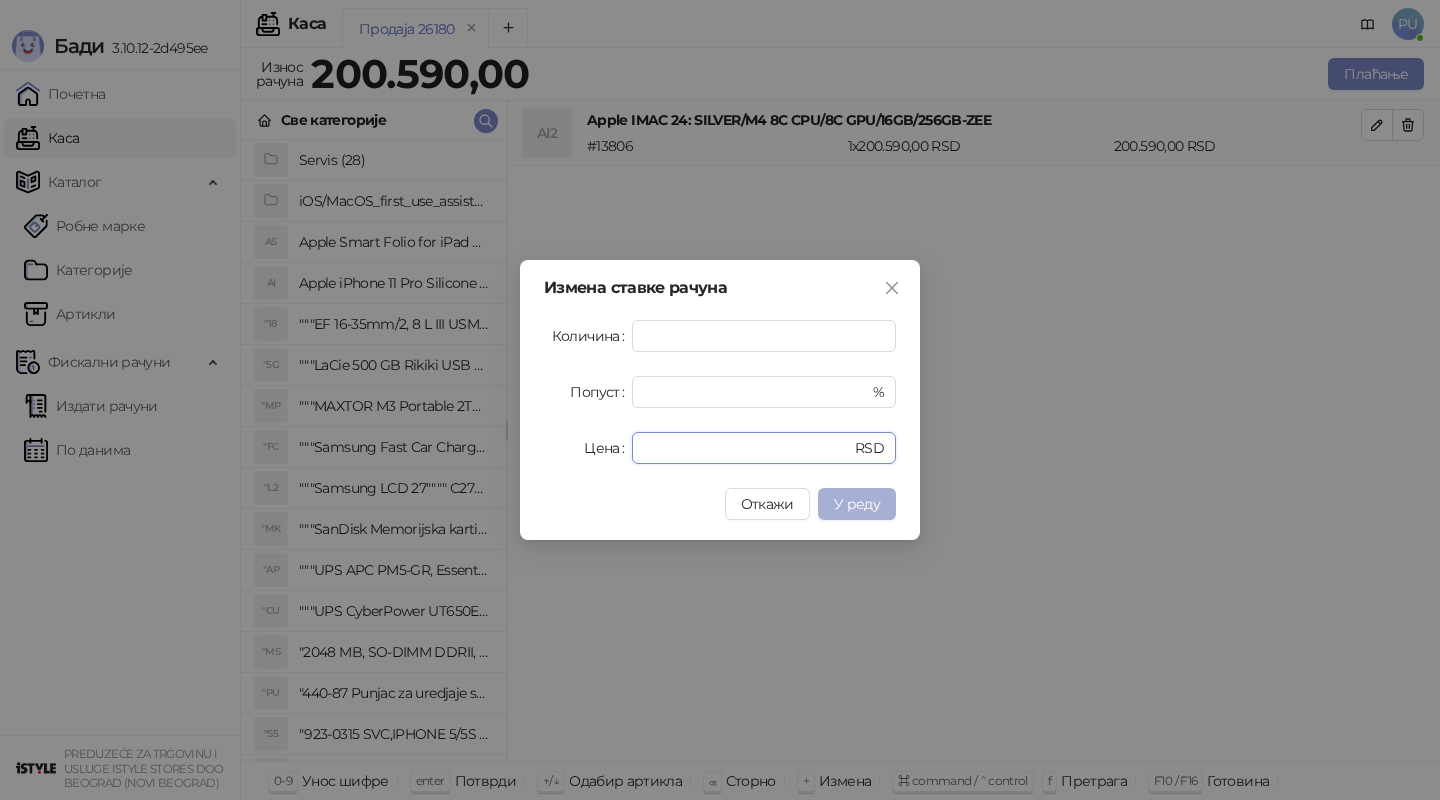 type on "******" 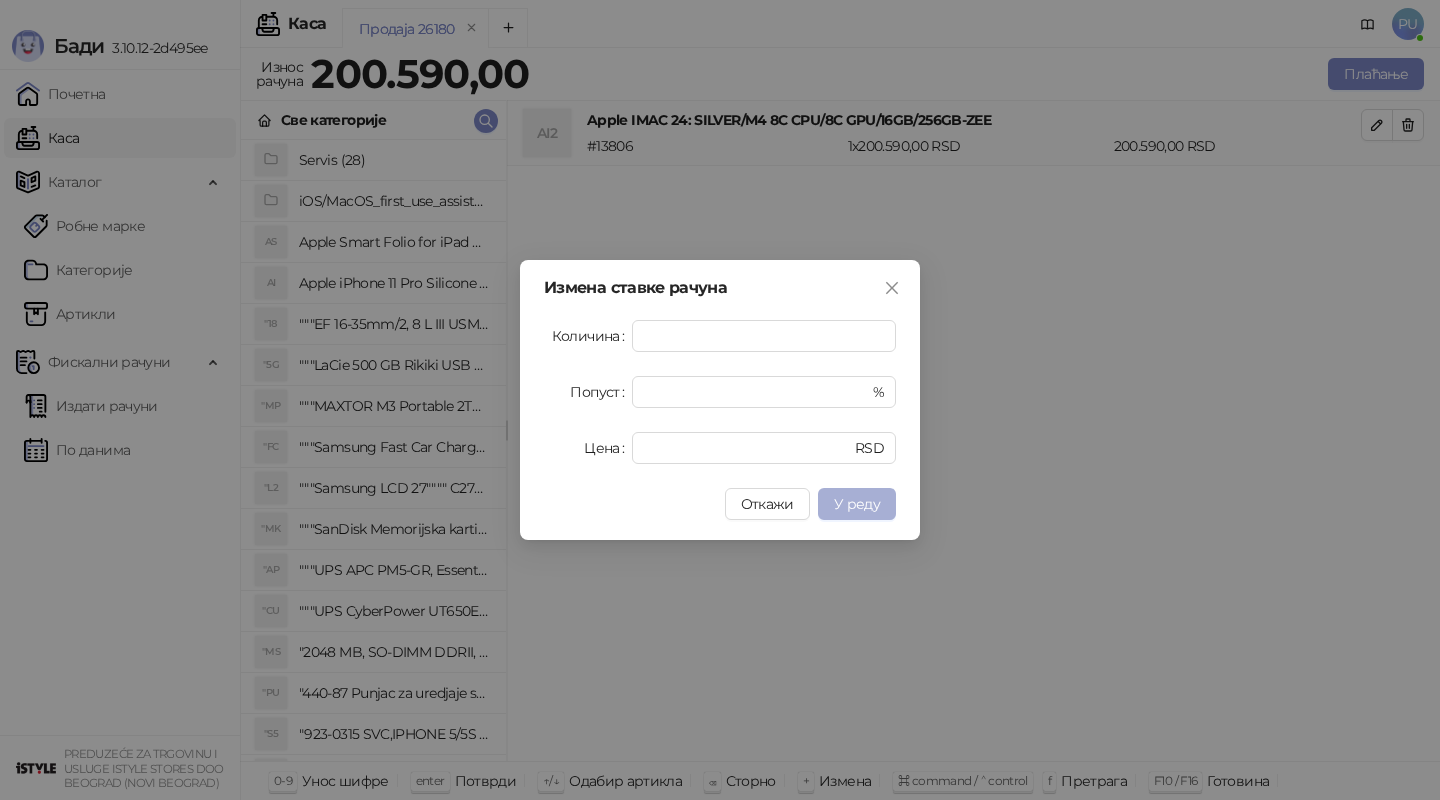 click on "У реду" at bounding box center (857, 504) 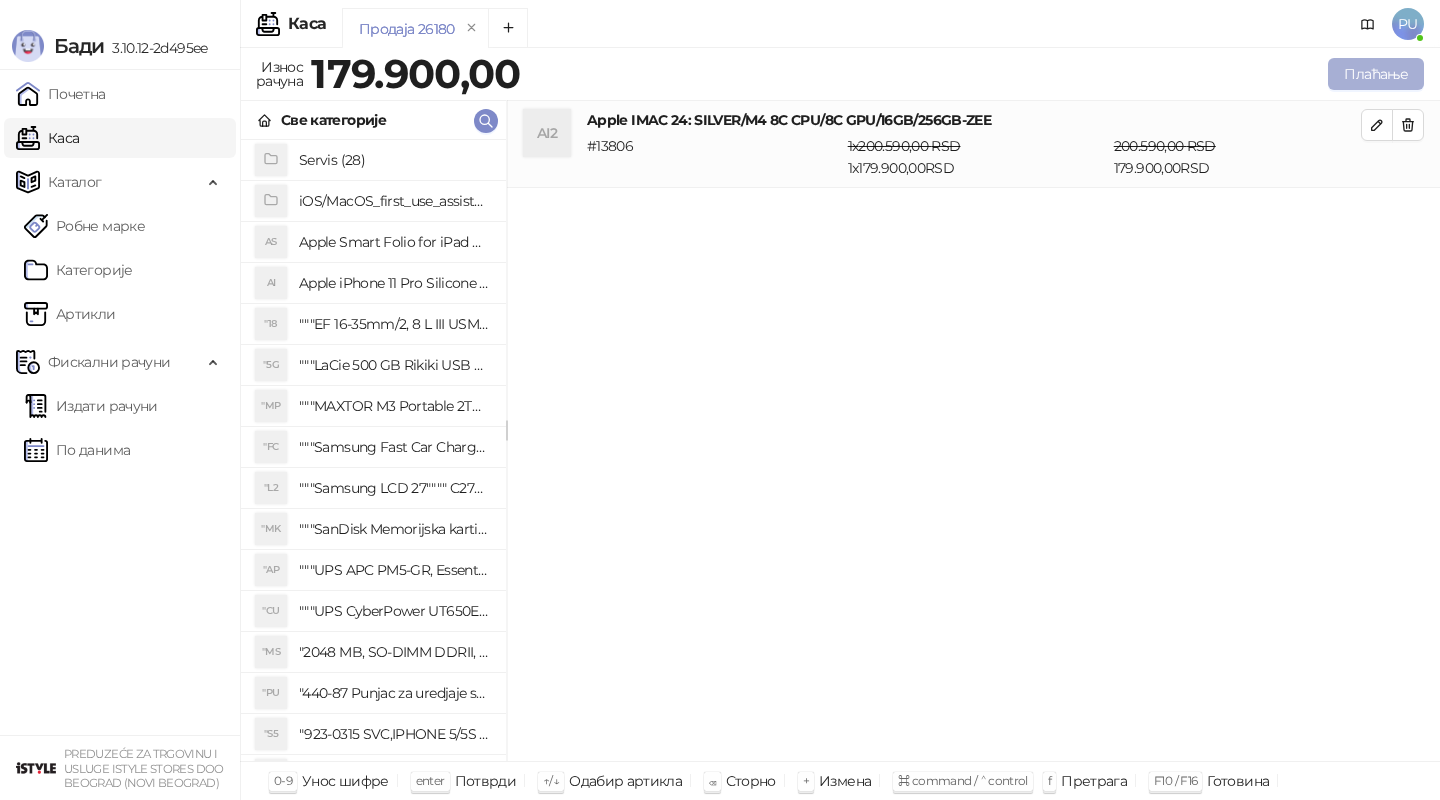click on "Плаћање" at bounding box center [1376, 74] 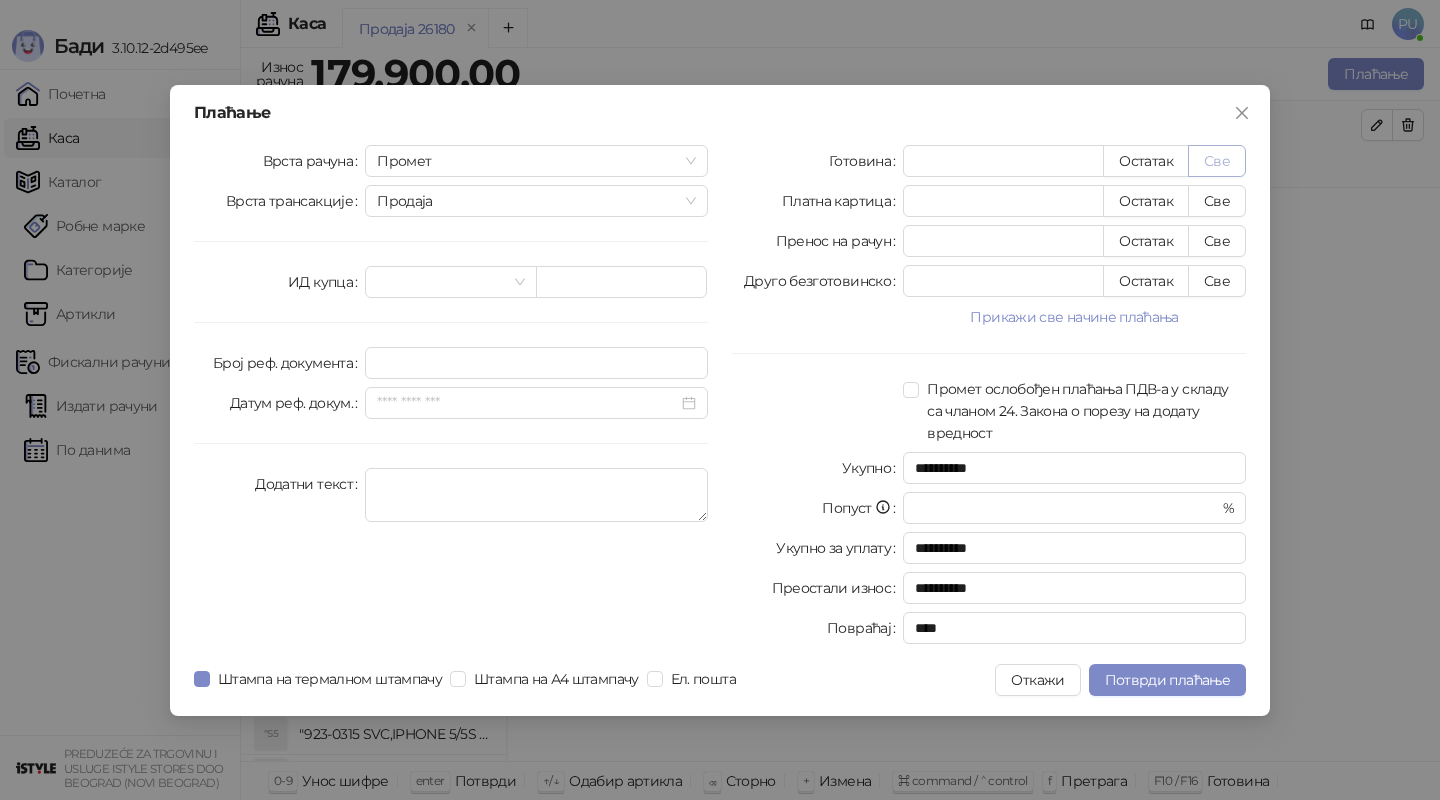 click on "Све" at bounding box center [1217, 161] 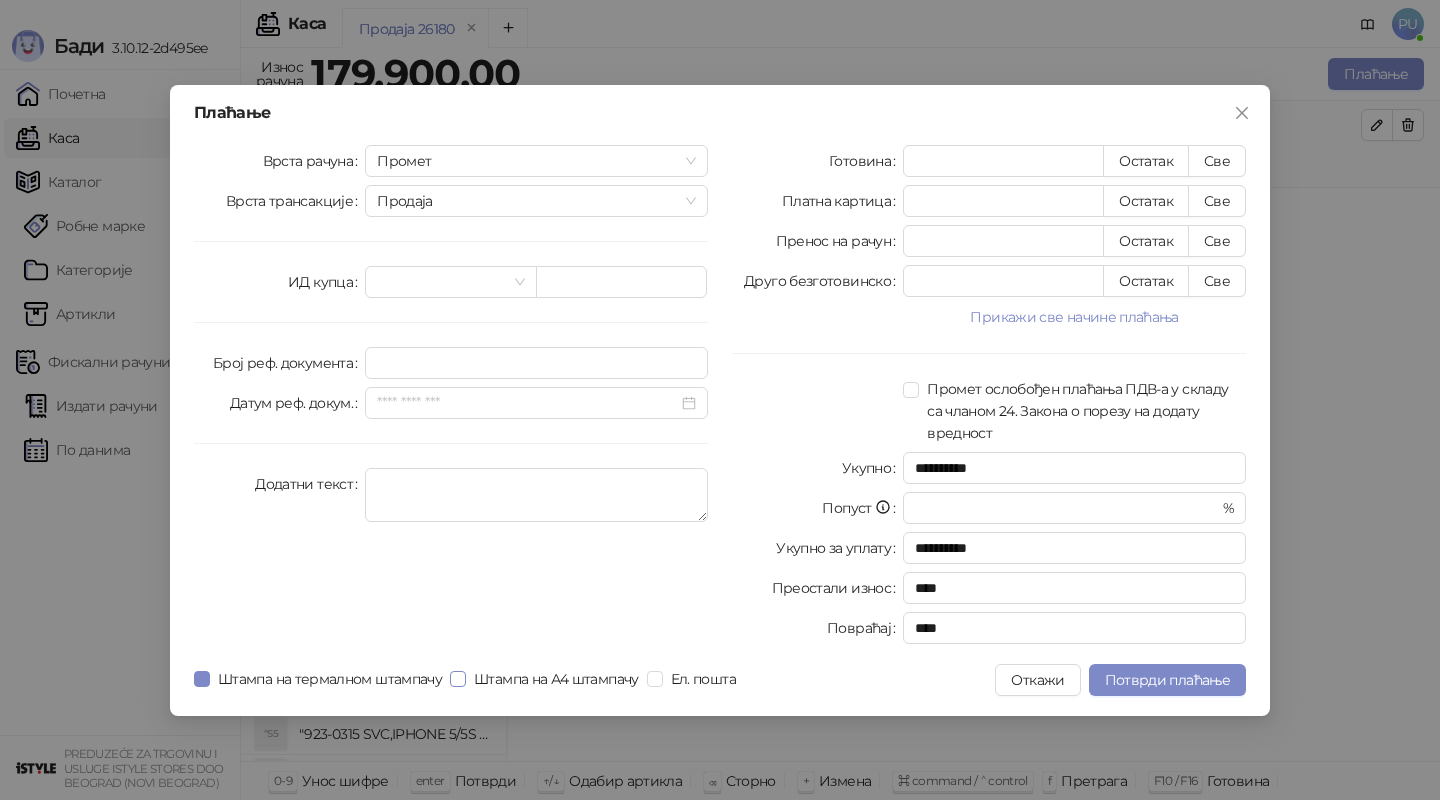 click on "Штампа на А4 штампачу" at bounding box center (556, 679) 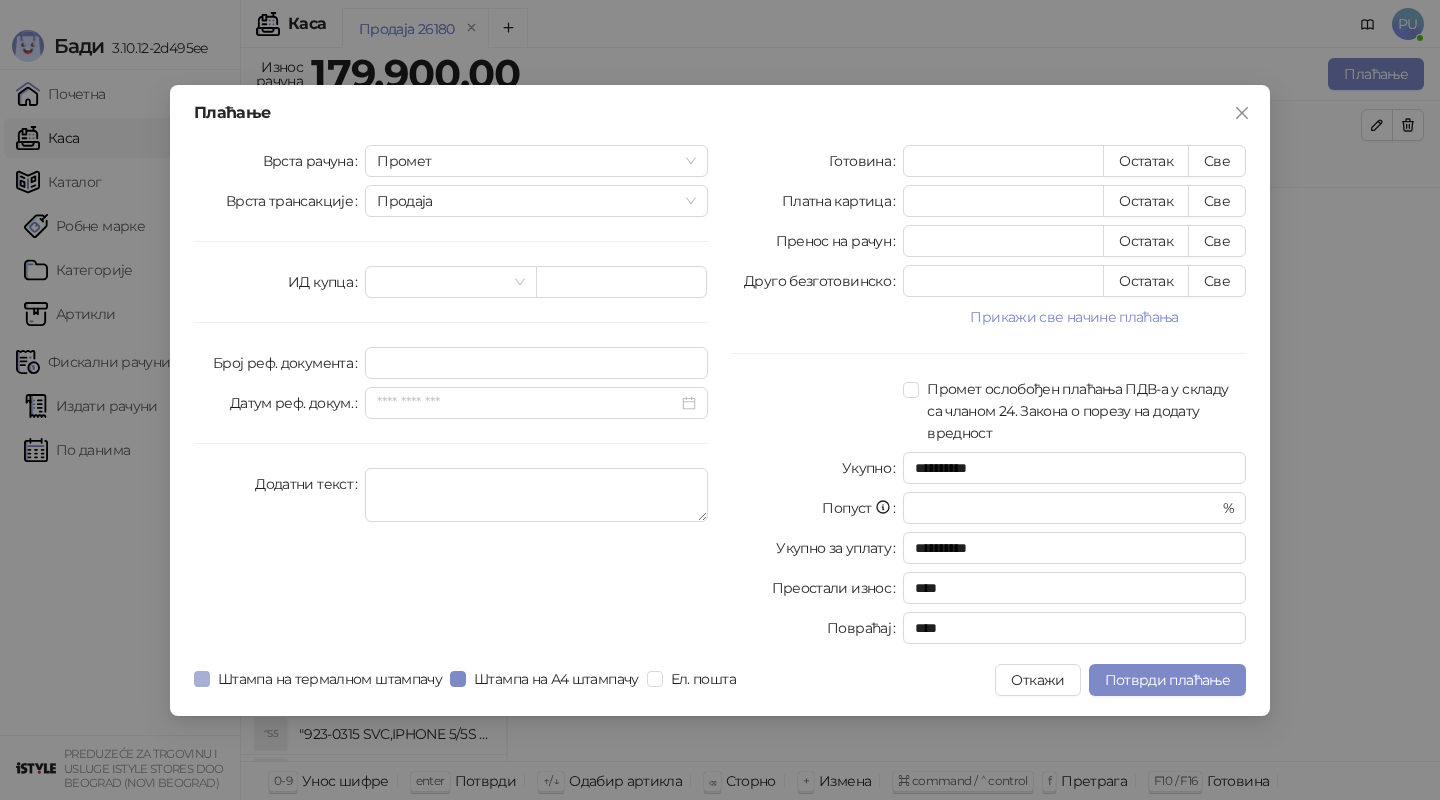 click on "Штампа на термалном штампачу" at bounding box center [330, 679] 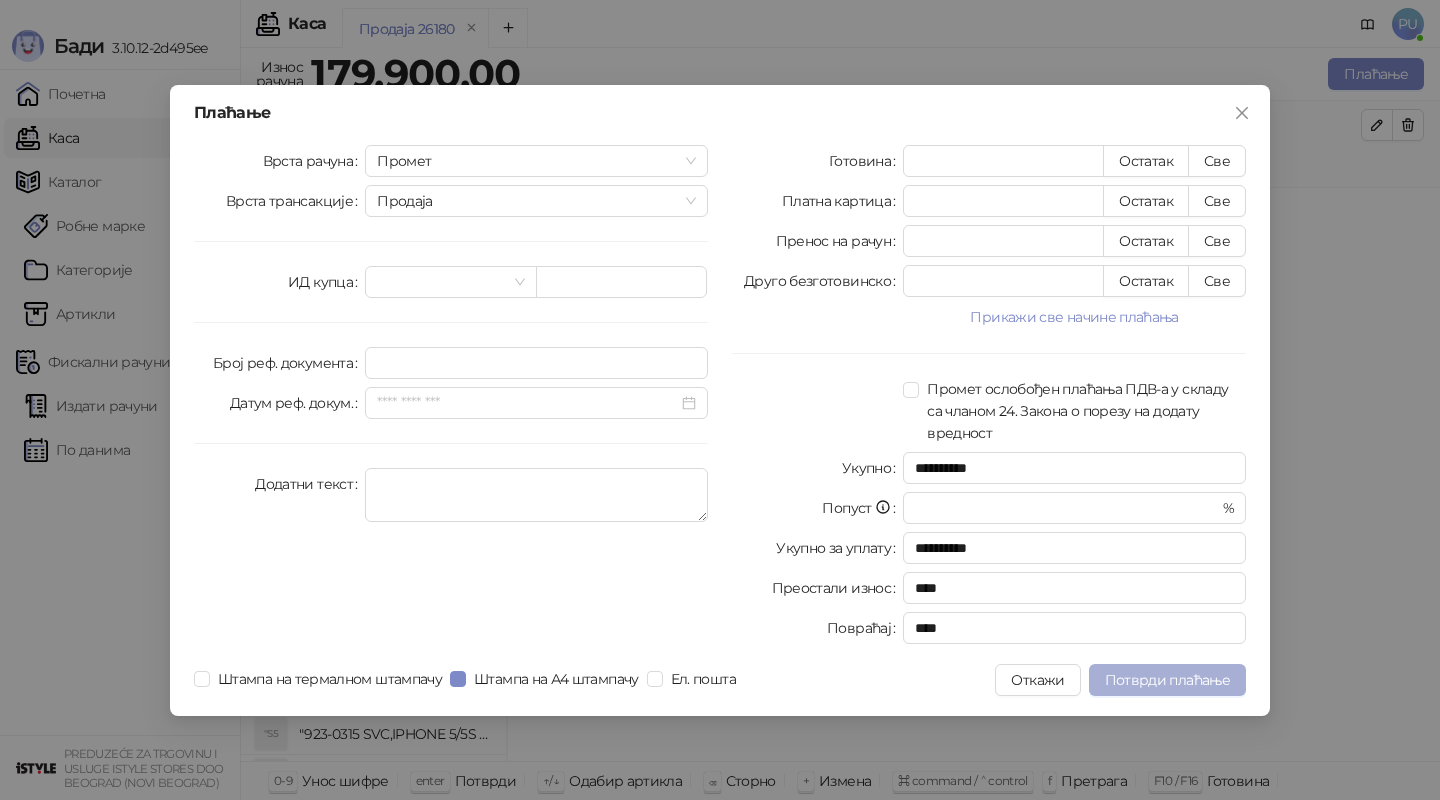 click on "Потврди плаћање" at bounding box center (1167, 680) 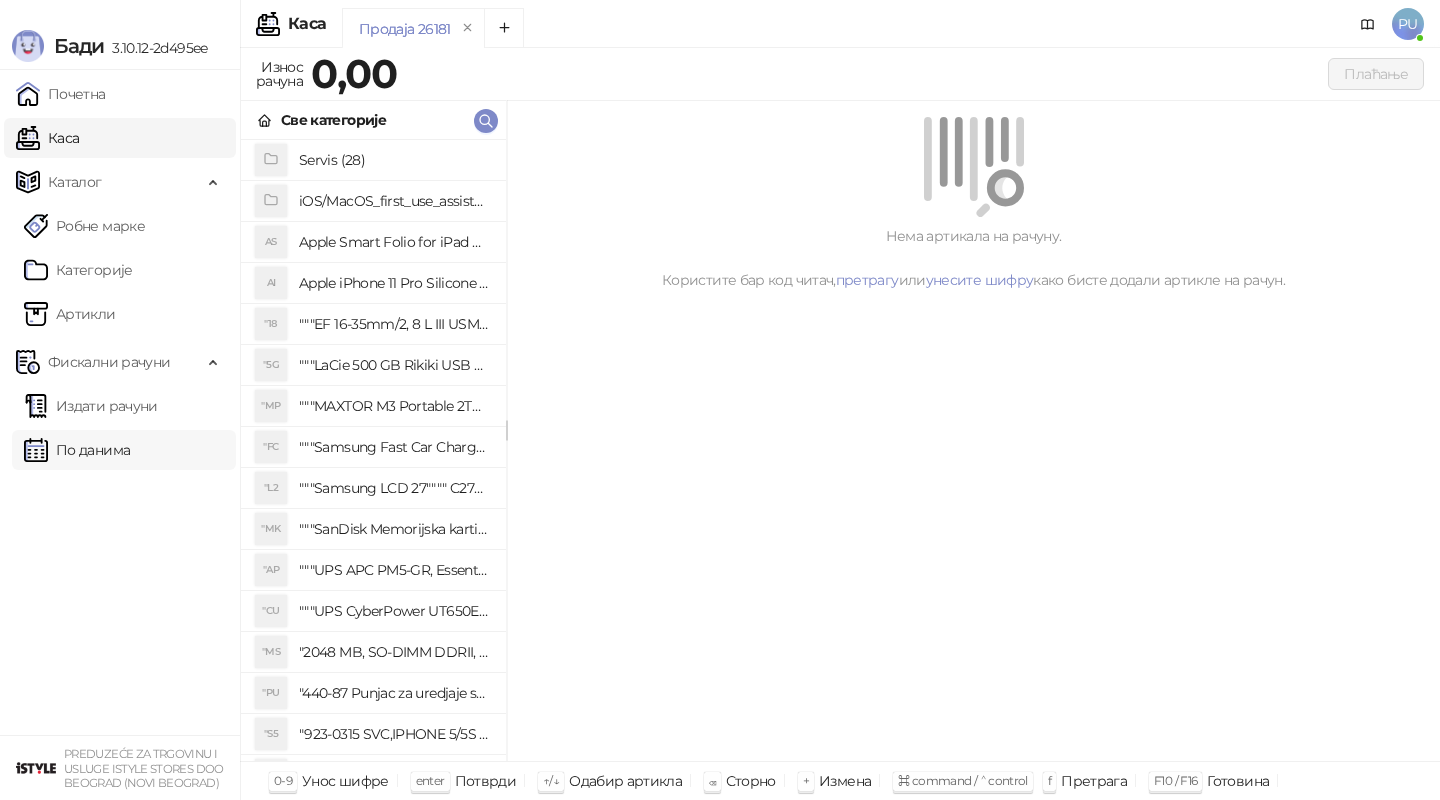 click on "По данима" at bounding box center (77, 450) 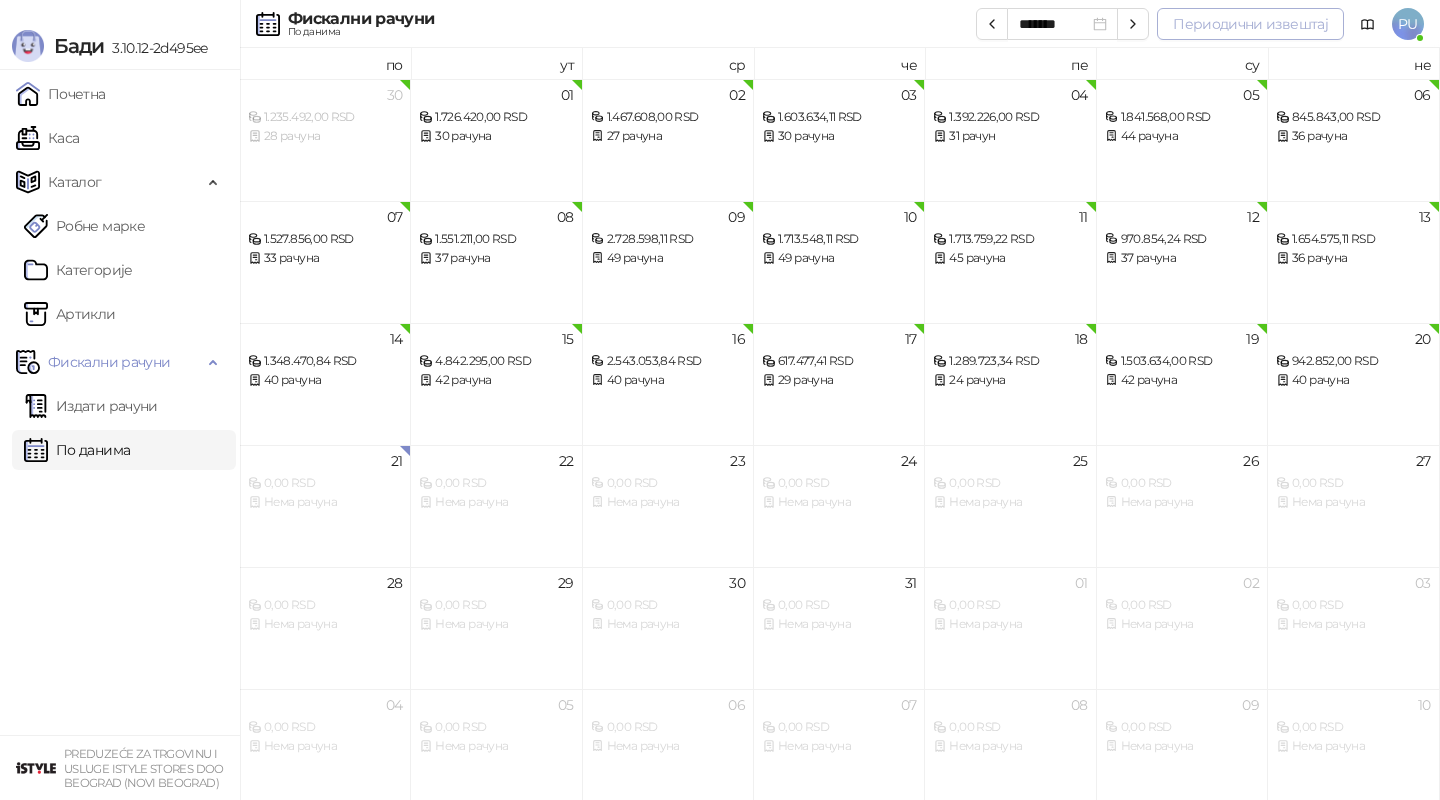 click on "Периодични извештај" at bounding box center [1250, 24] 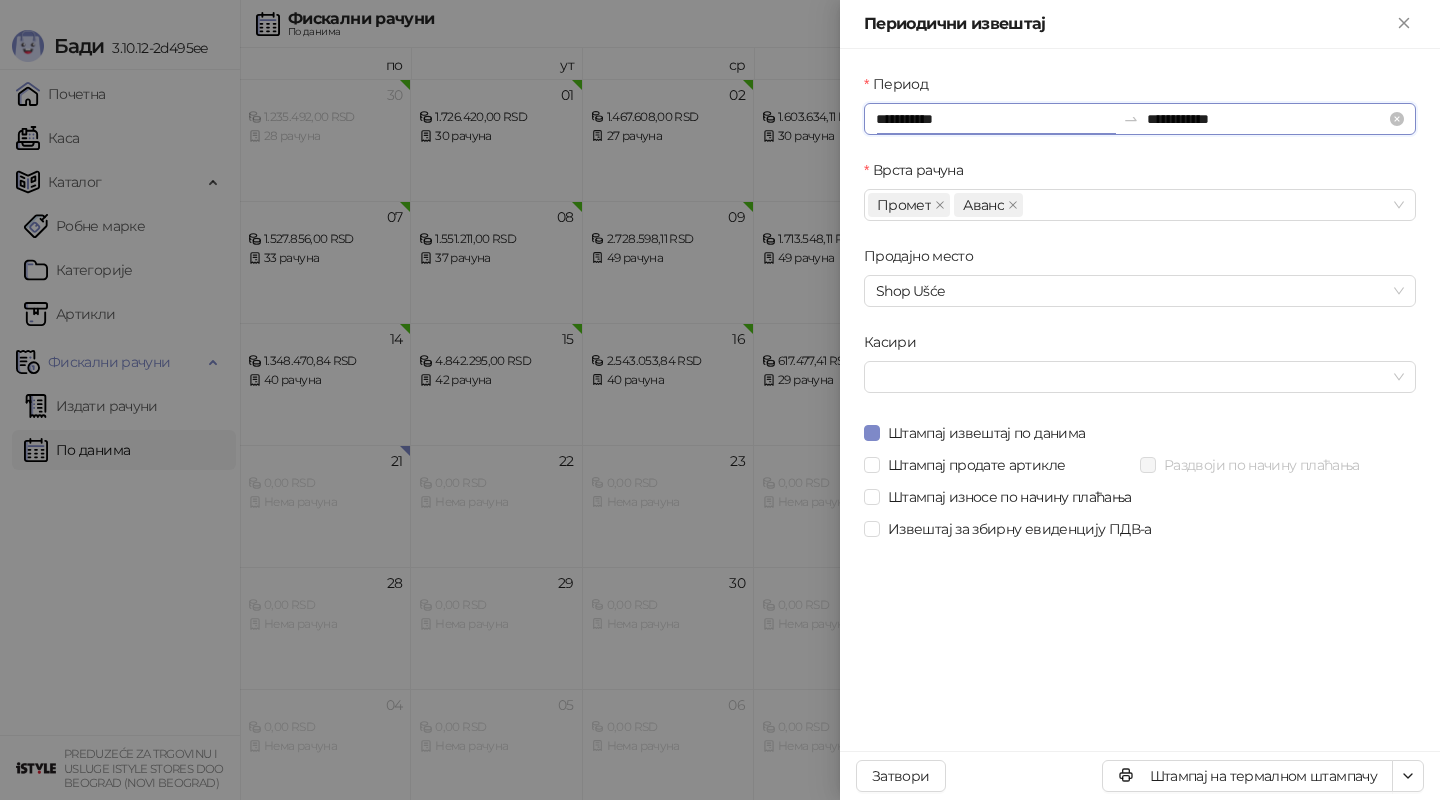 click on "**********" at bounding box center [995, 119] 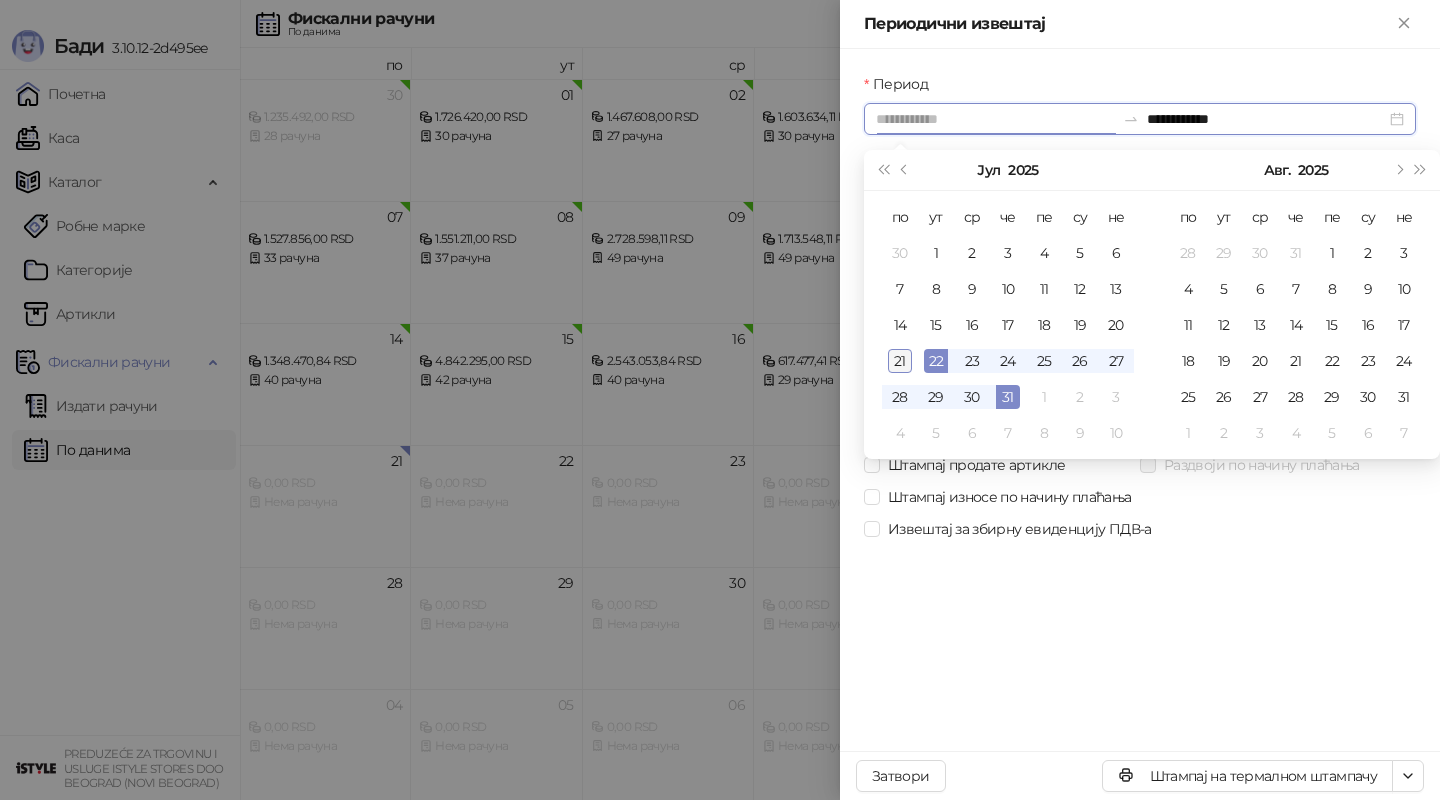 type on "**********" 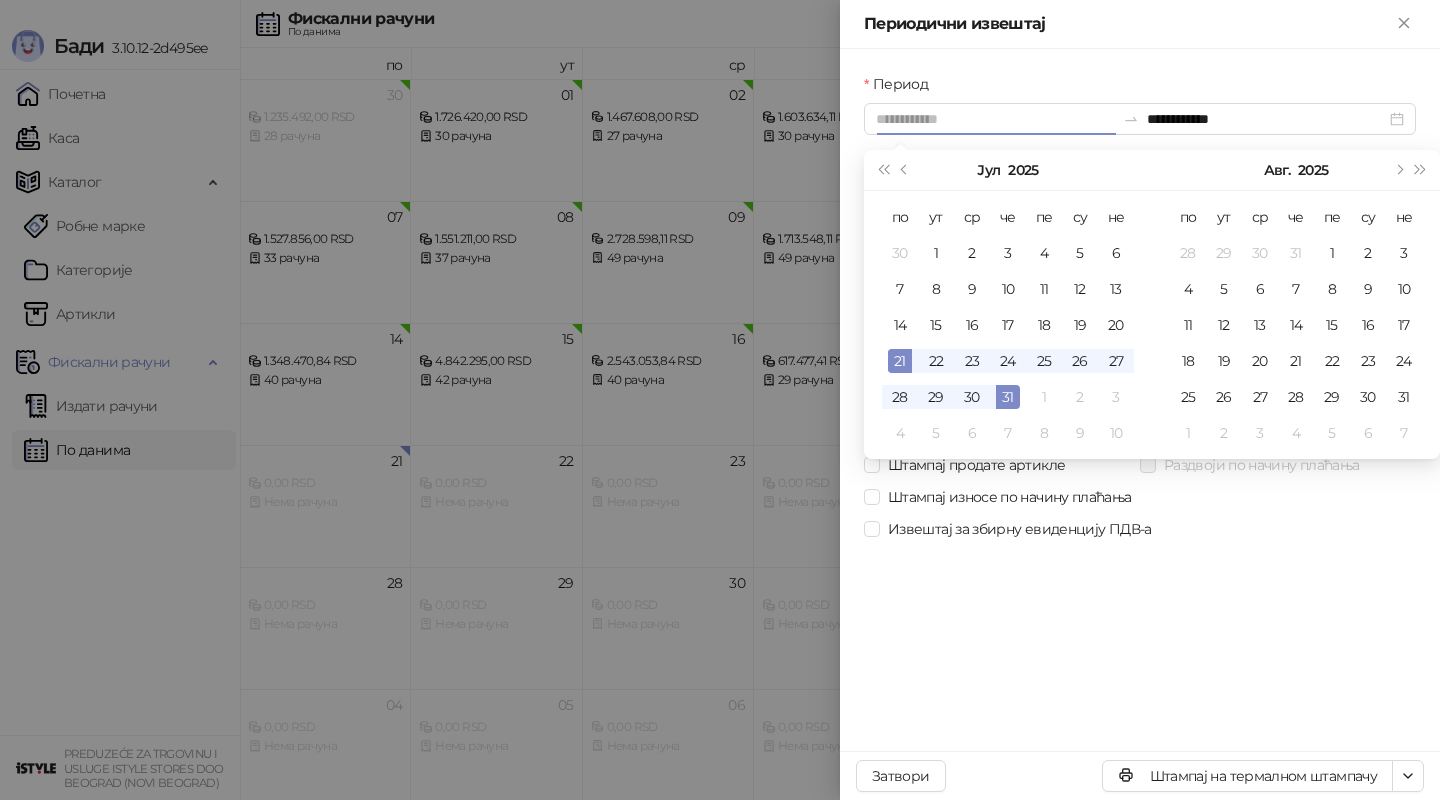 click on "21" at bounding box center (900, 361) 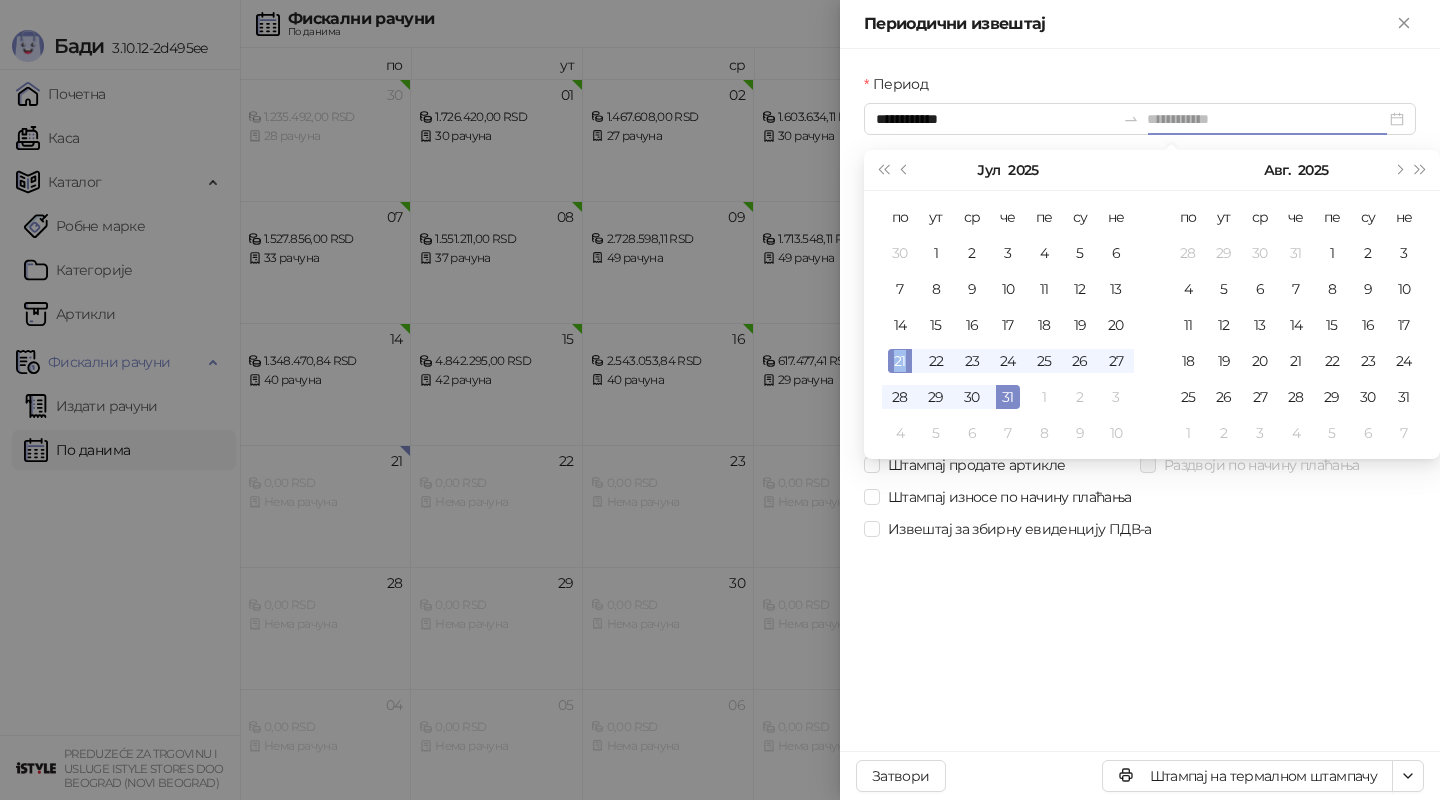 click on "21" at bounding box center [900, 361] 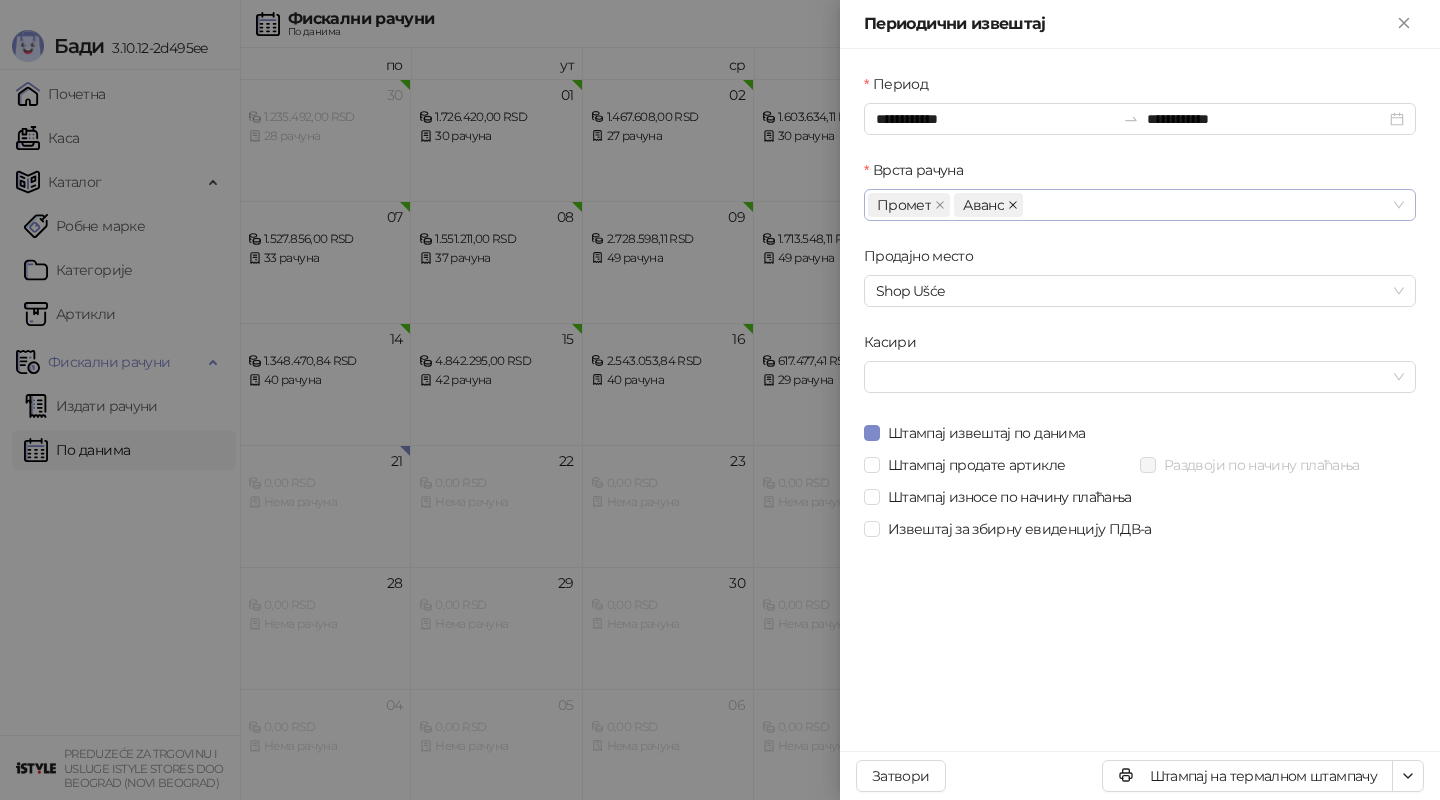 click 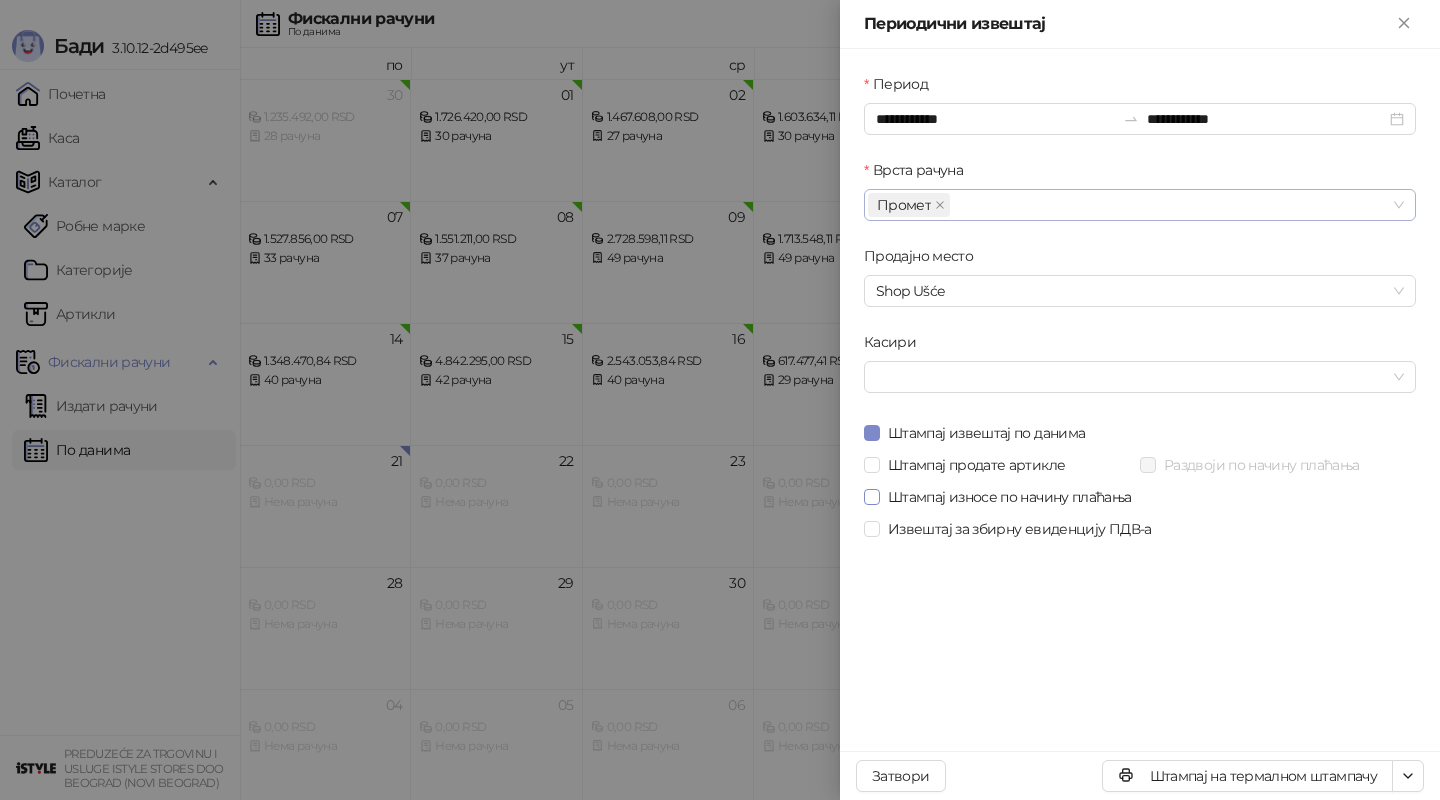 click on "Штампај износе по начину плаћања" at bounding box center (1010, 497) 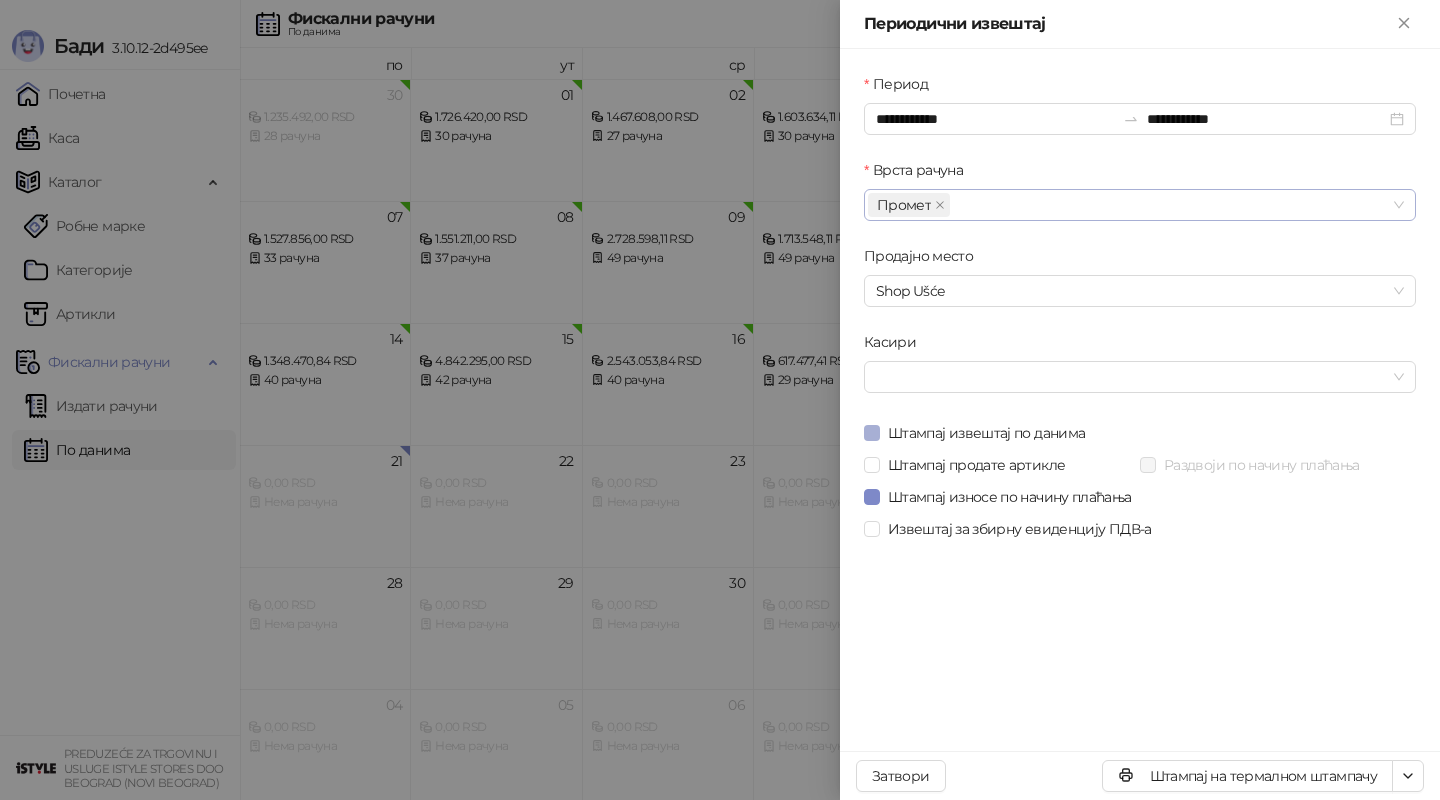 click on "Штампај извештај по данима" at bounding box center [986, 433] 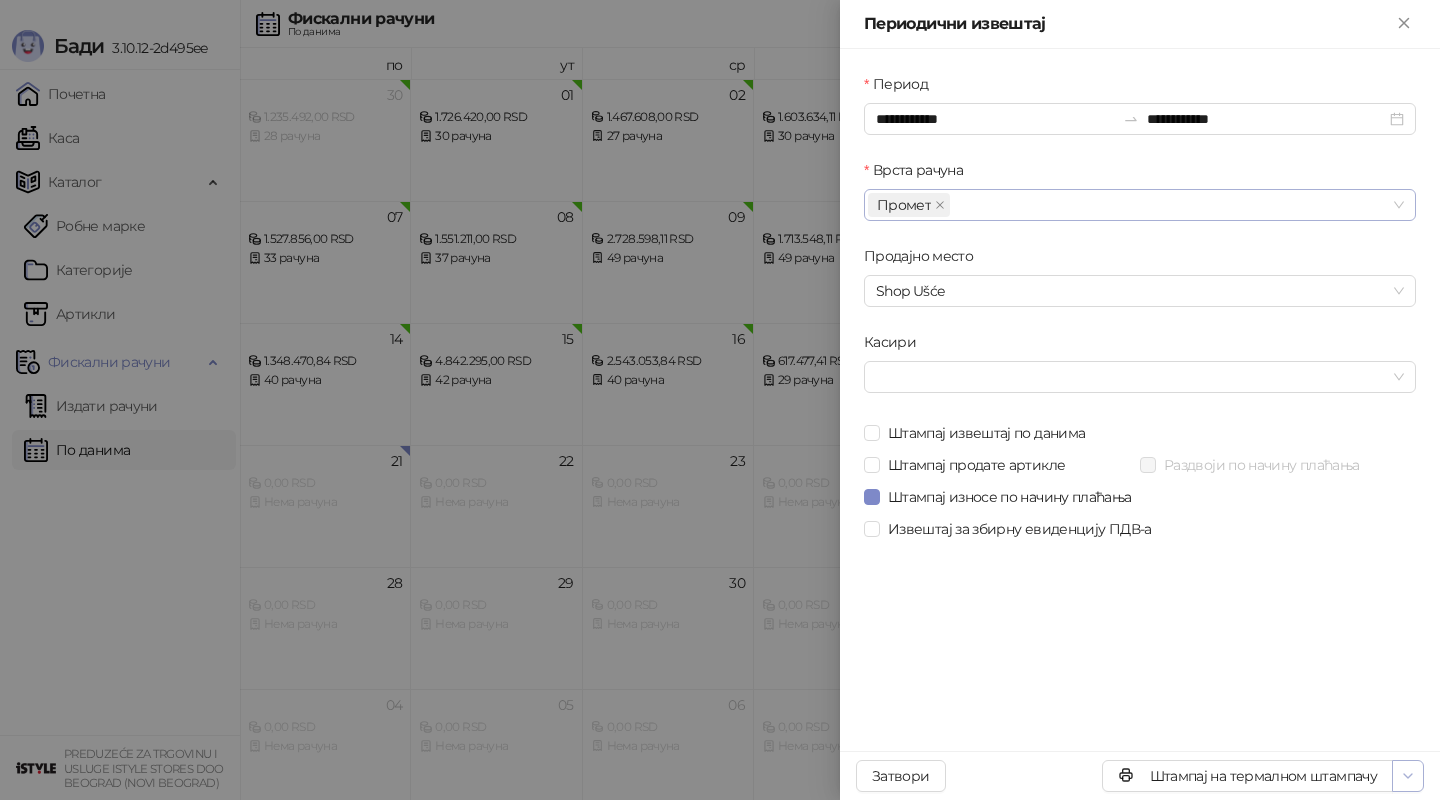 click 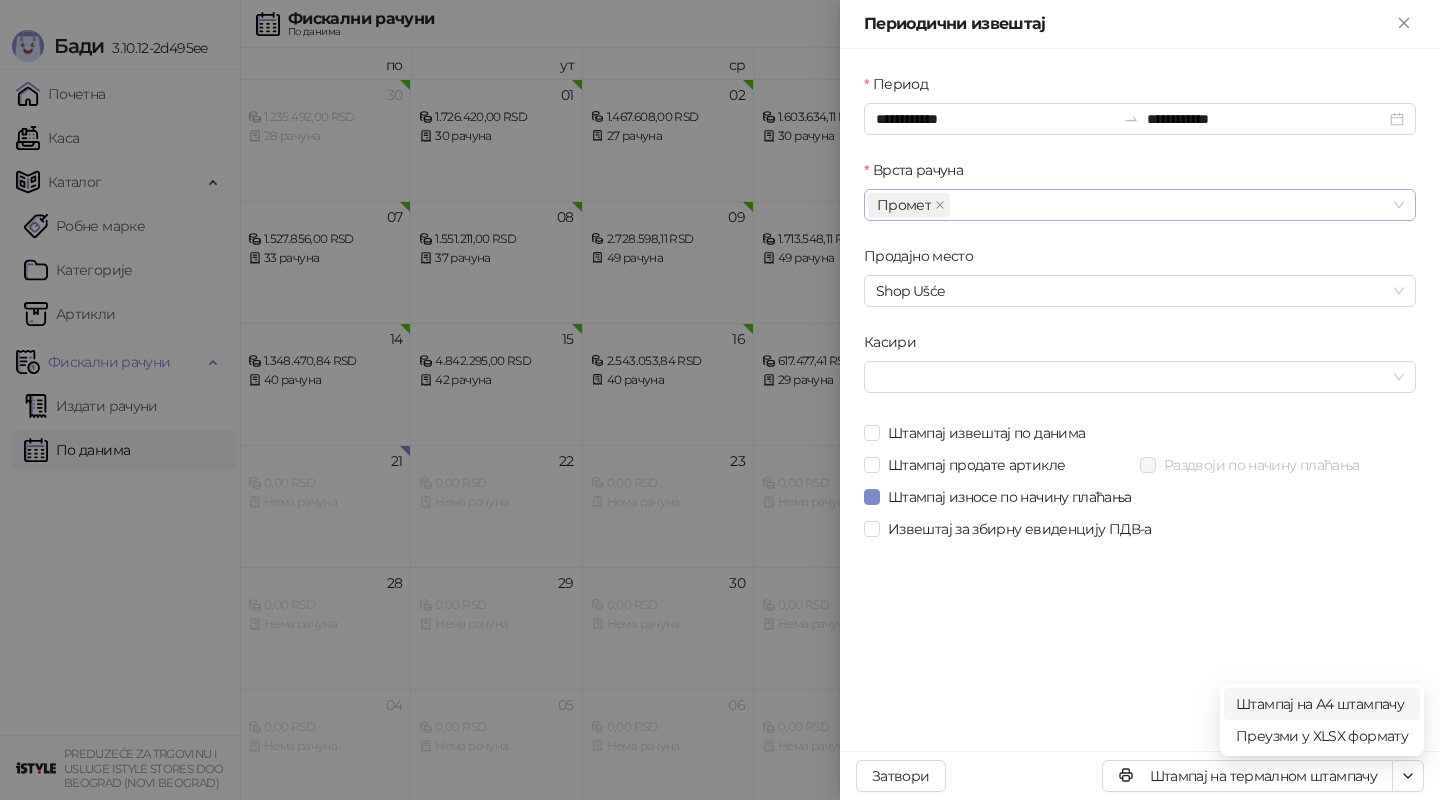 click on "Штампај на А4 штампачу" at bounding box center (1322, 704) 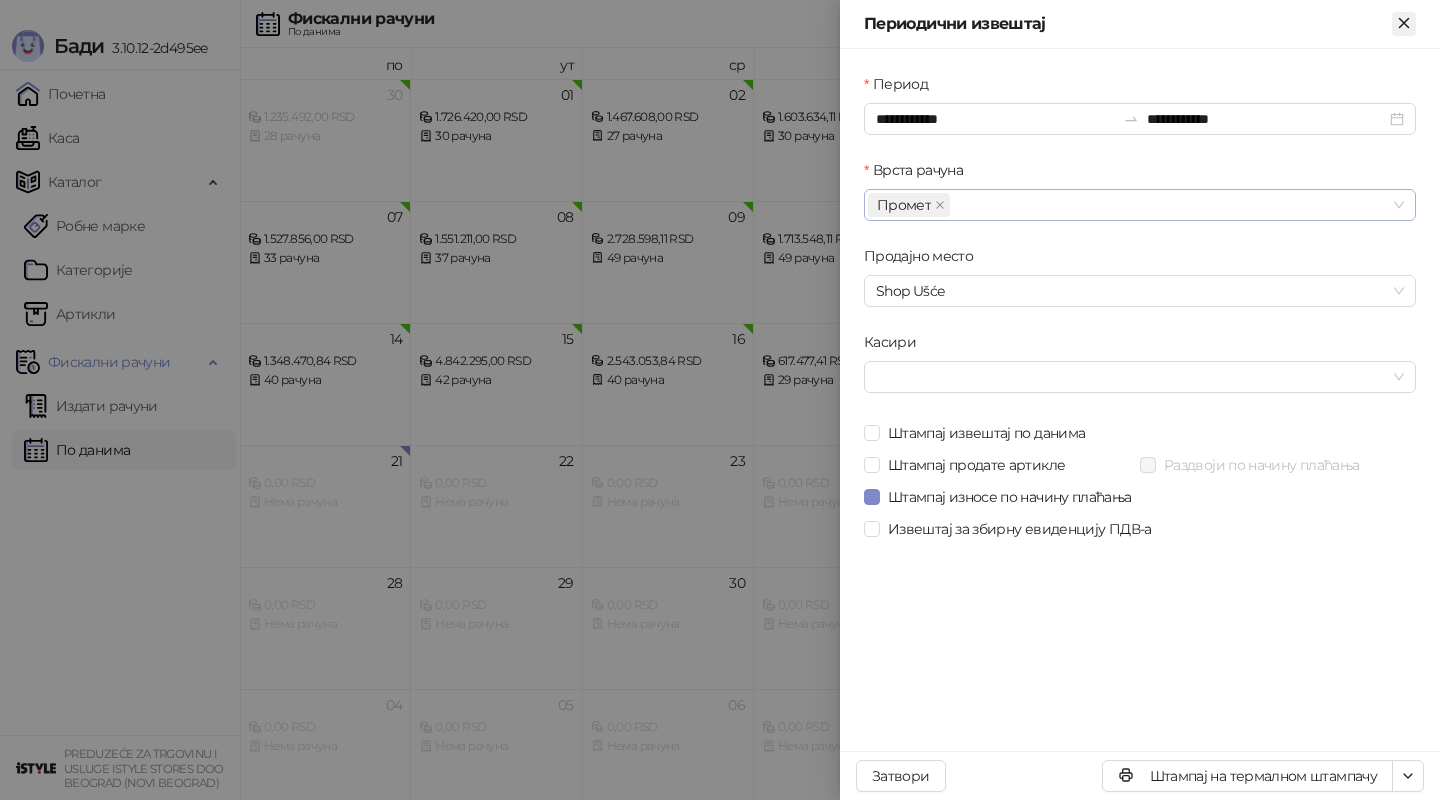 click 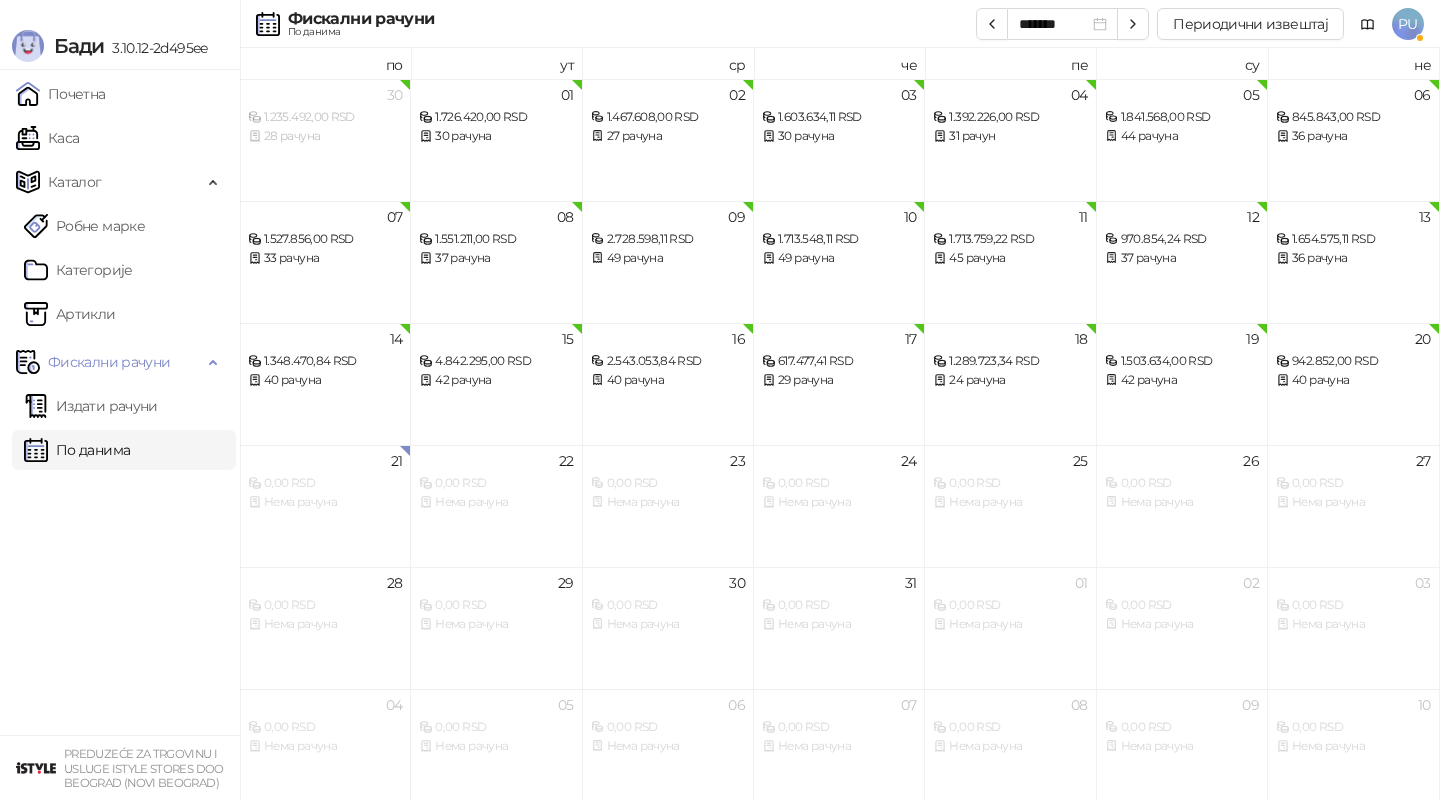 click on "По данима" at bounding box center [77, 450] 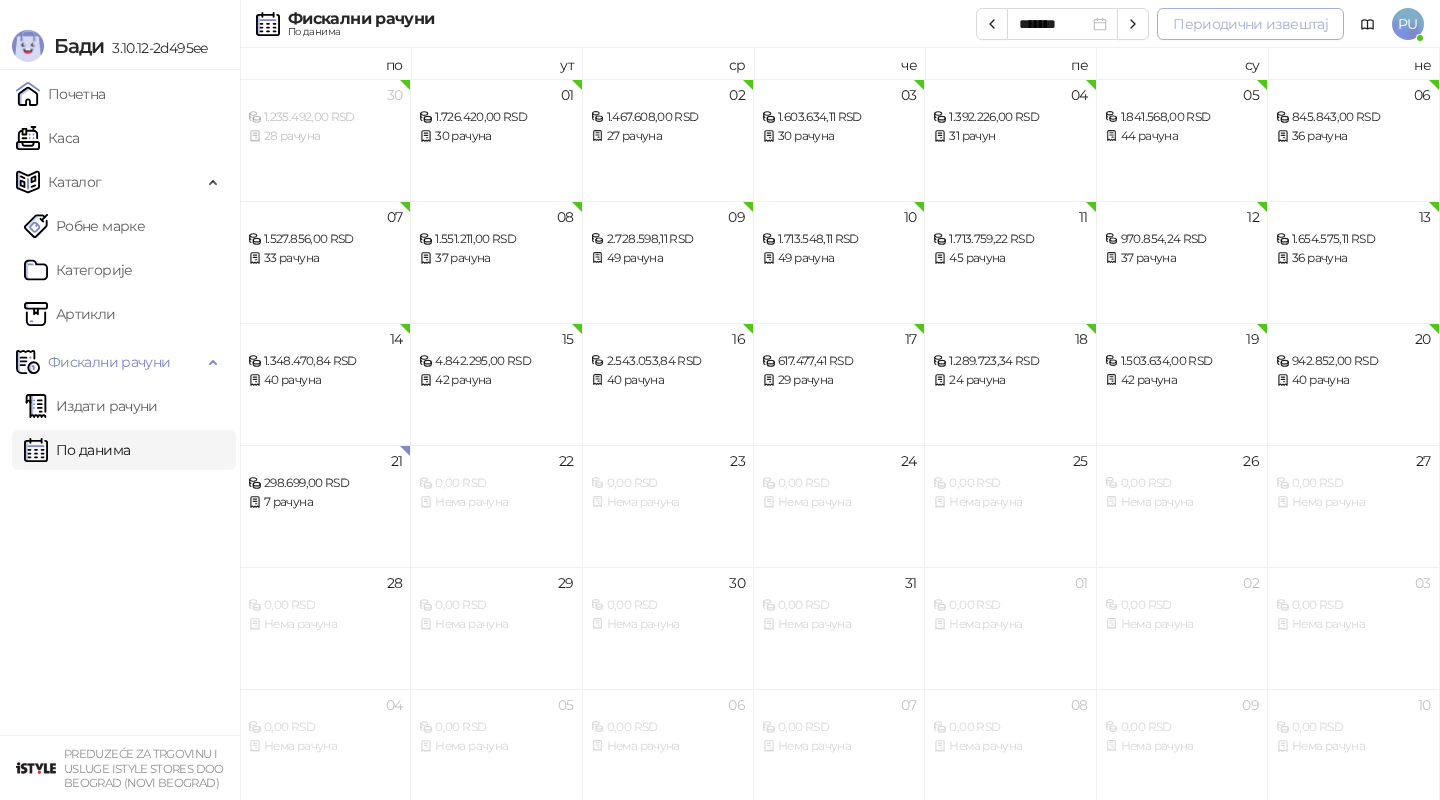 click on "Периодични извештај" at bounding box center [1250, 24] 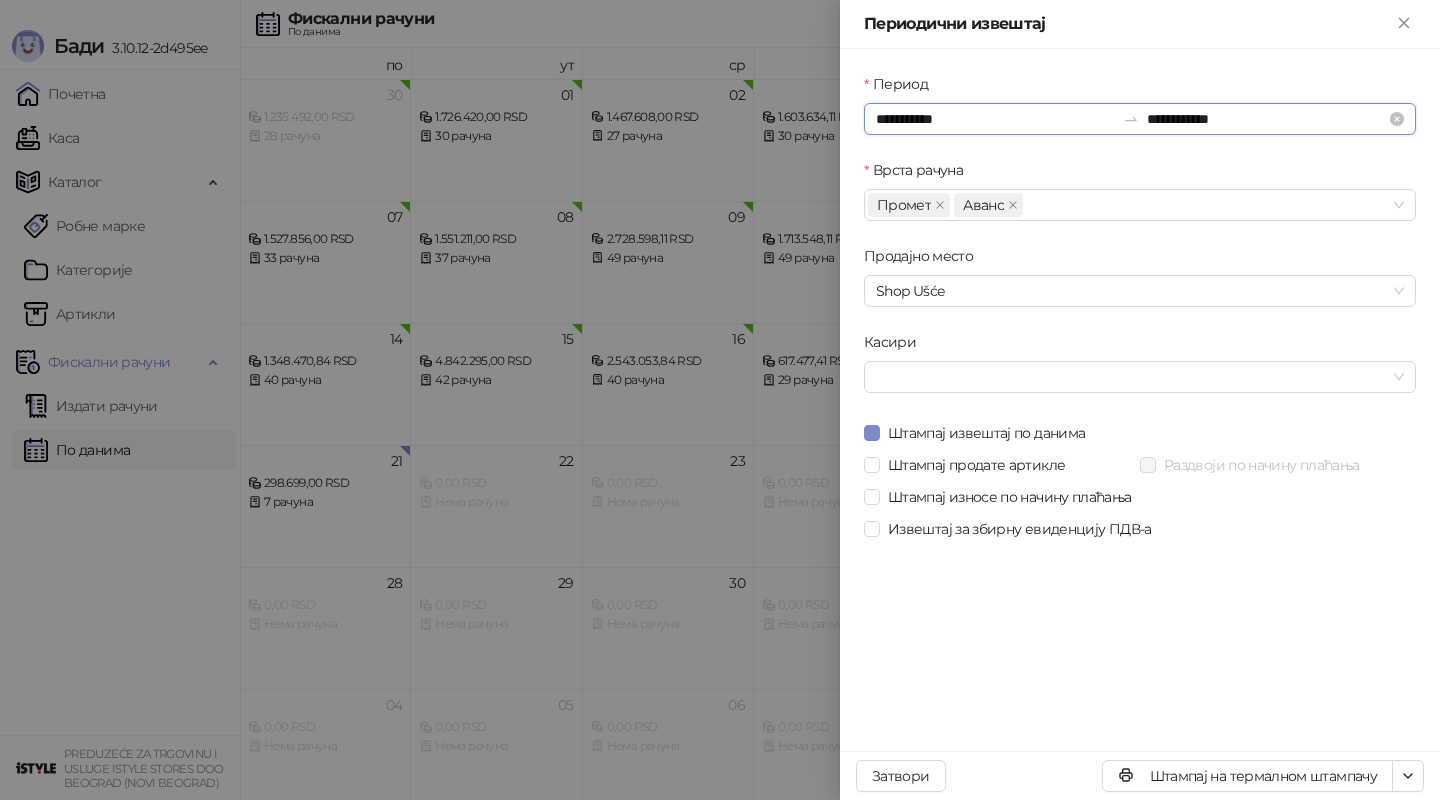 click on "**********" at bounding box center [995, 119] 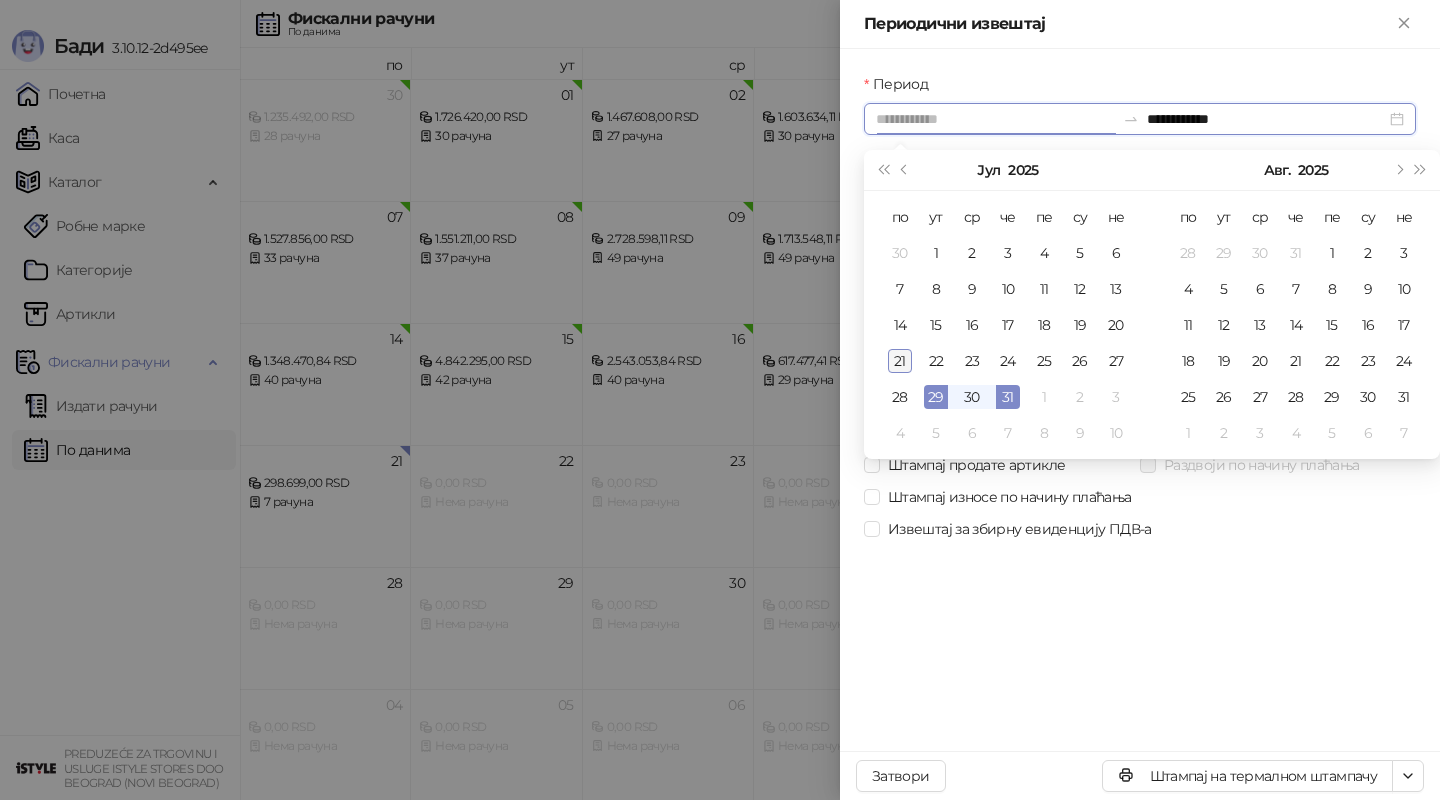 type on "**********" 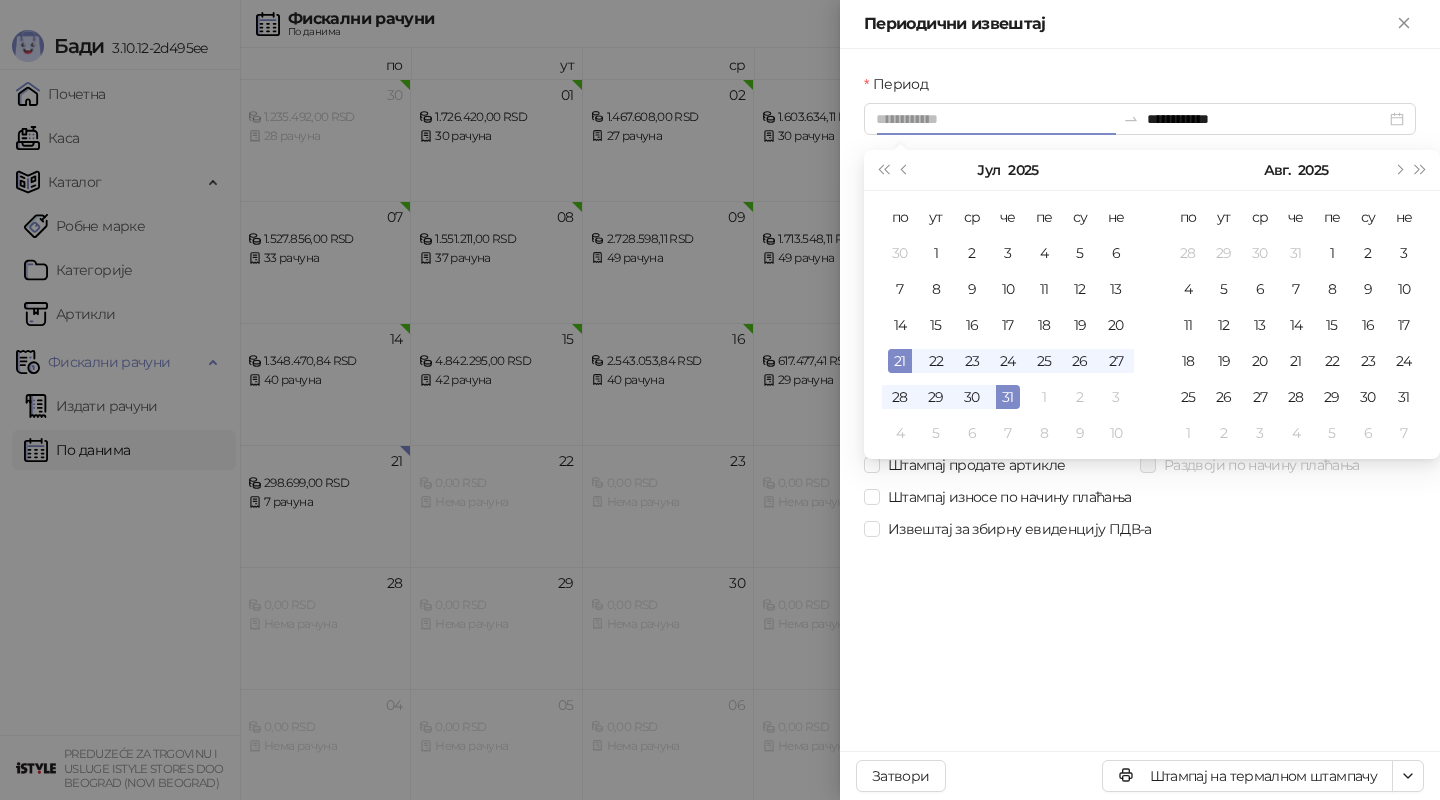 click on "21" at bounding box center [900, 361] 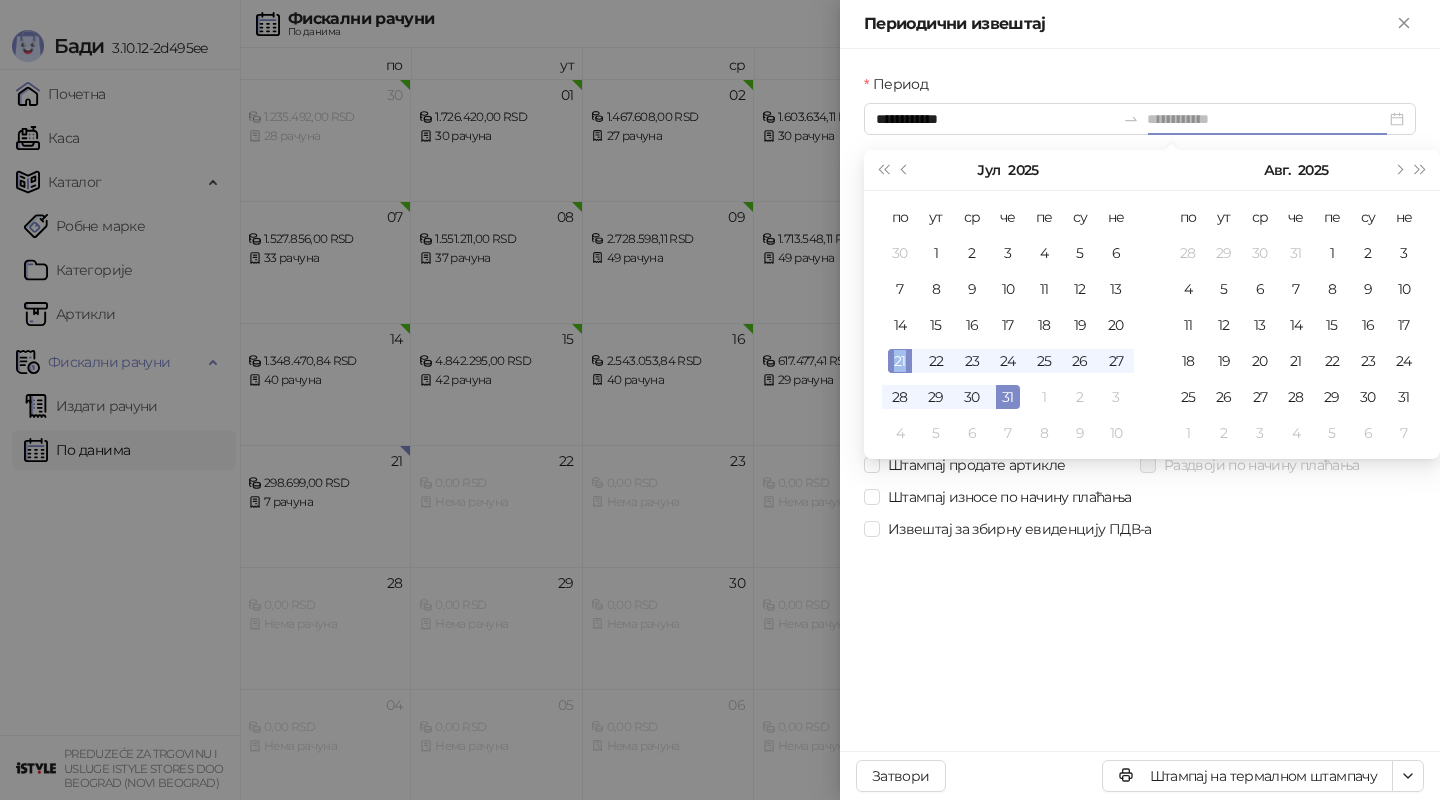 click on "21" at bounding box center (900, 361) 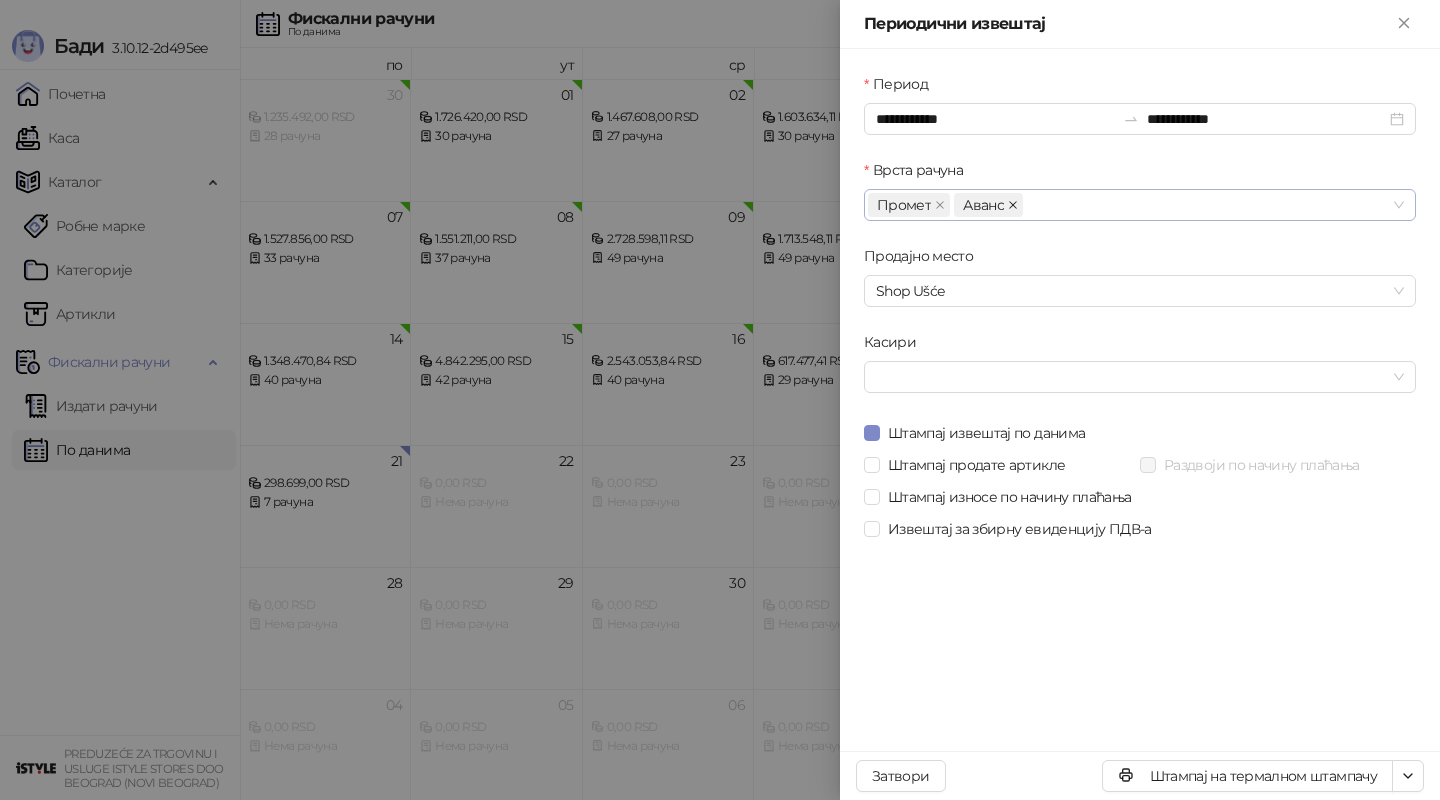 click 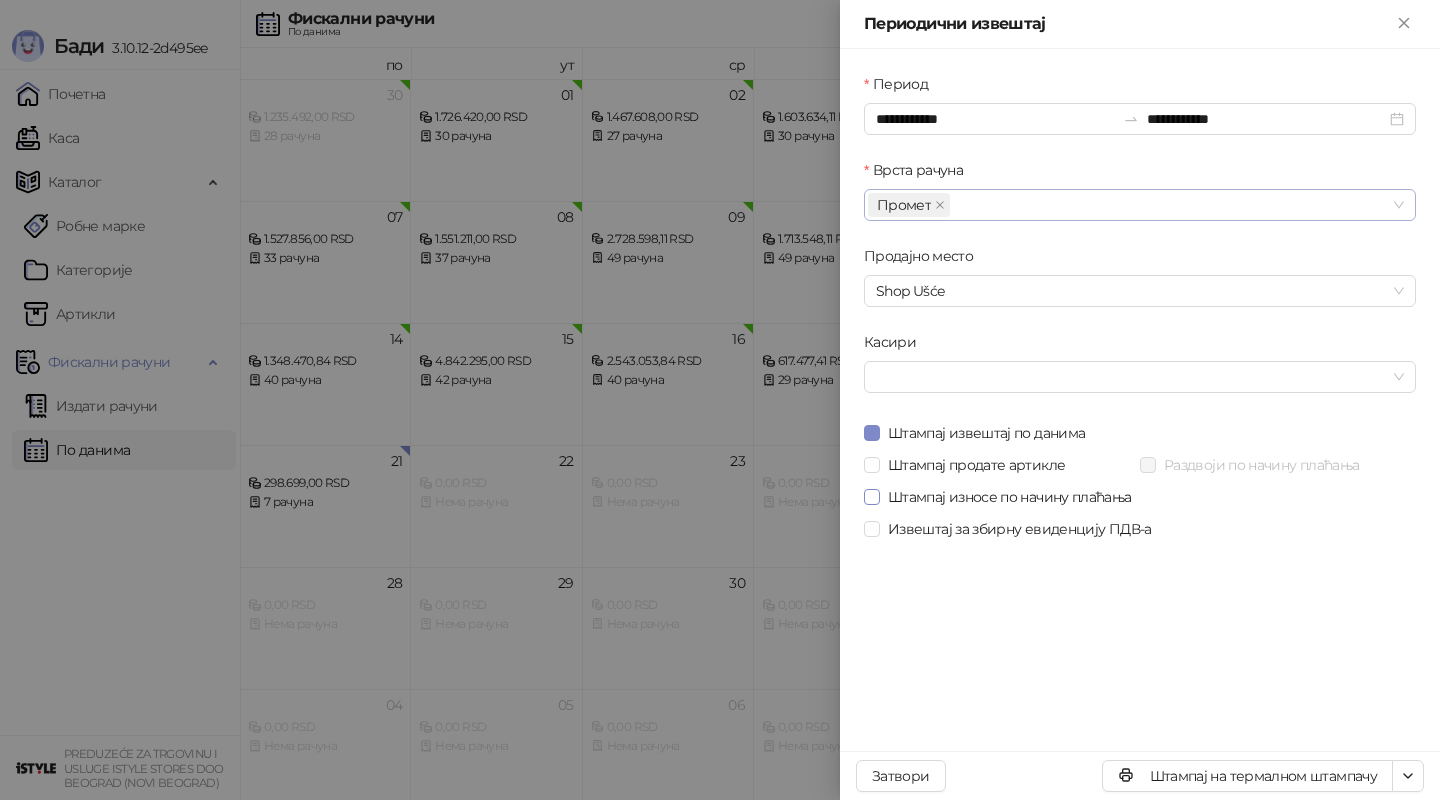 click on "Штампај износе по начину плаћања" at bounding box center [1010, 497] 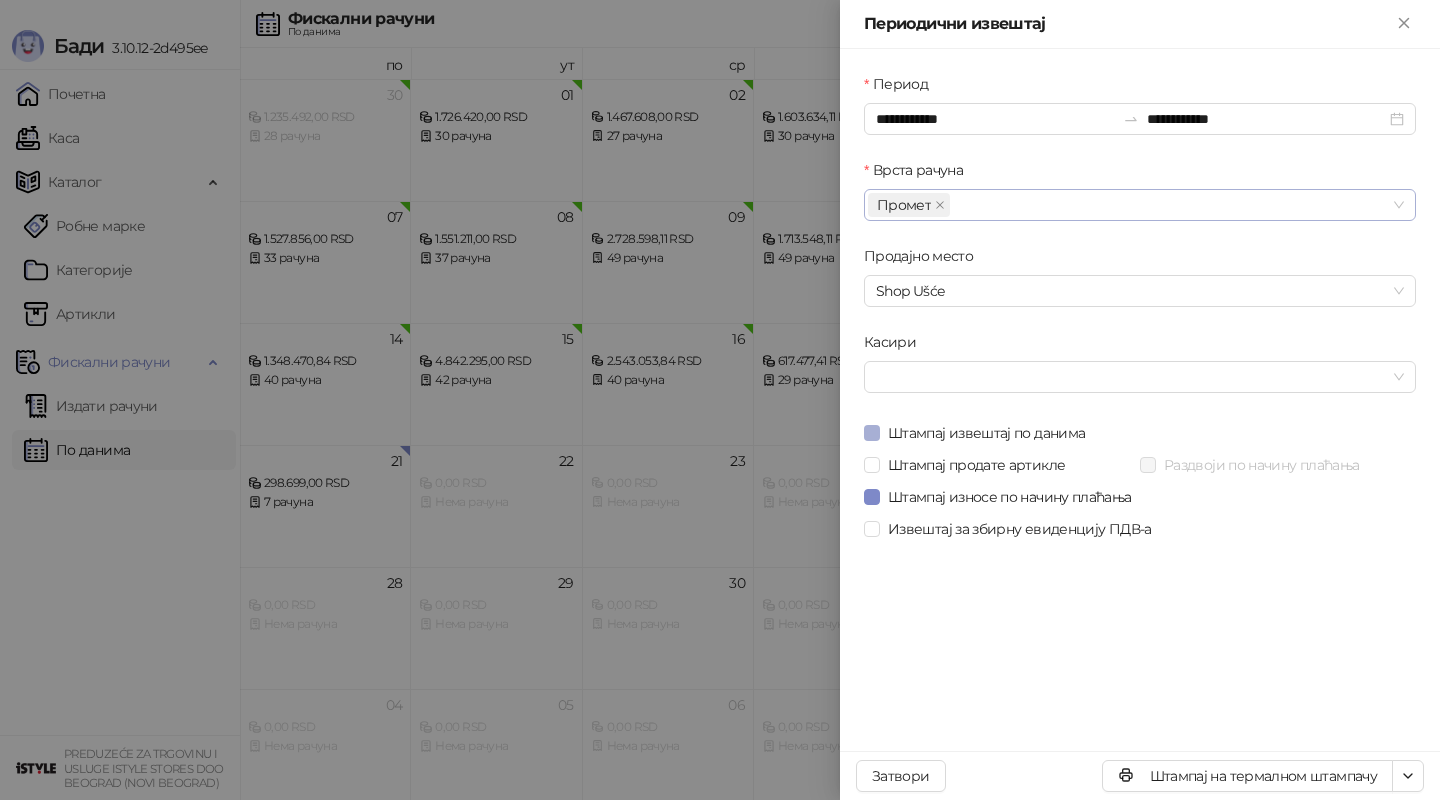 click on "Штампај извештај по данима" at bounding box center (986, 433) 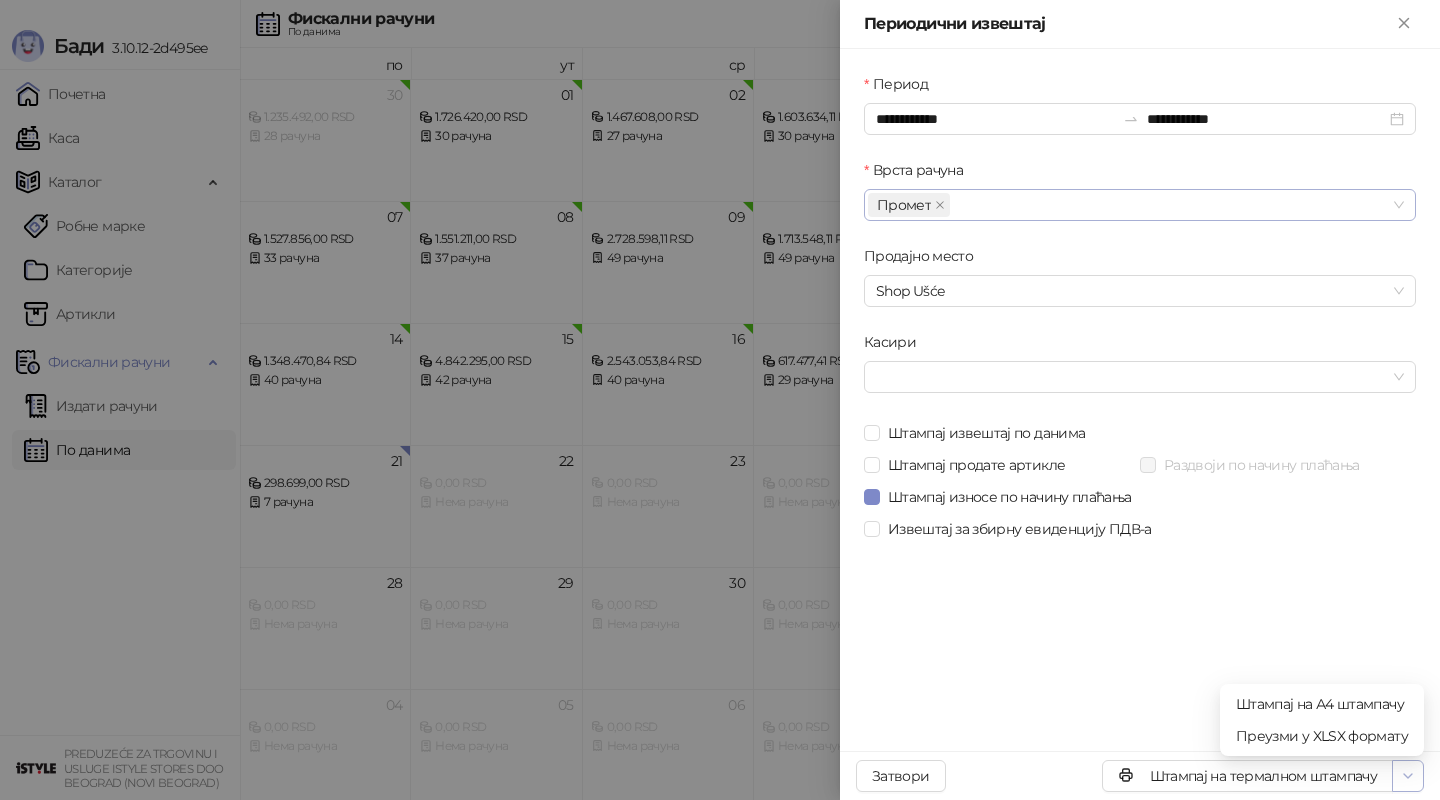 click 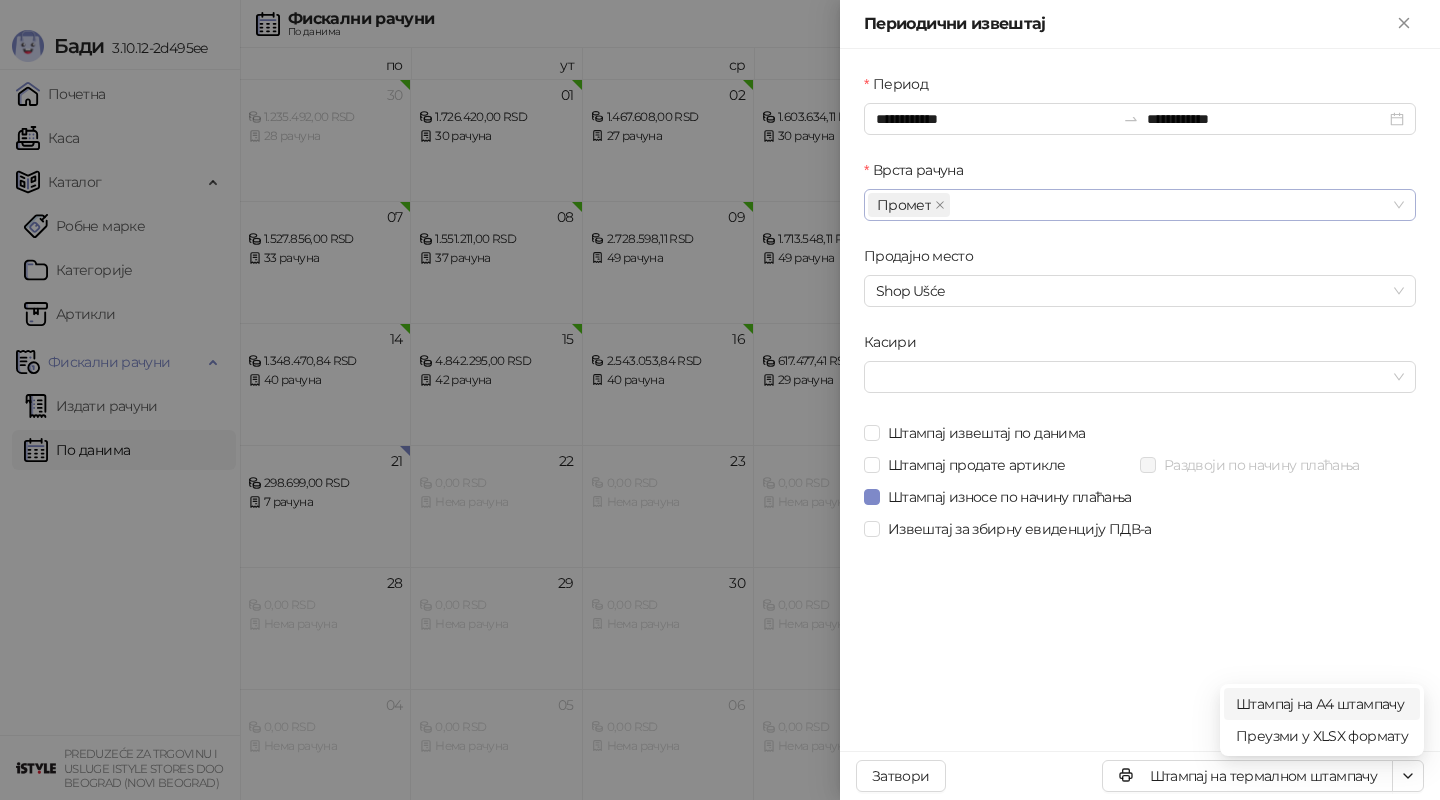 click on "Штампај на А4 штампачу" at bounding box center (1322, 704) 